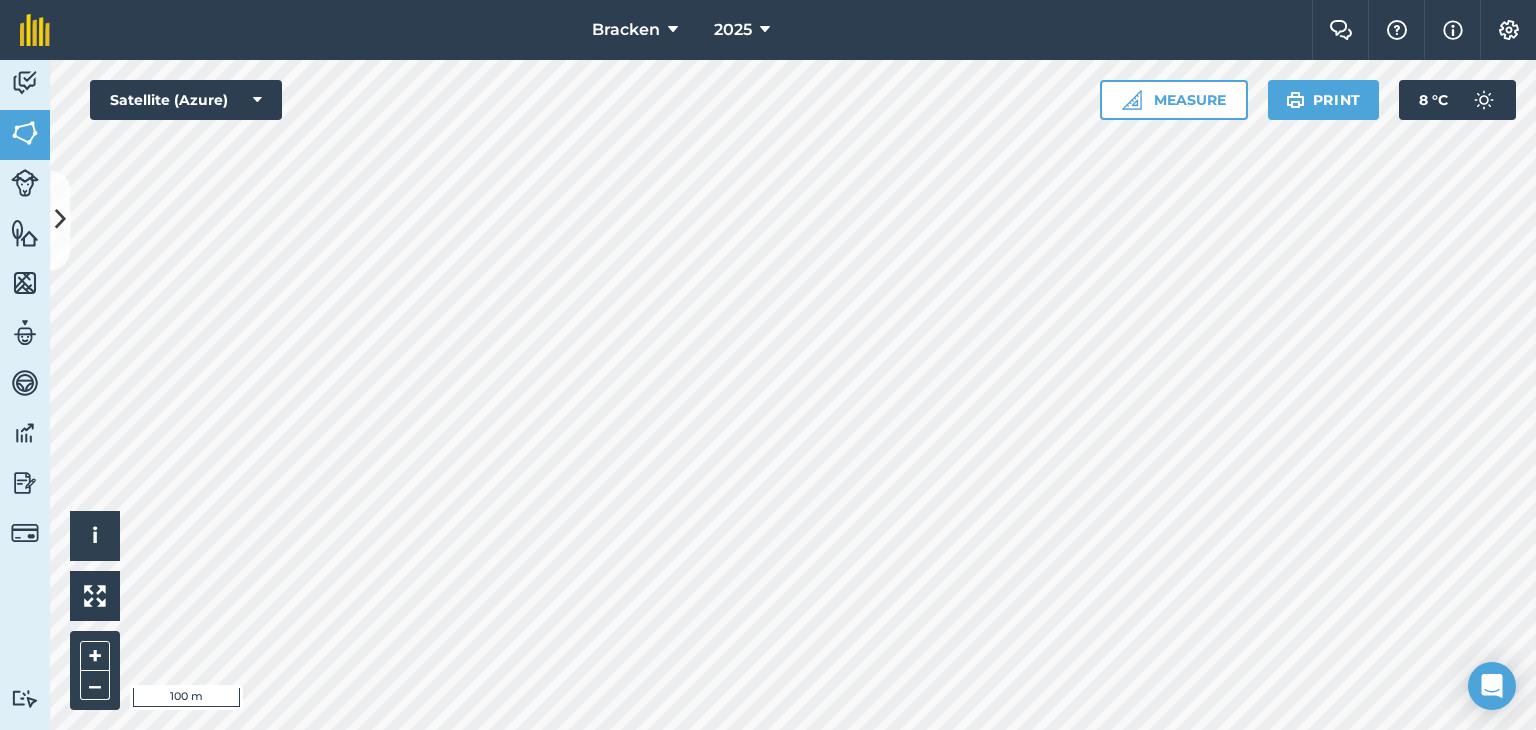 scroll, scrollTop: 0, scrollLeft: 0, axis: both 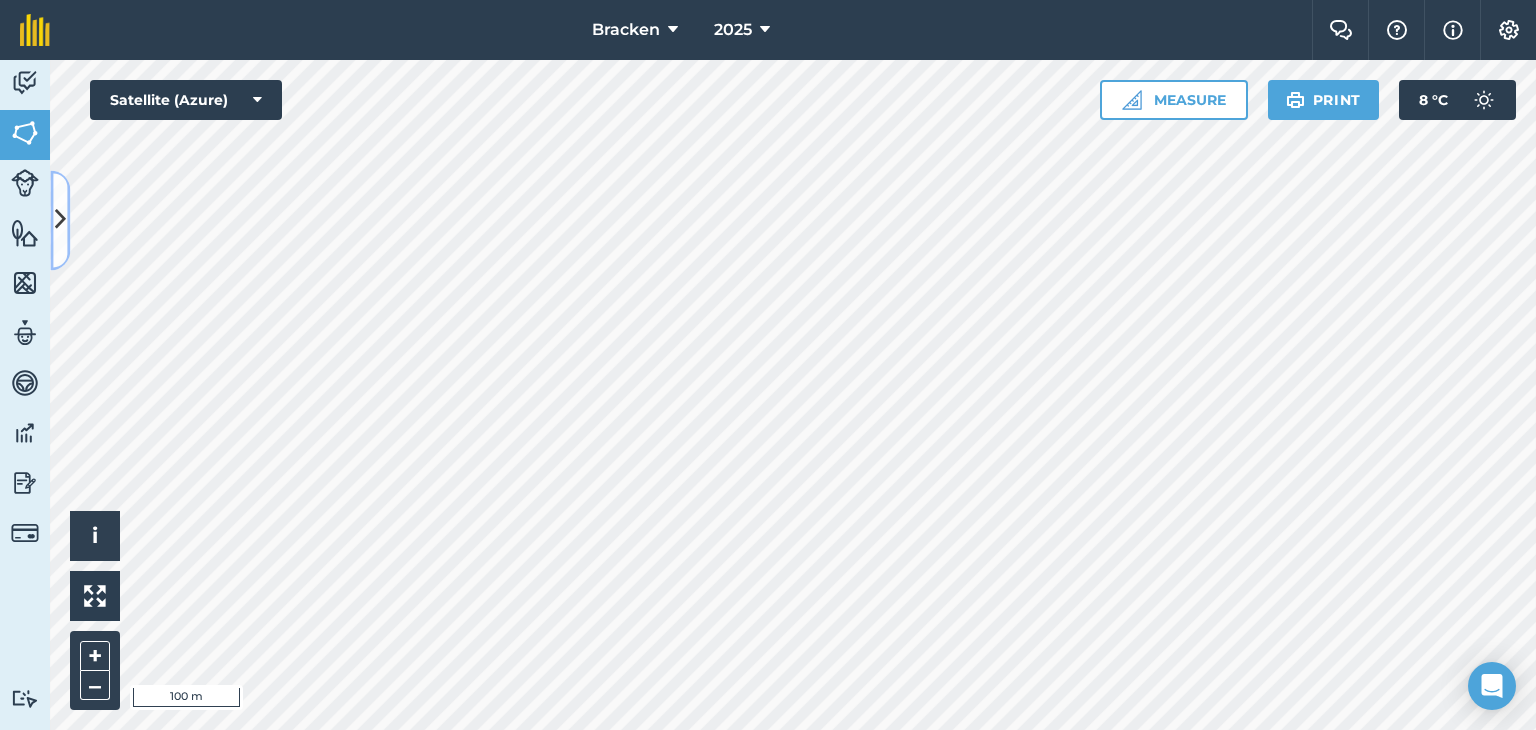 click at bounding box center [60, 220] 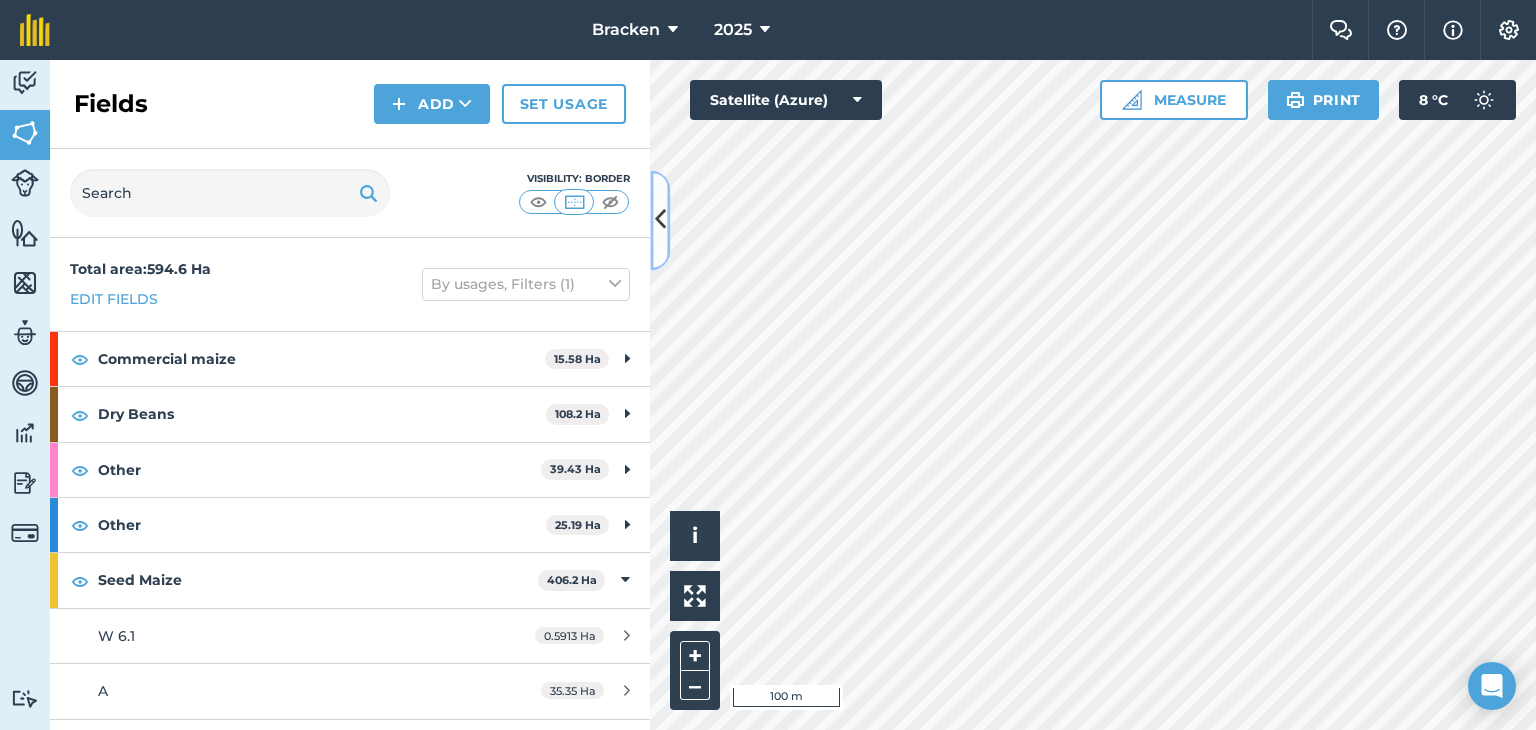 click at bounding box center [660, 220] 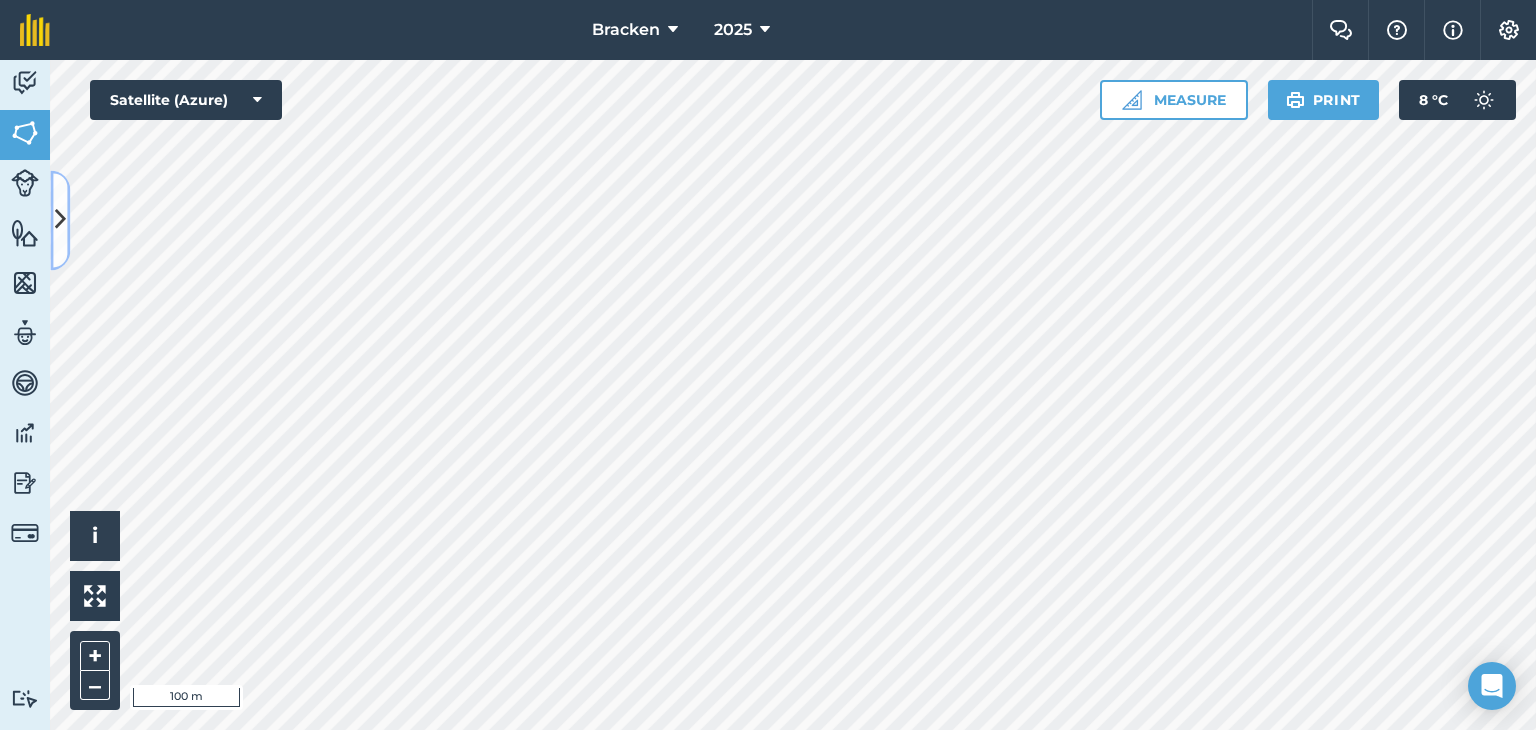 click at bounding box center (60, 220) 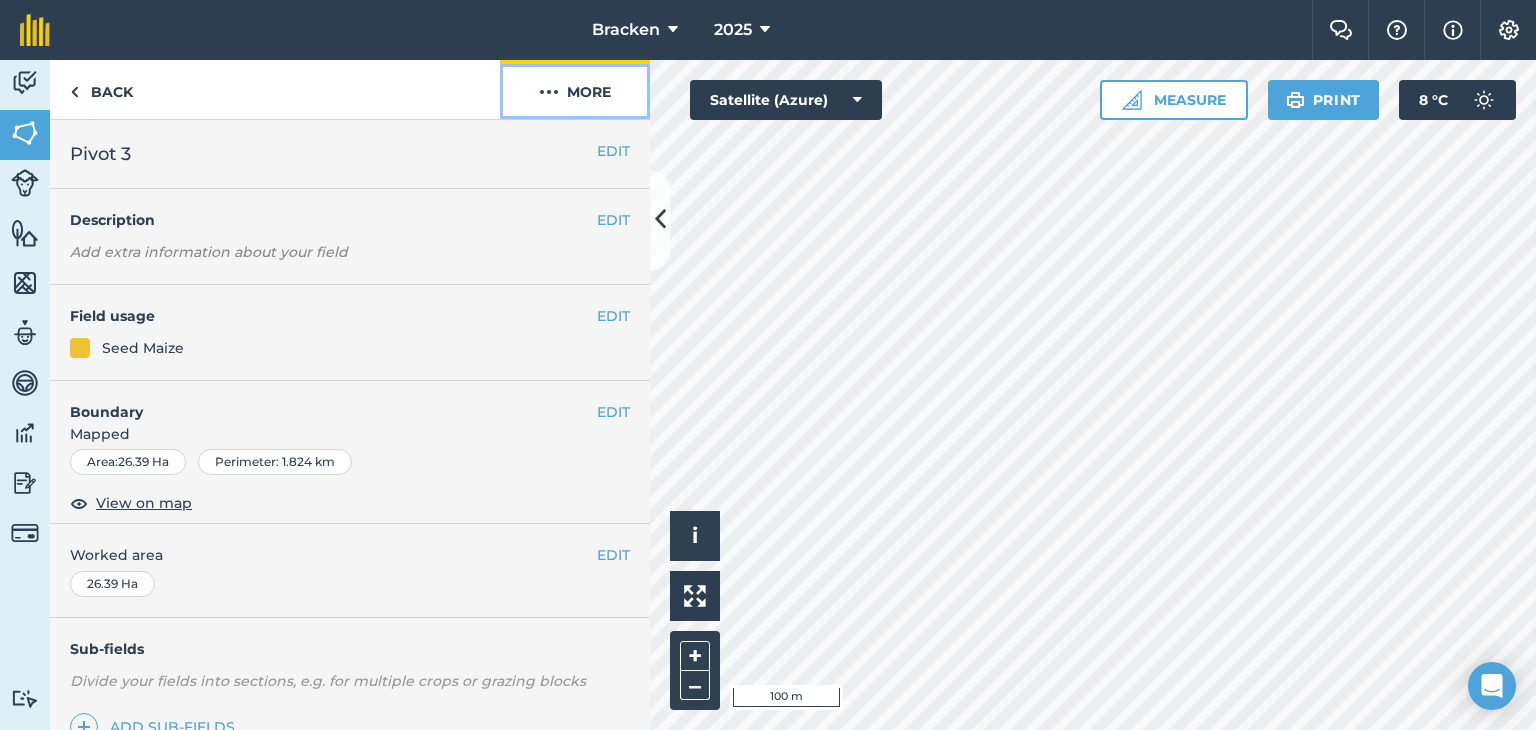 click on "More" at bounding box center (575, 89) 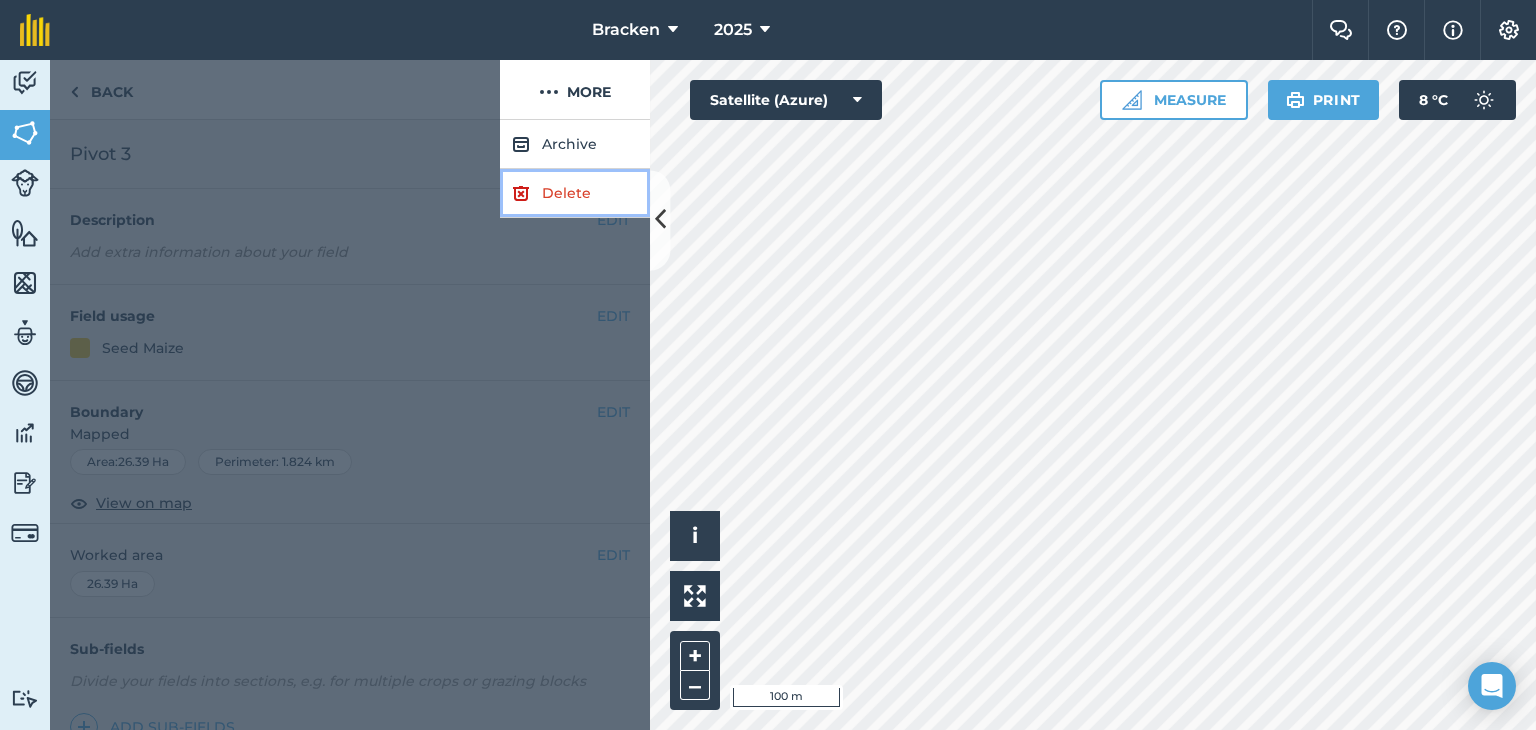 click on "Delete" at bounding box center [575, 193] 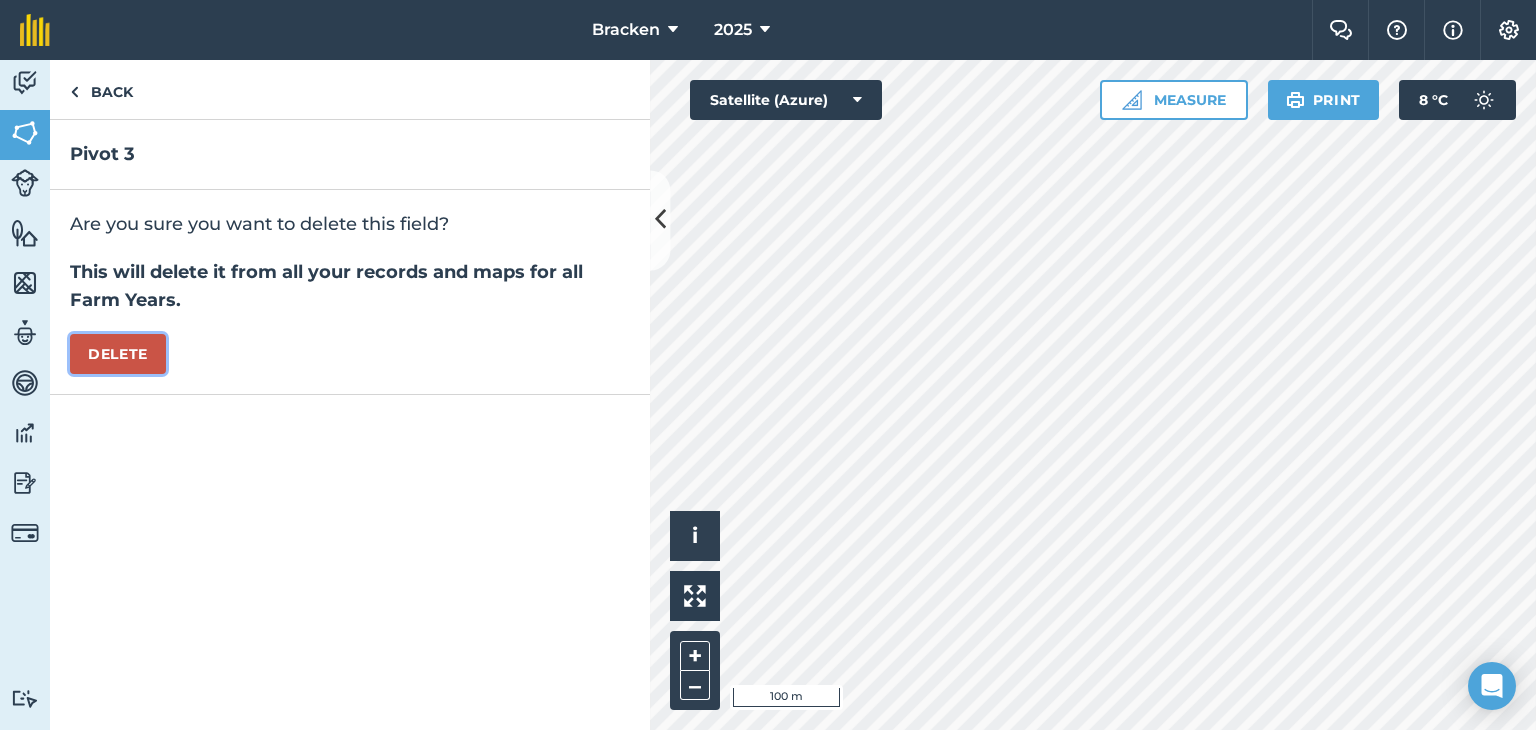 click on "Delete" at bounding box center [118, 354] 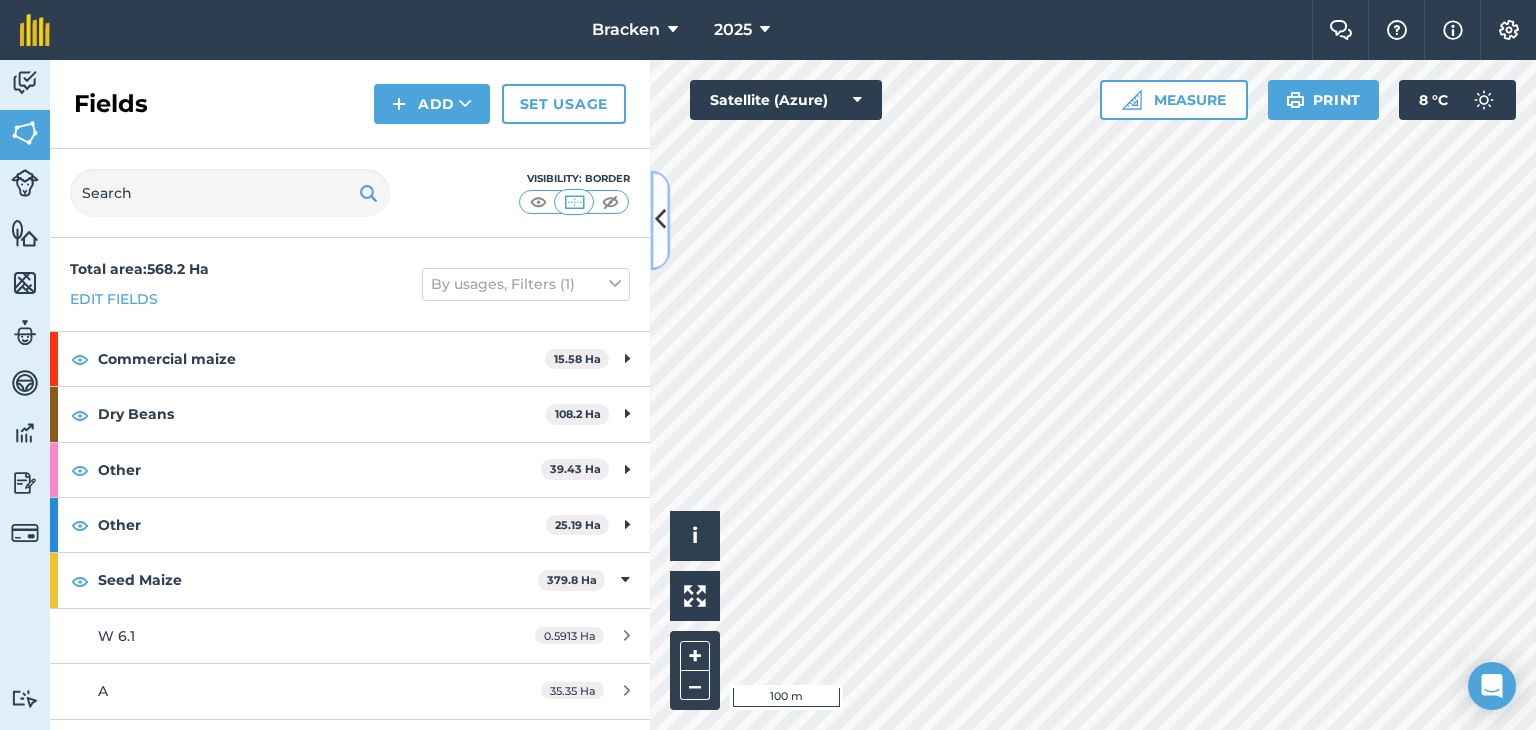click at bounding box center (660, 220) 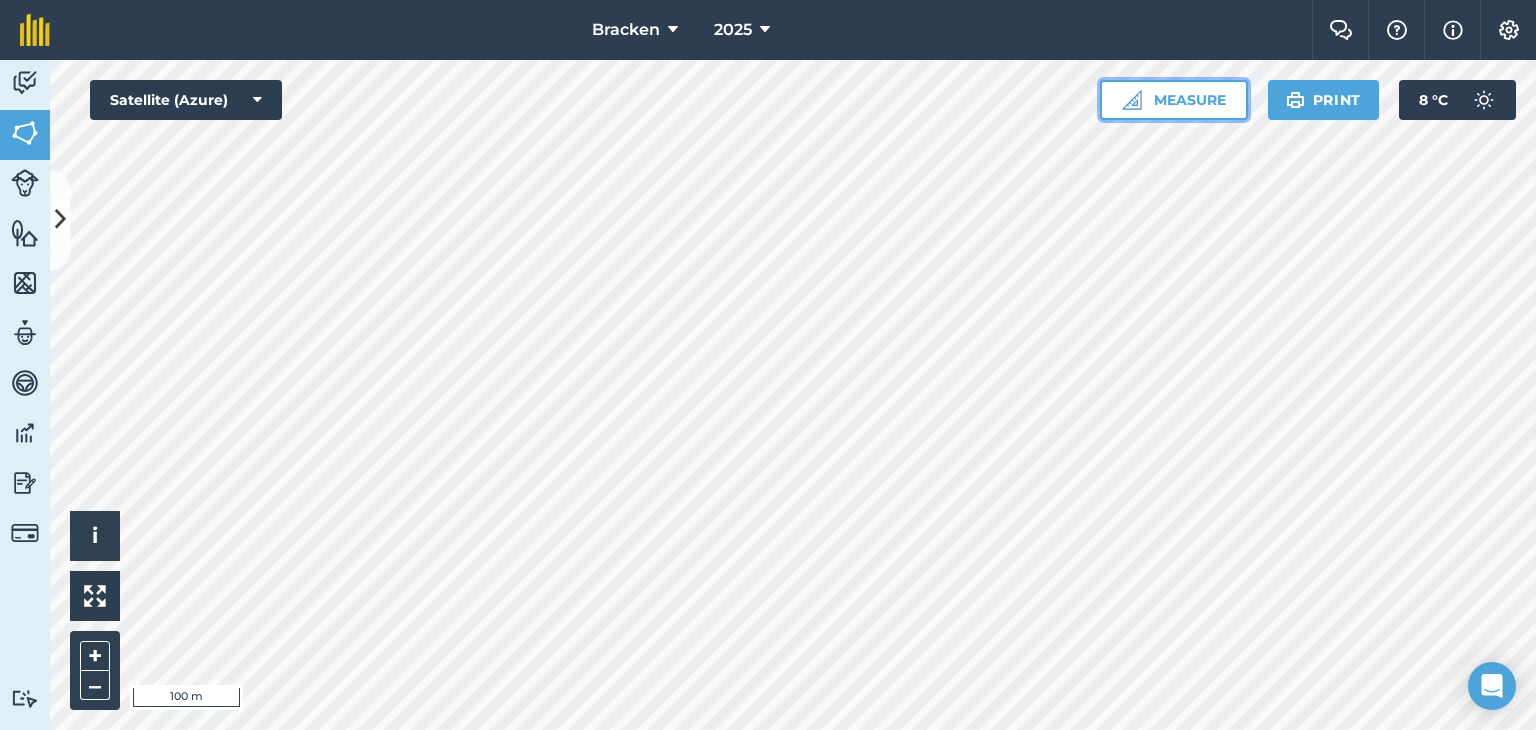 click on "Measure" at bounding box center [1174, 100] 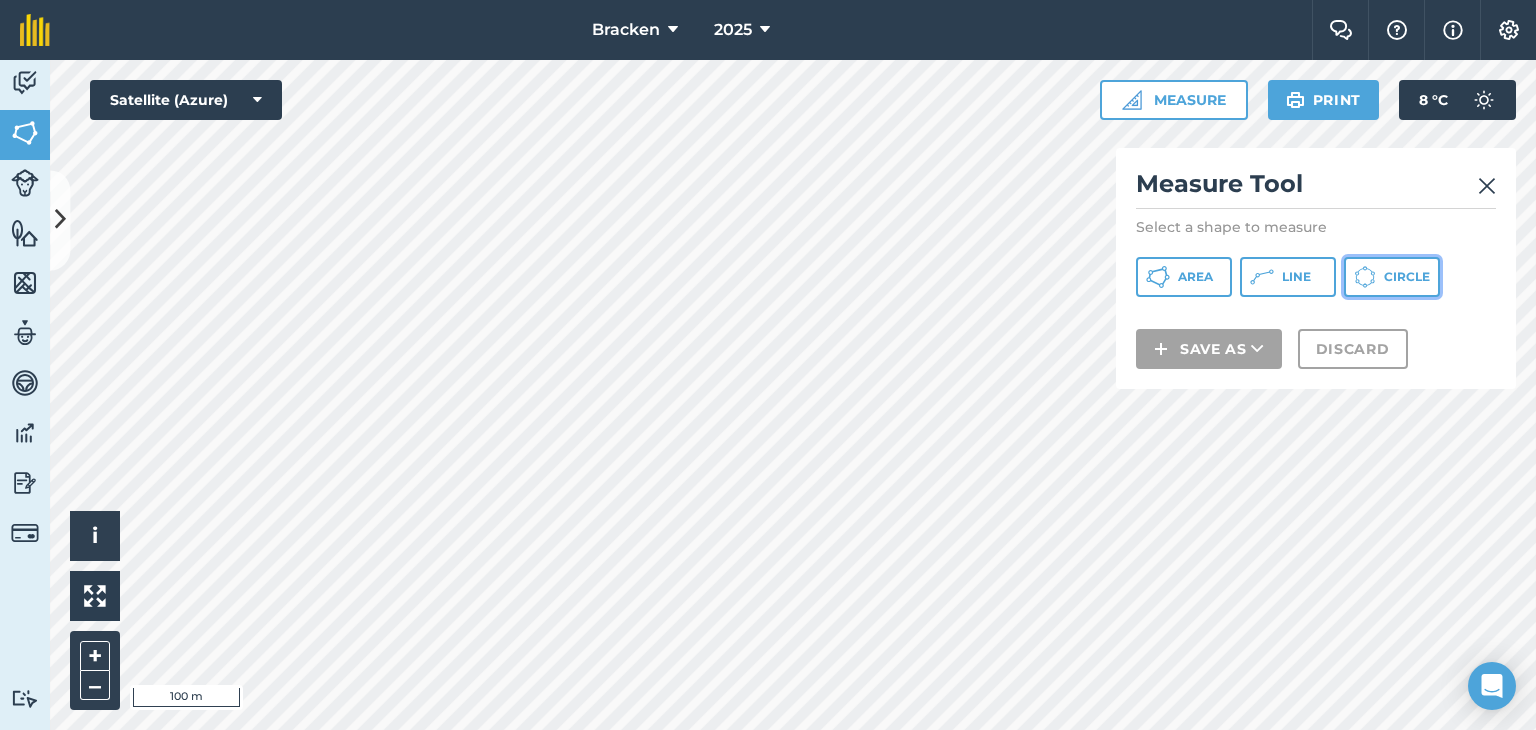 click on "Circle" at bounding box center [1392, 277] 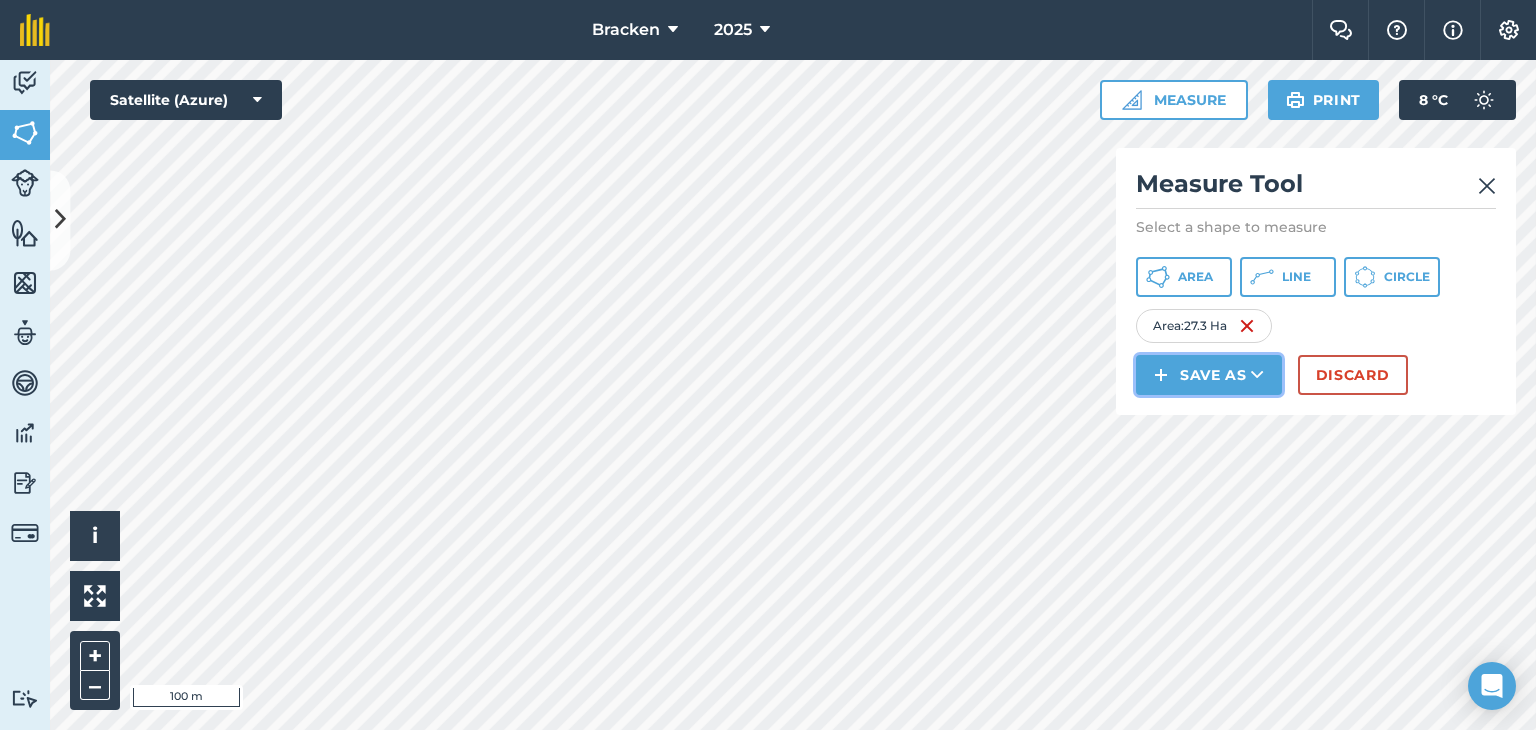 click at bounding box center [1257, 375] 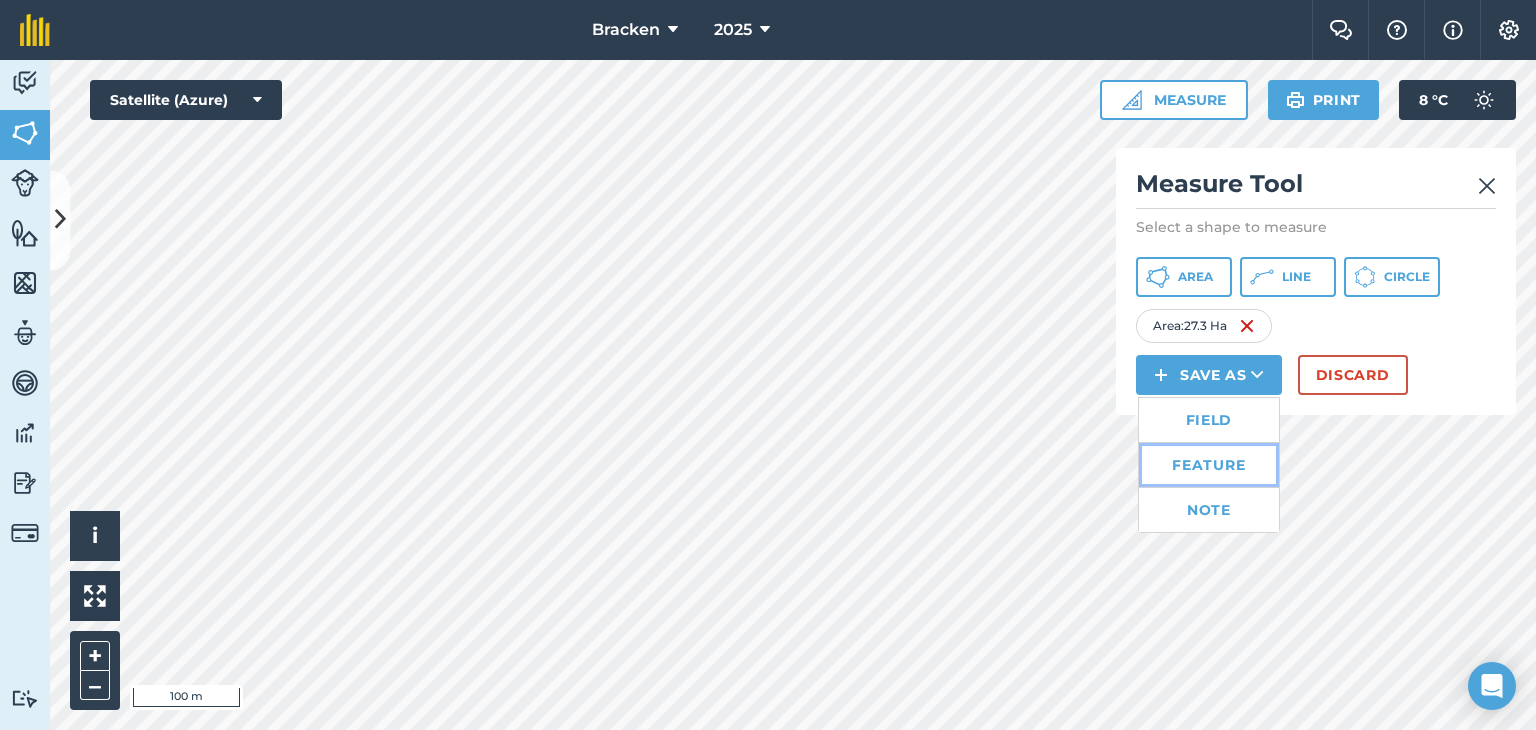 click on "Feature" at bounding box center [1209, 465] 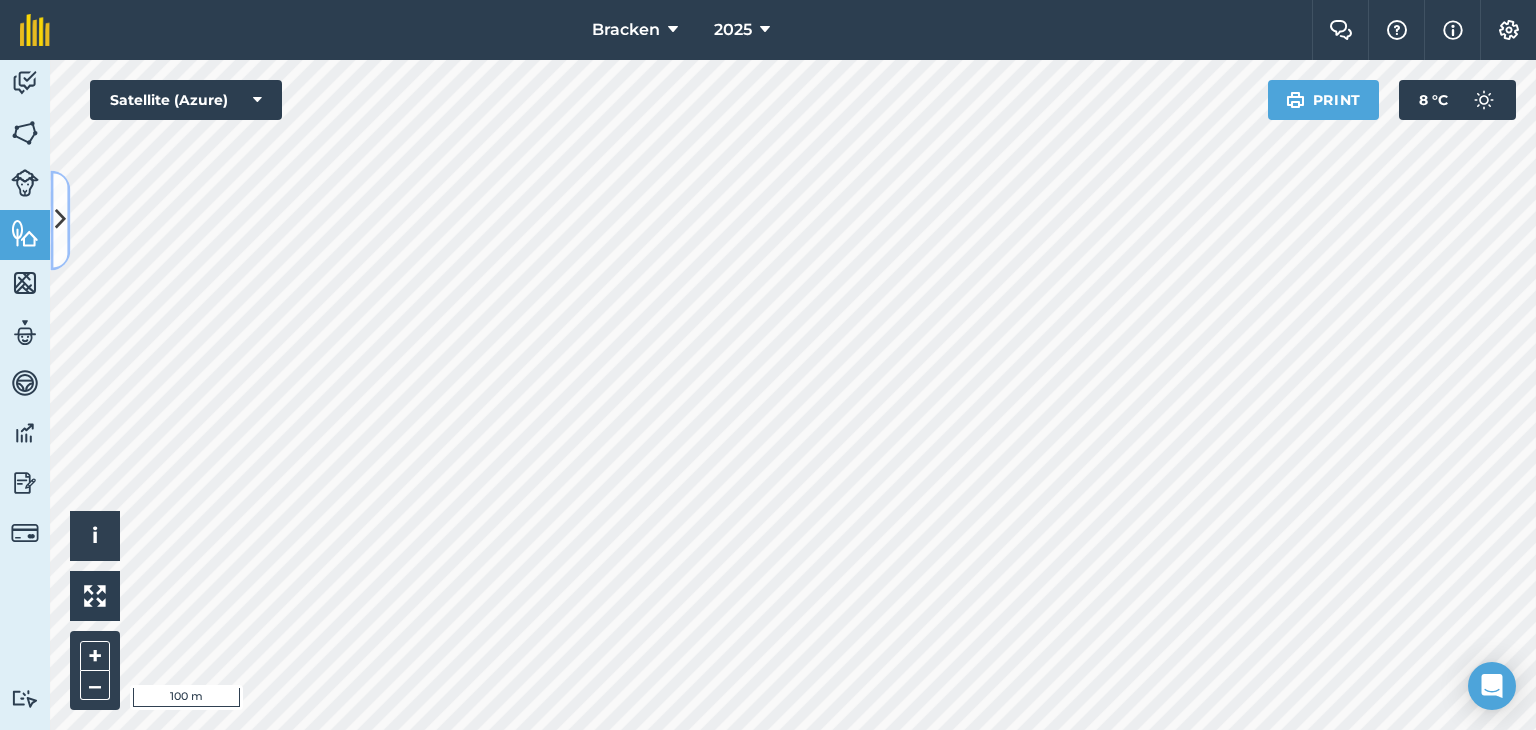 click at bounding box center (60, 220) 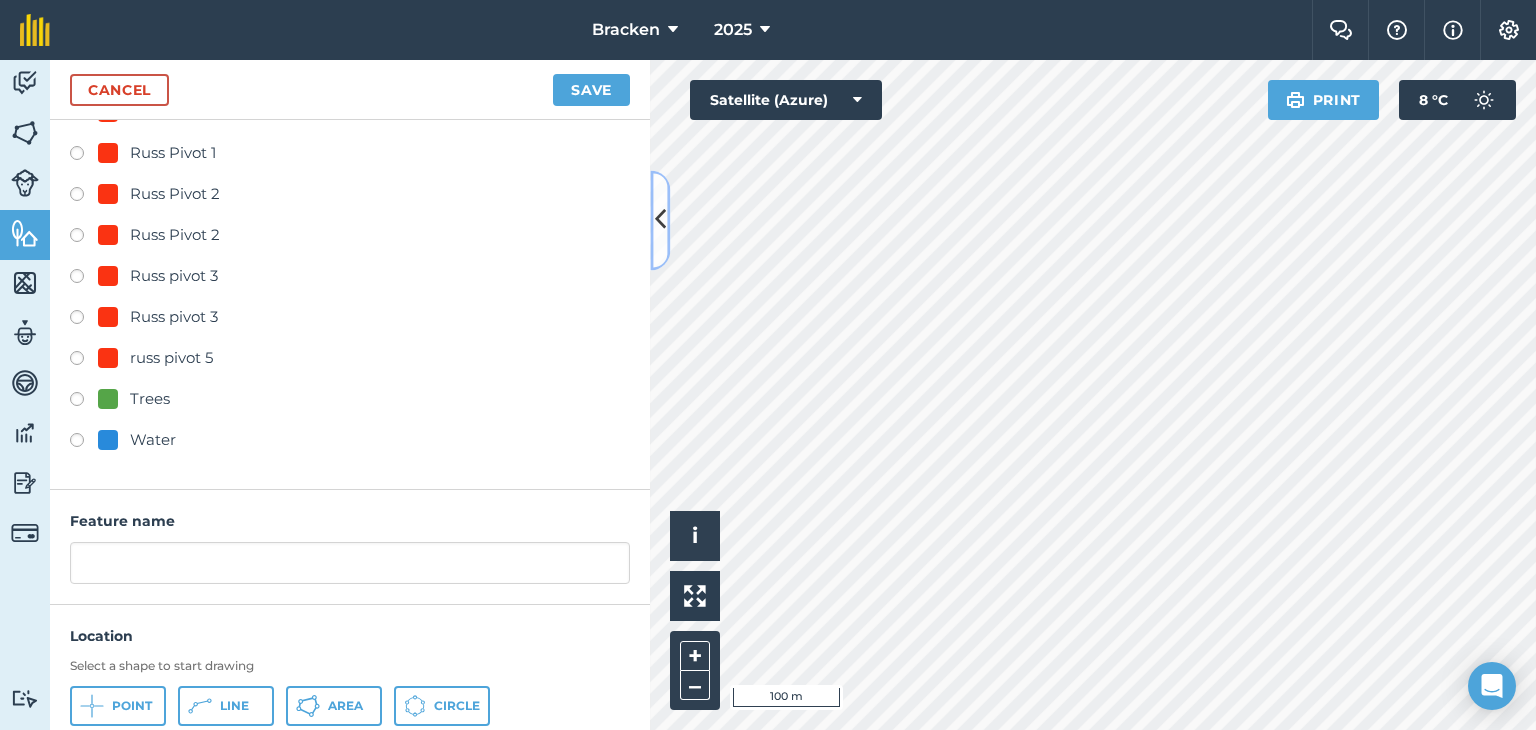 scroll, scrollTop: 1097, scrollLeft: 0, axis: vertical 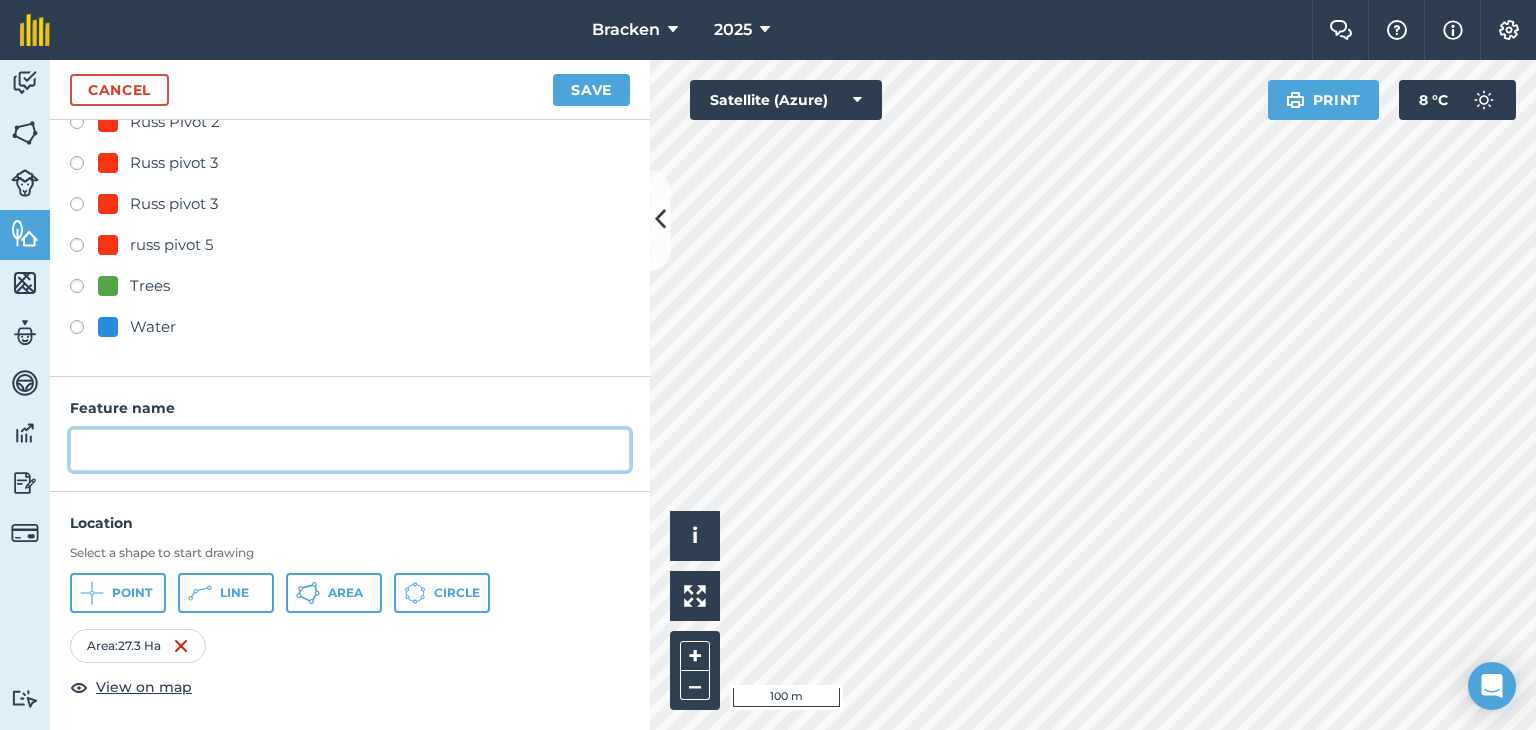 click at bounding box center (350, 450) 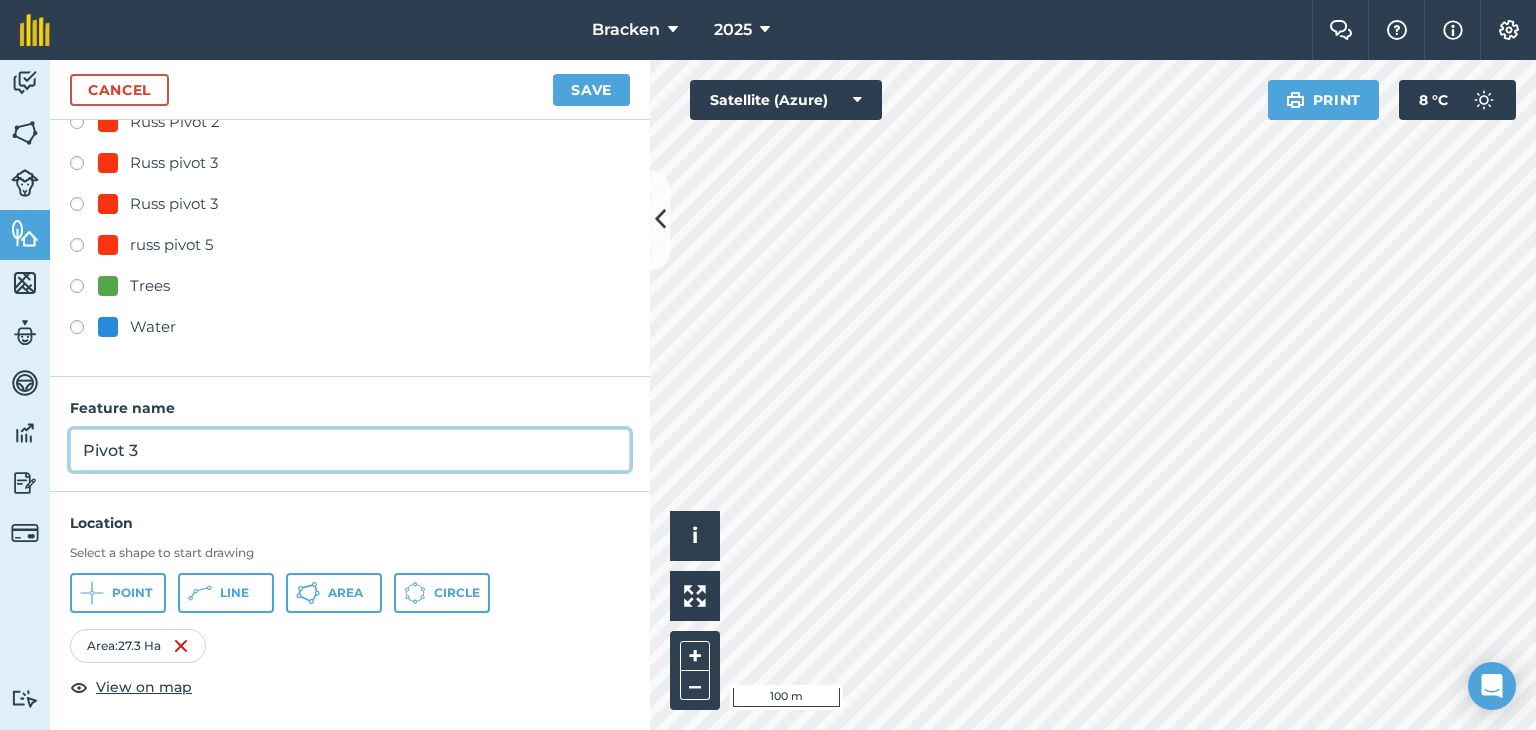 type on "Pivot 3" 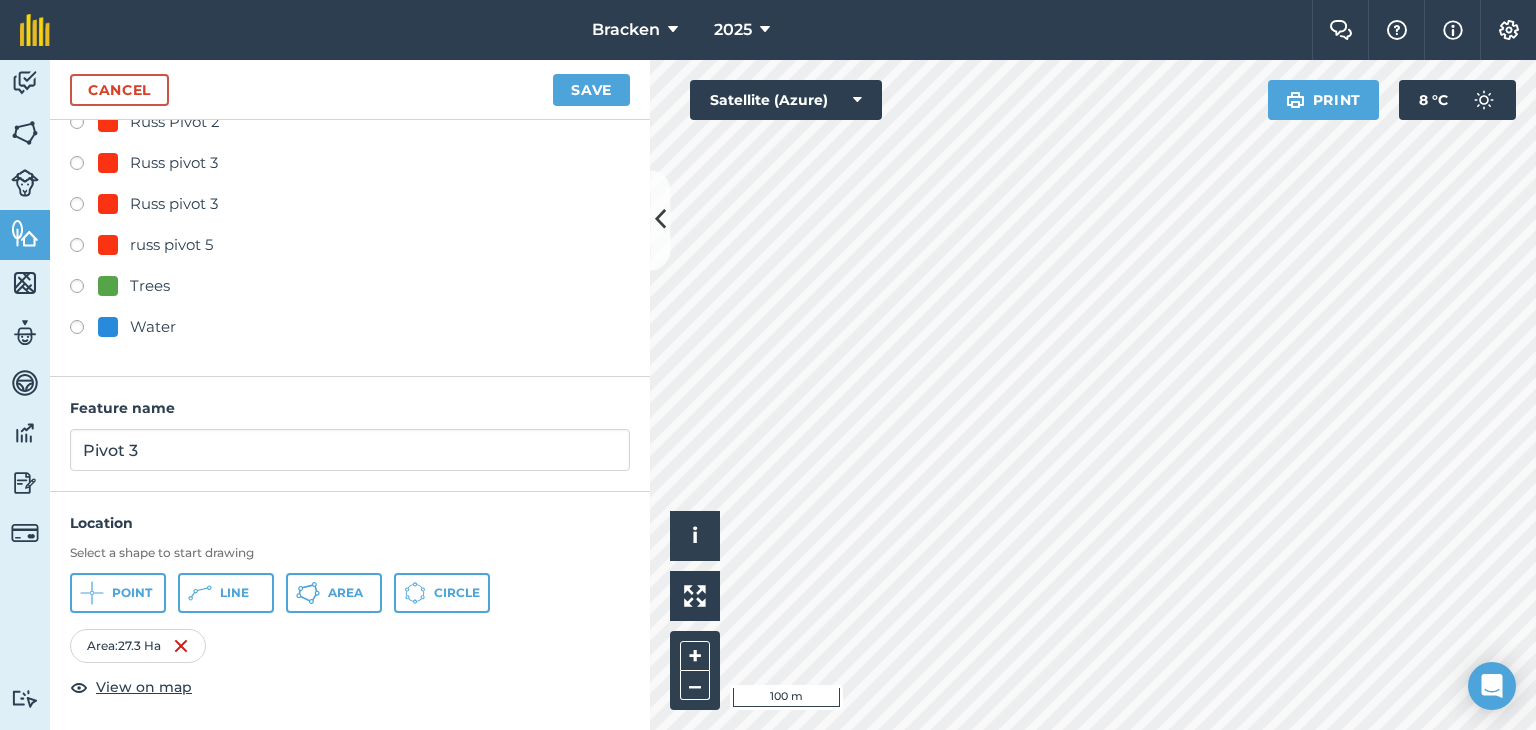 click at bounding box center [84, 166] 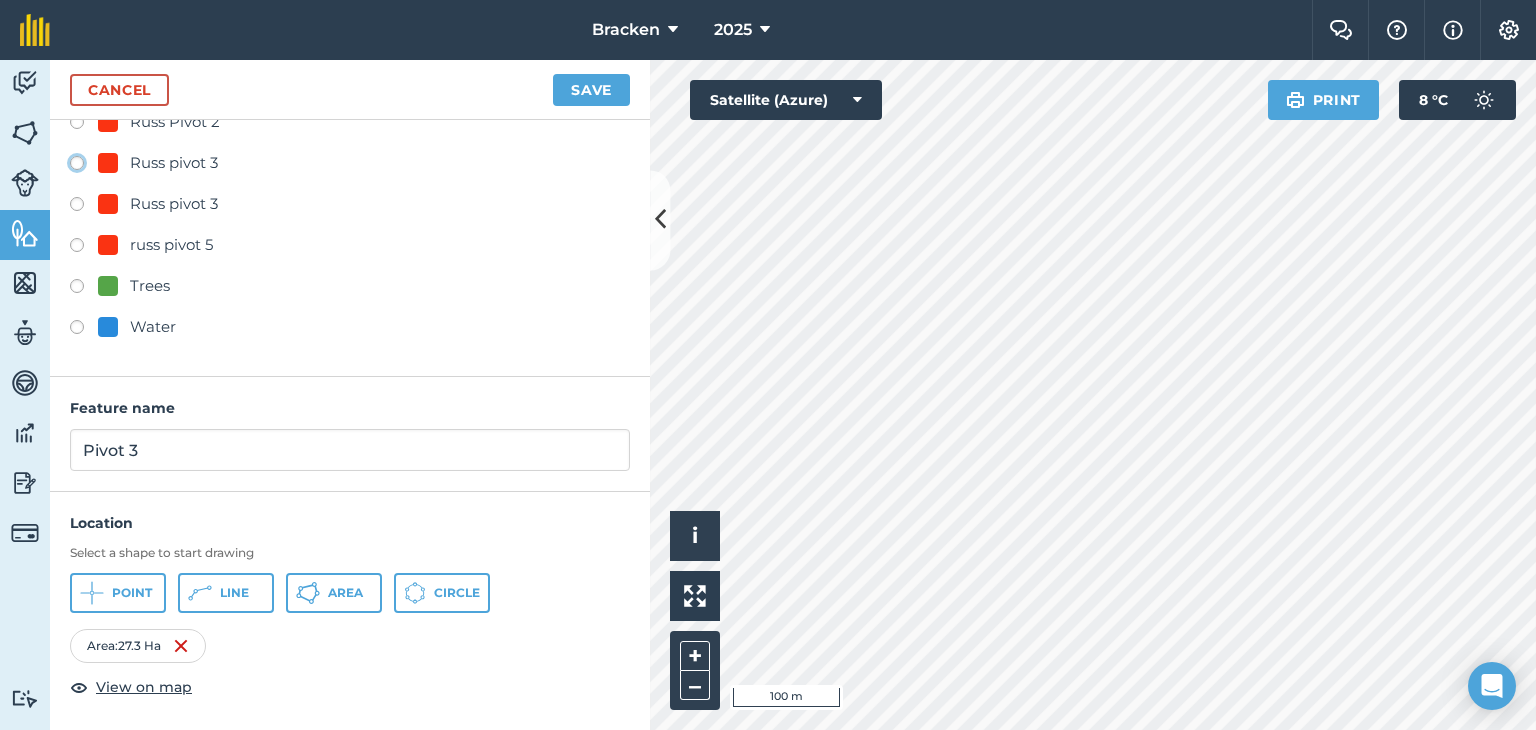 click on "Russ pivot 3" at bounding box center [-9923, 162] 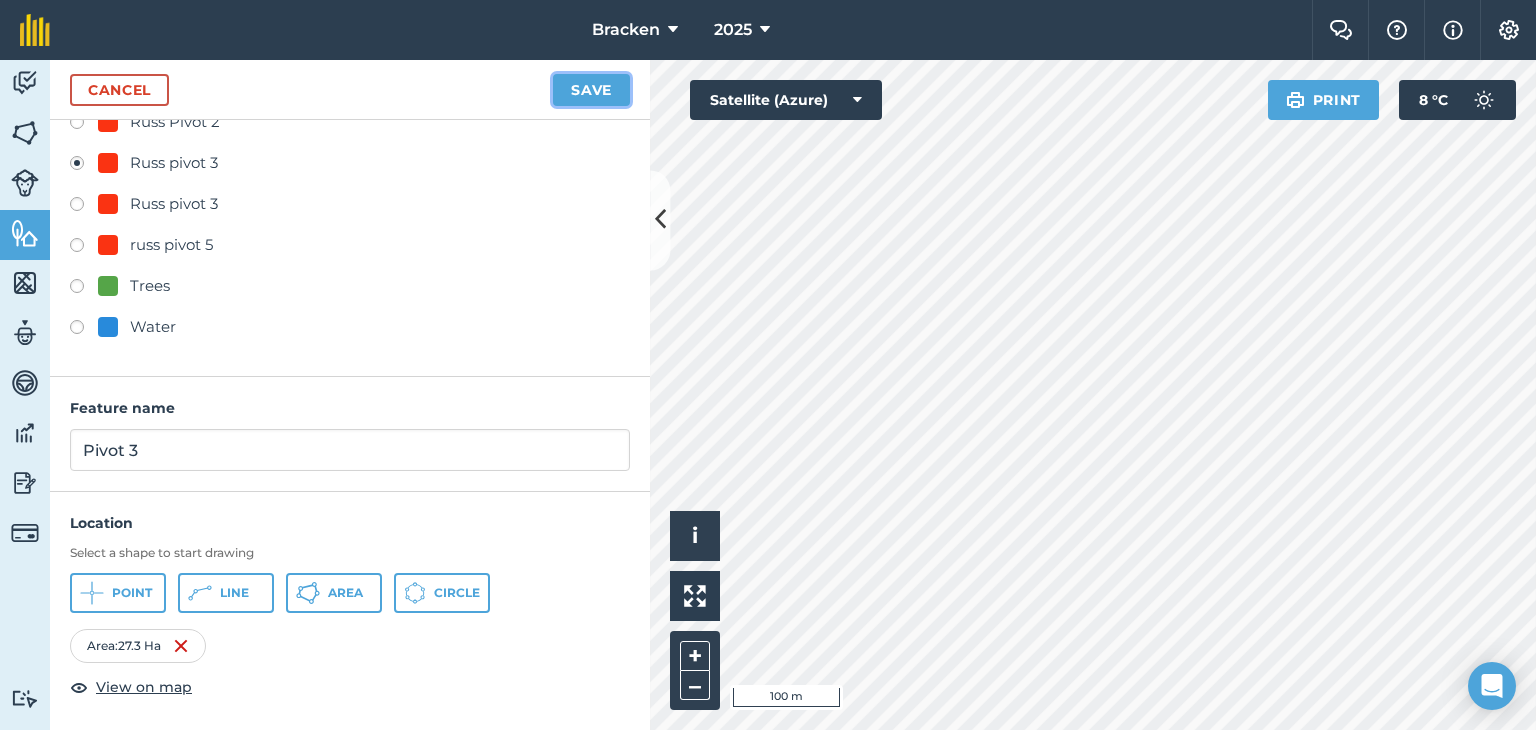 click on "Save" at bounding box center [591, 90] 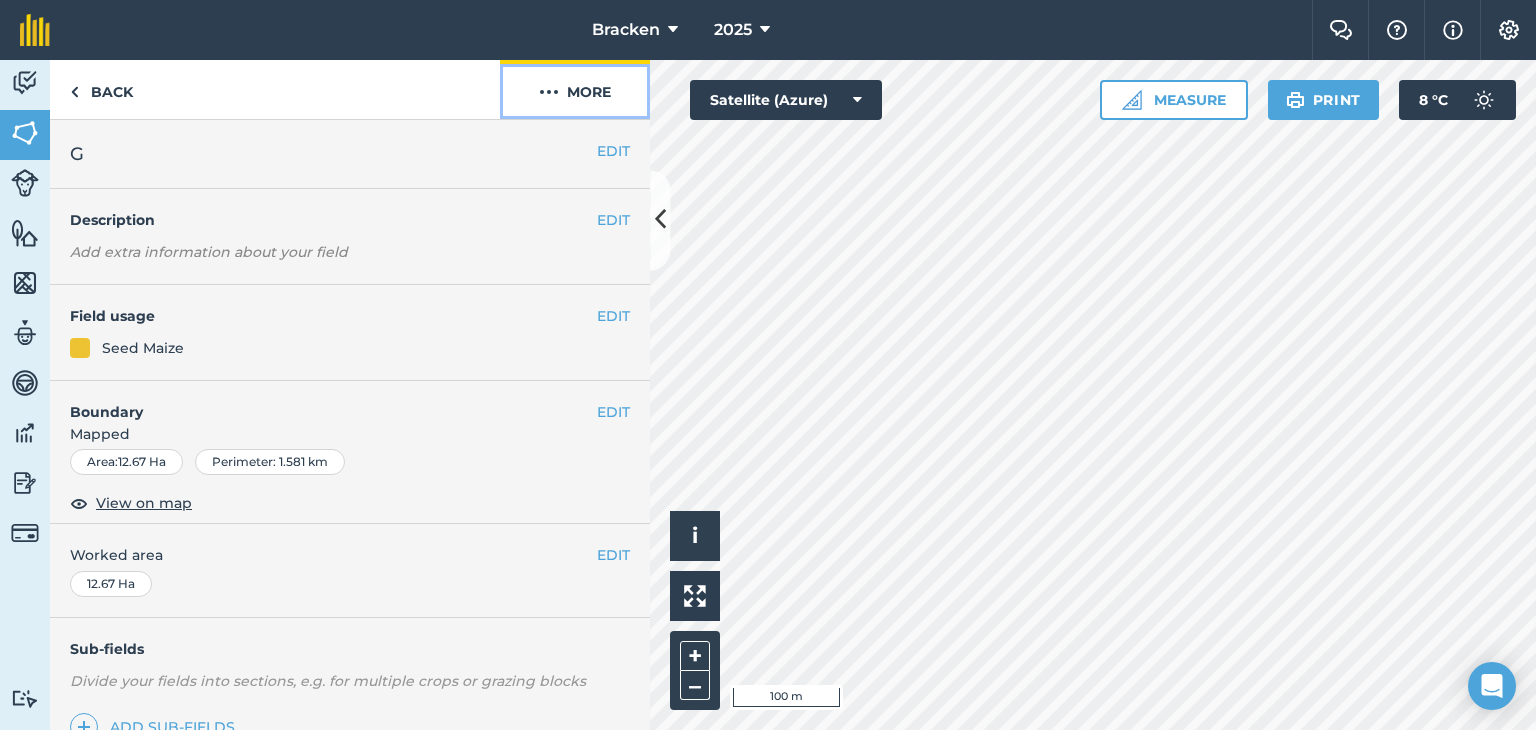 click on "More" at bounding box center (575, 89) 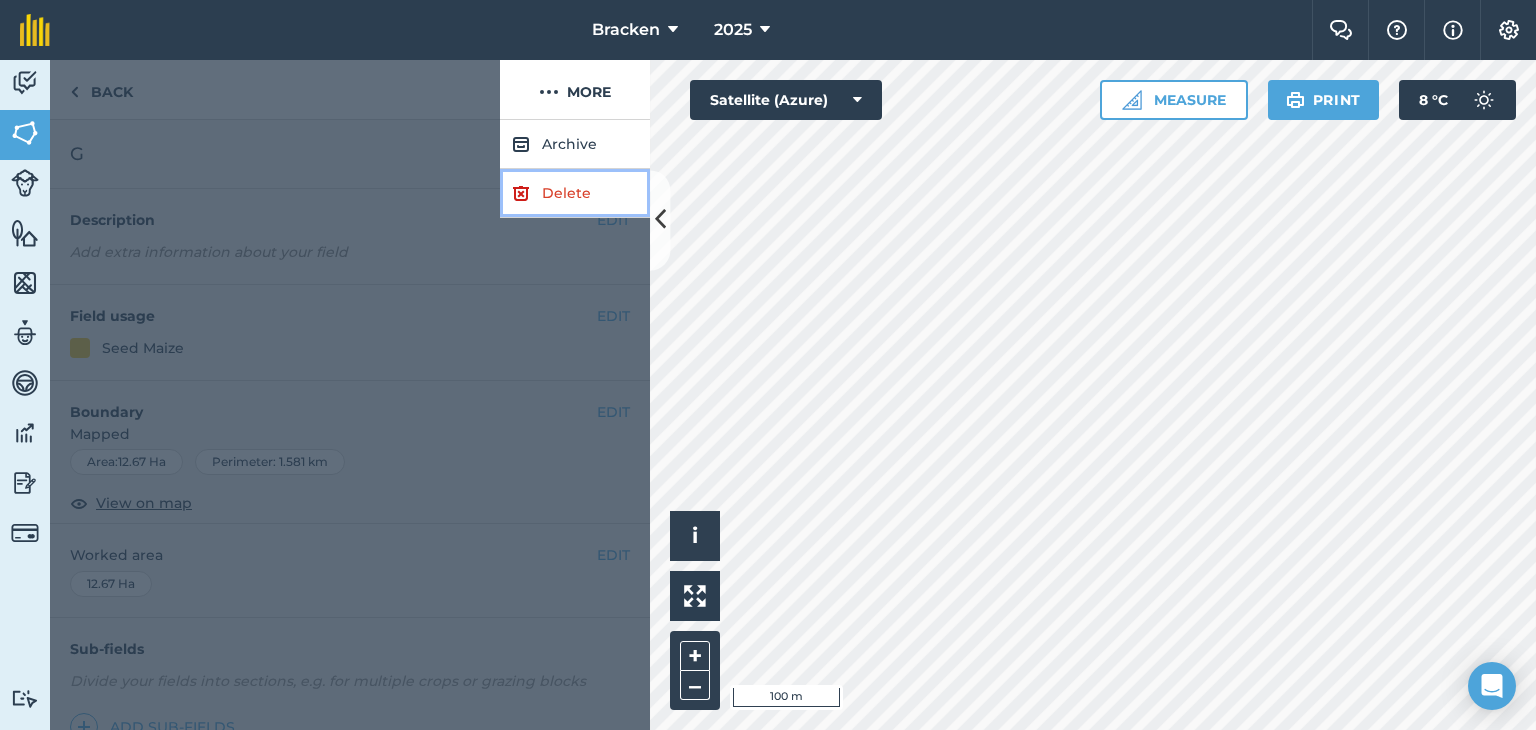click on "Delete" at bounding box center (575, 193) 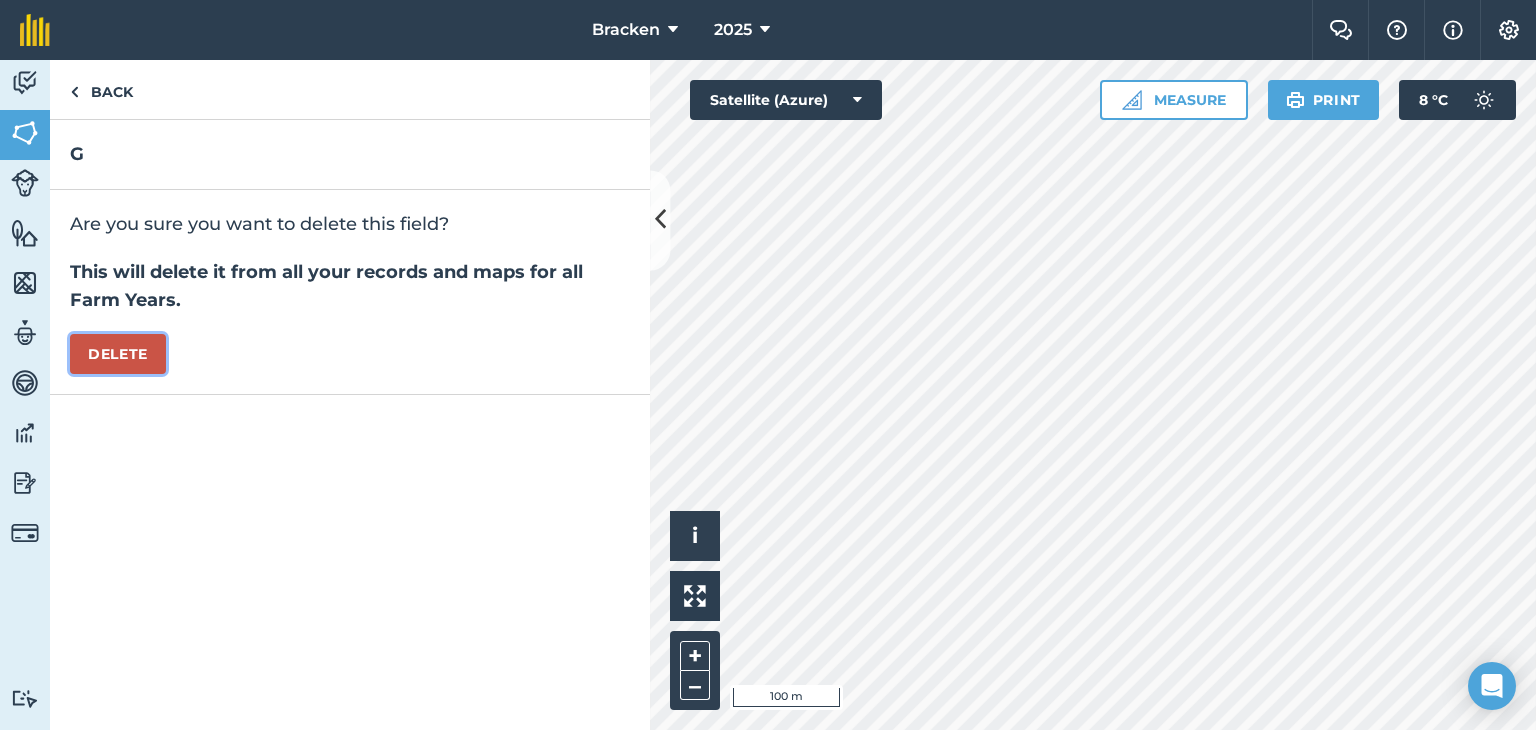 click on "Delete" at bounding box center [118, 354] 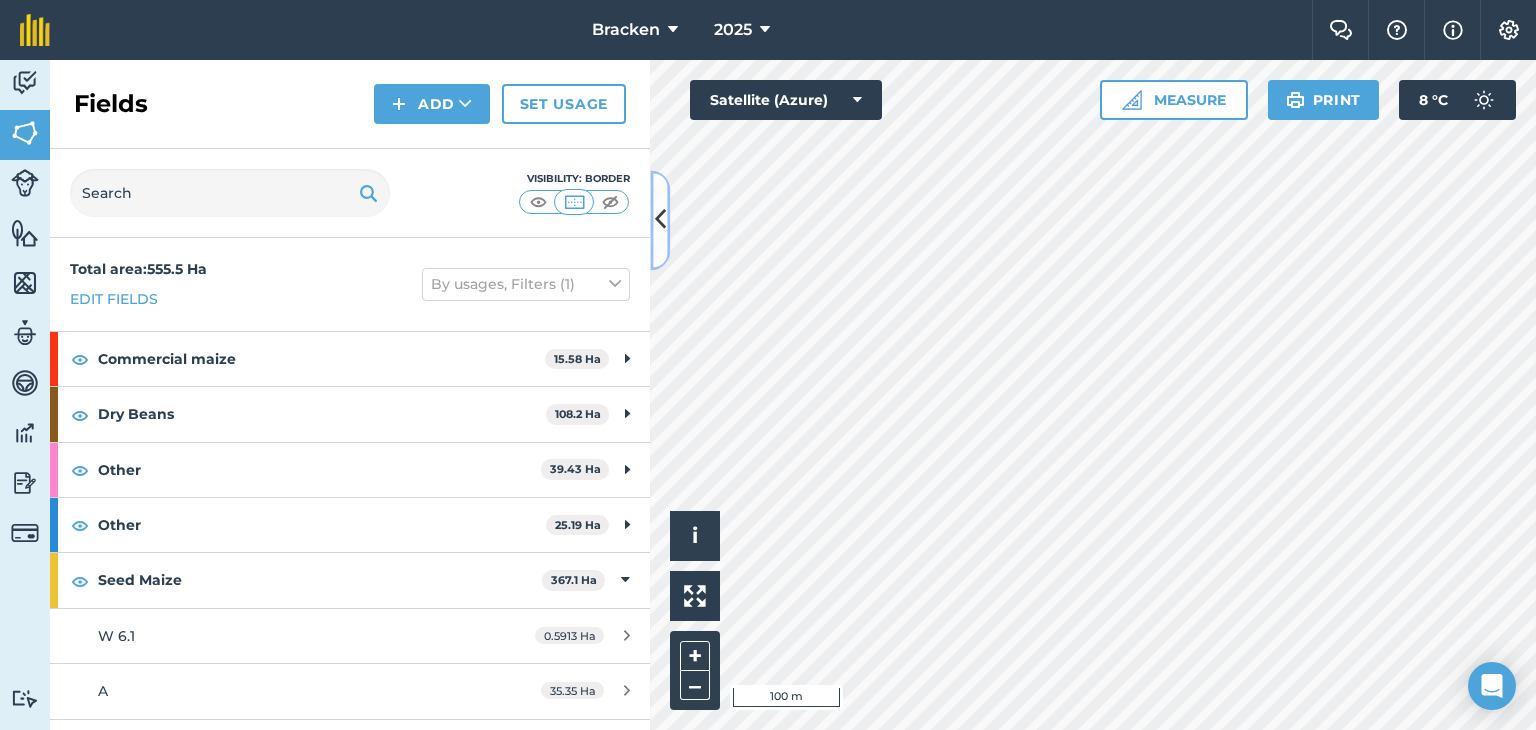 click at bounding box center [660, 220] 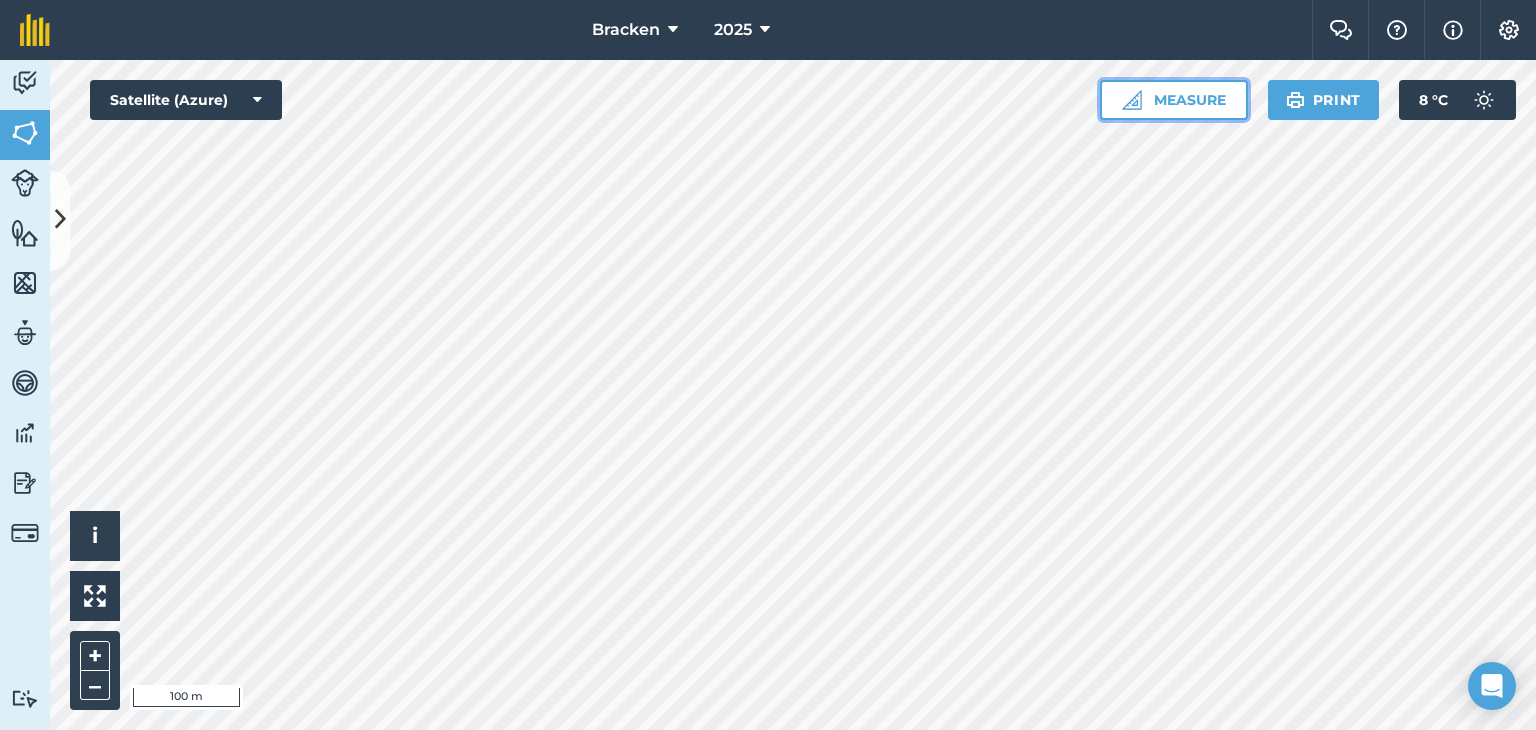 click on "Measure" at bounding box center [1174, 100] 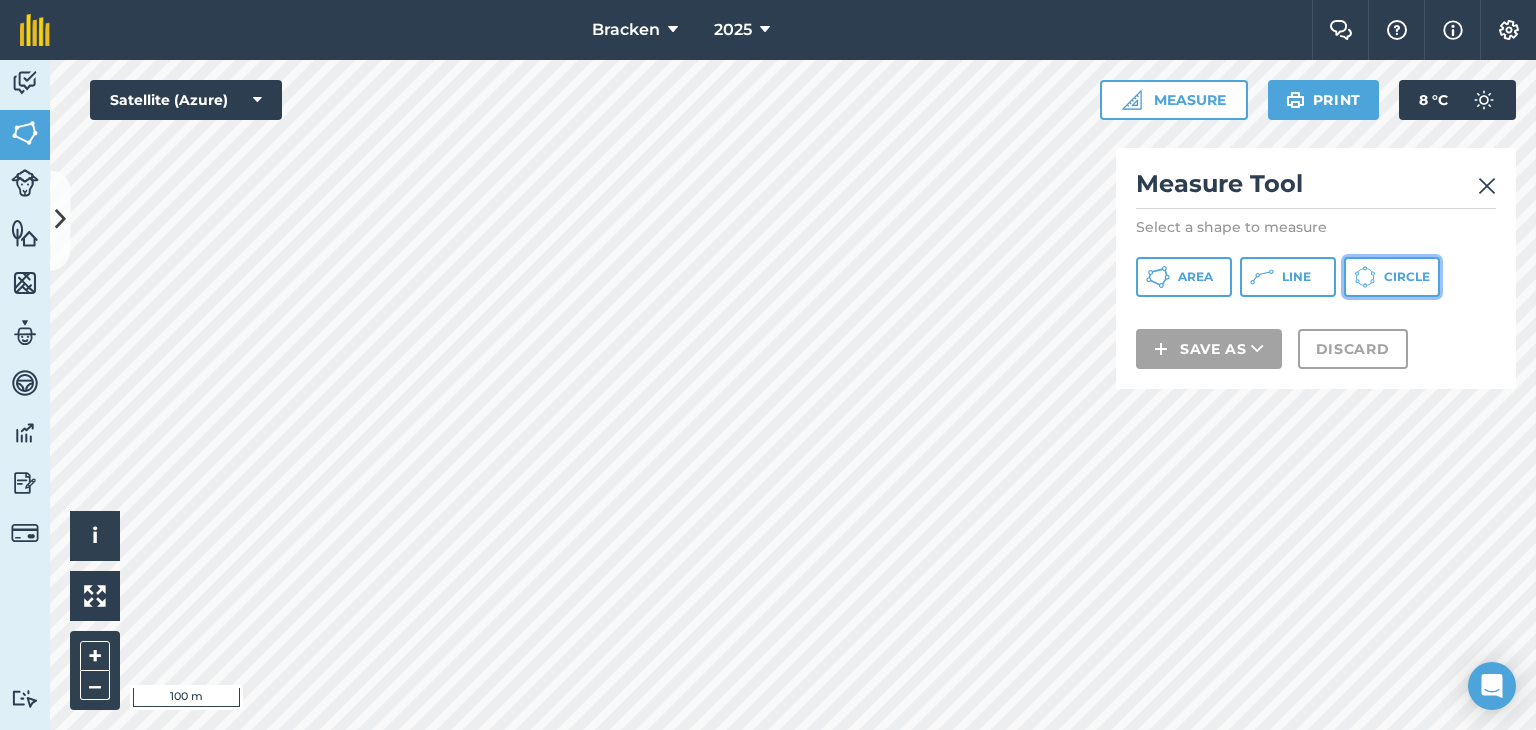 click on "Circle" at bounding box center (1407, 277) 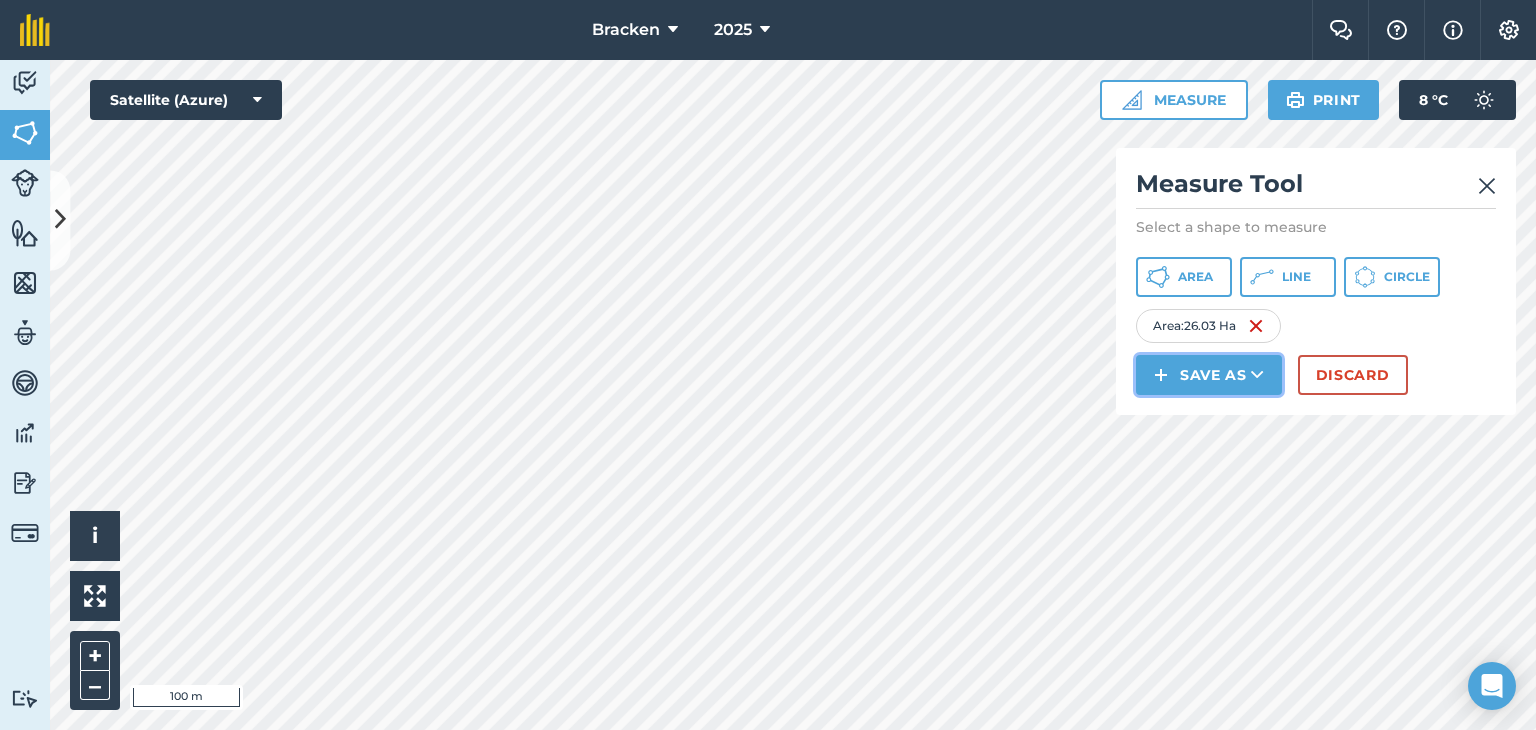 click at bounding box center (1257, 375) 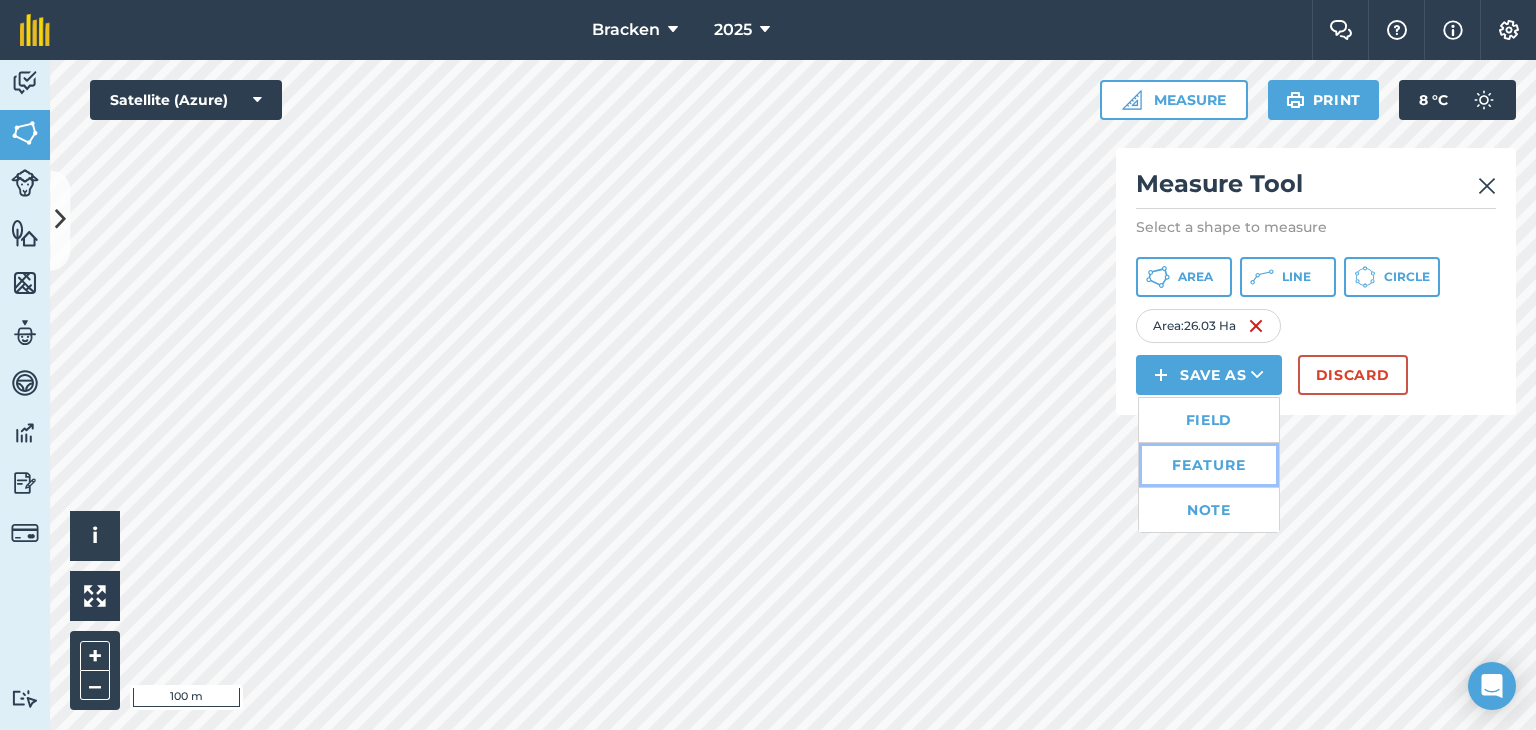 click on "Feature" at bounding box center [1209, 465] 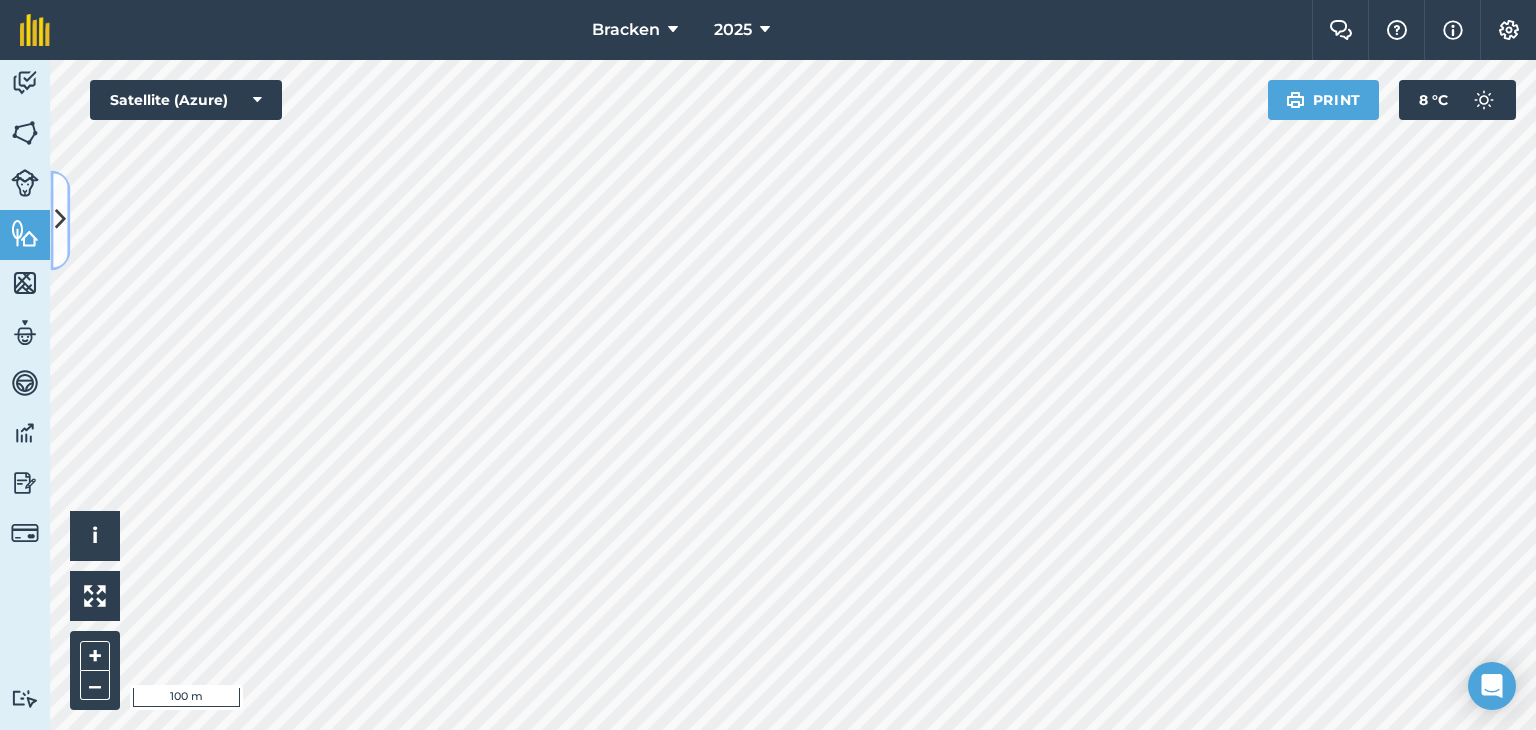 click at bounding box center [60, 220] 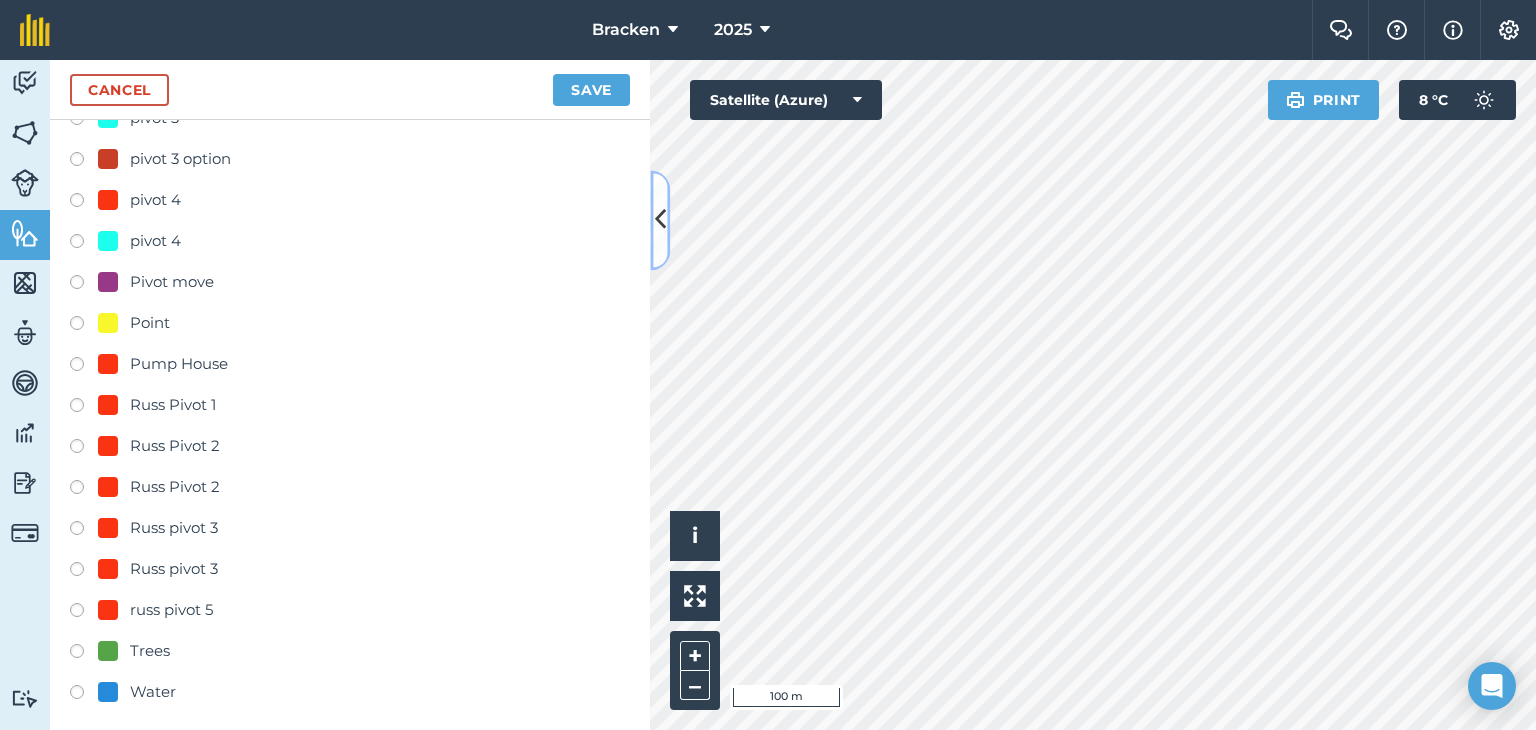 scroll, scrollTop: 734, scrollLeft: 0, axis: vertical 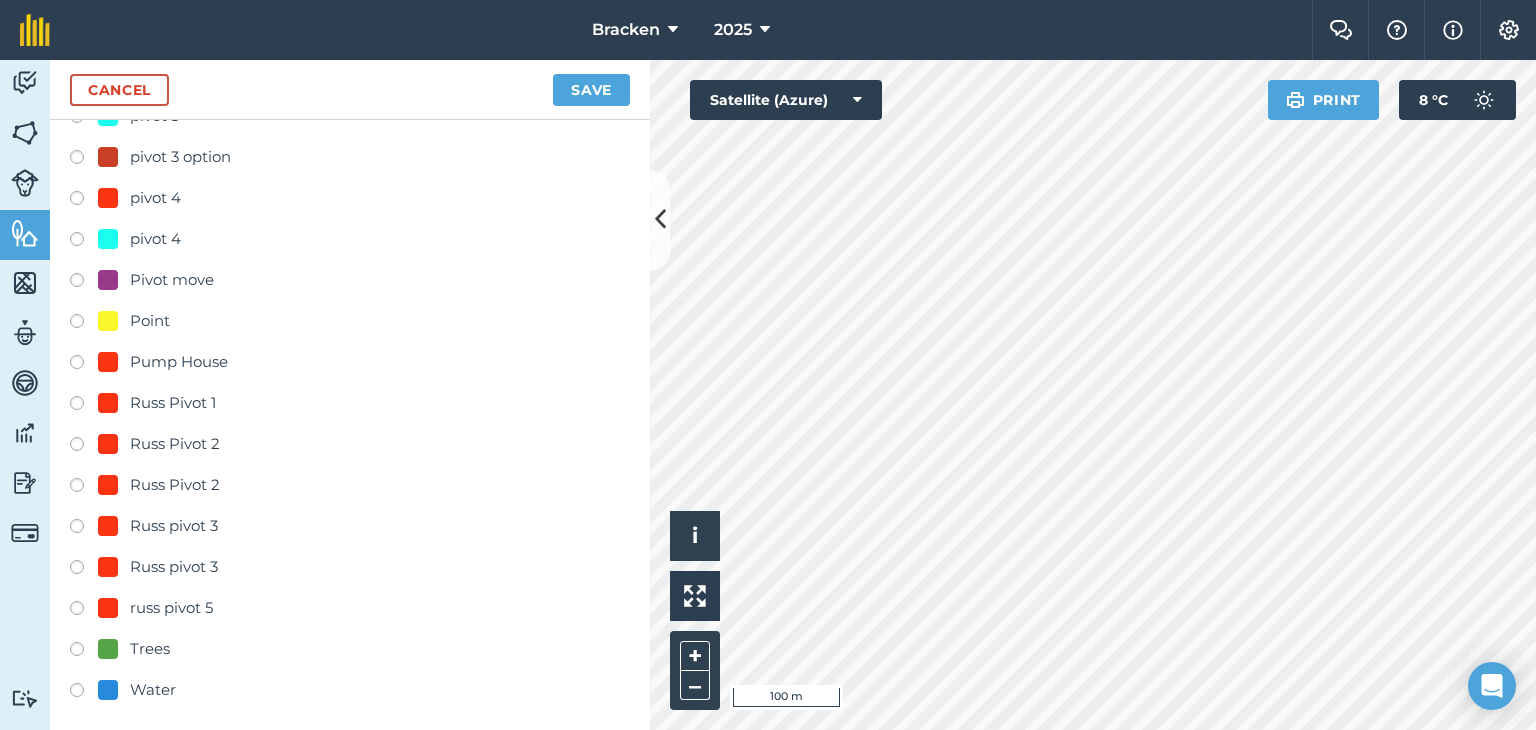 click at bounding box center (84, 529) 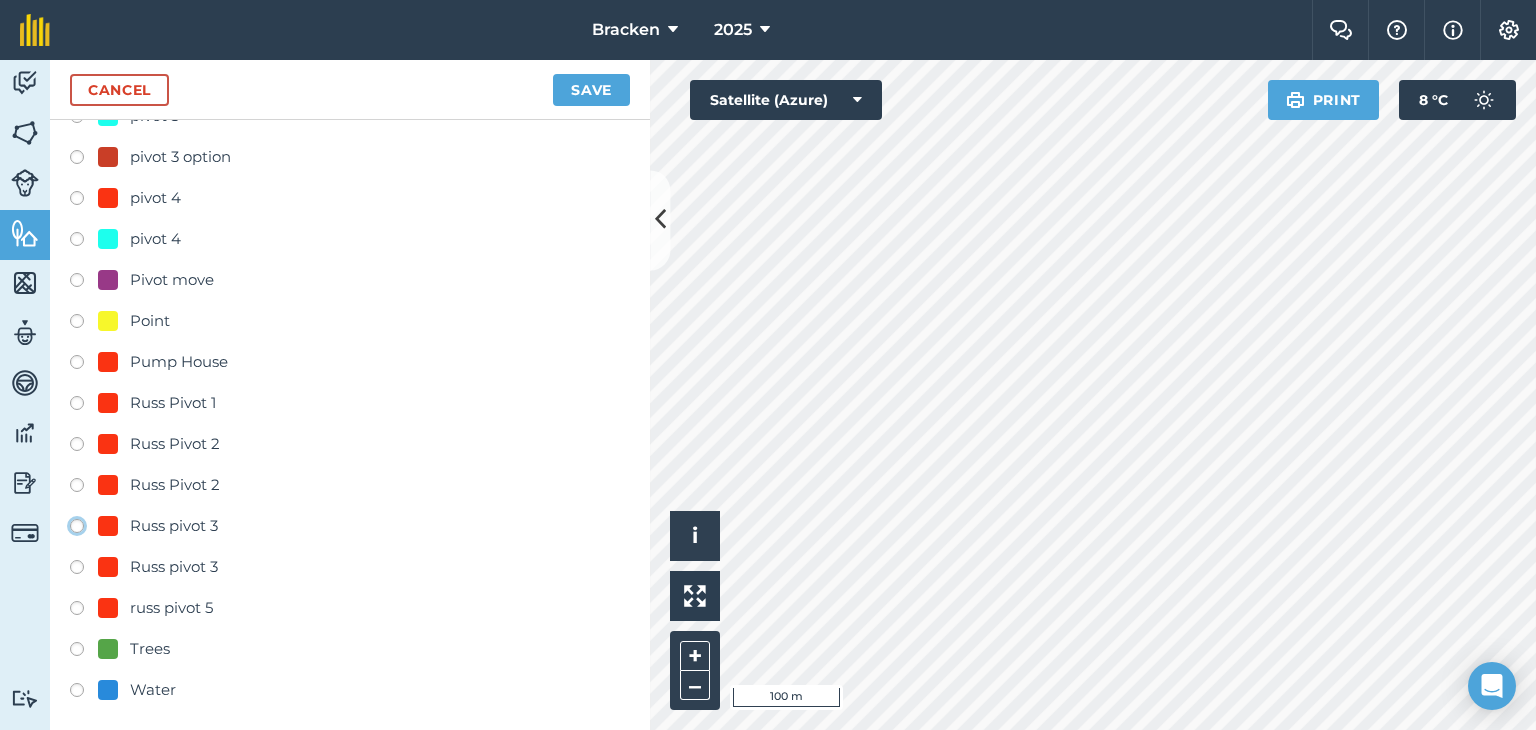 click on "Russ pivot 3" at bounding box center (-9923, 525) 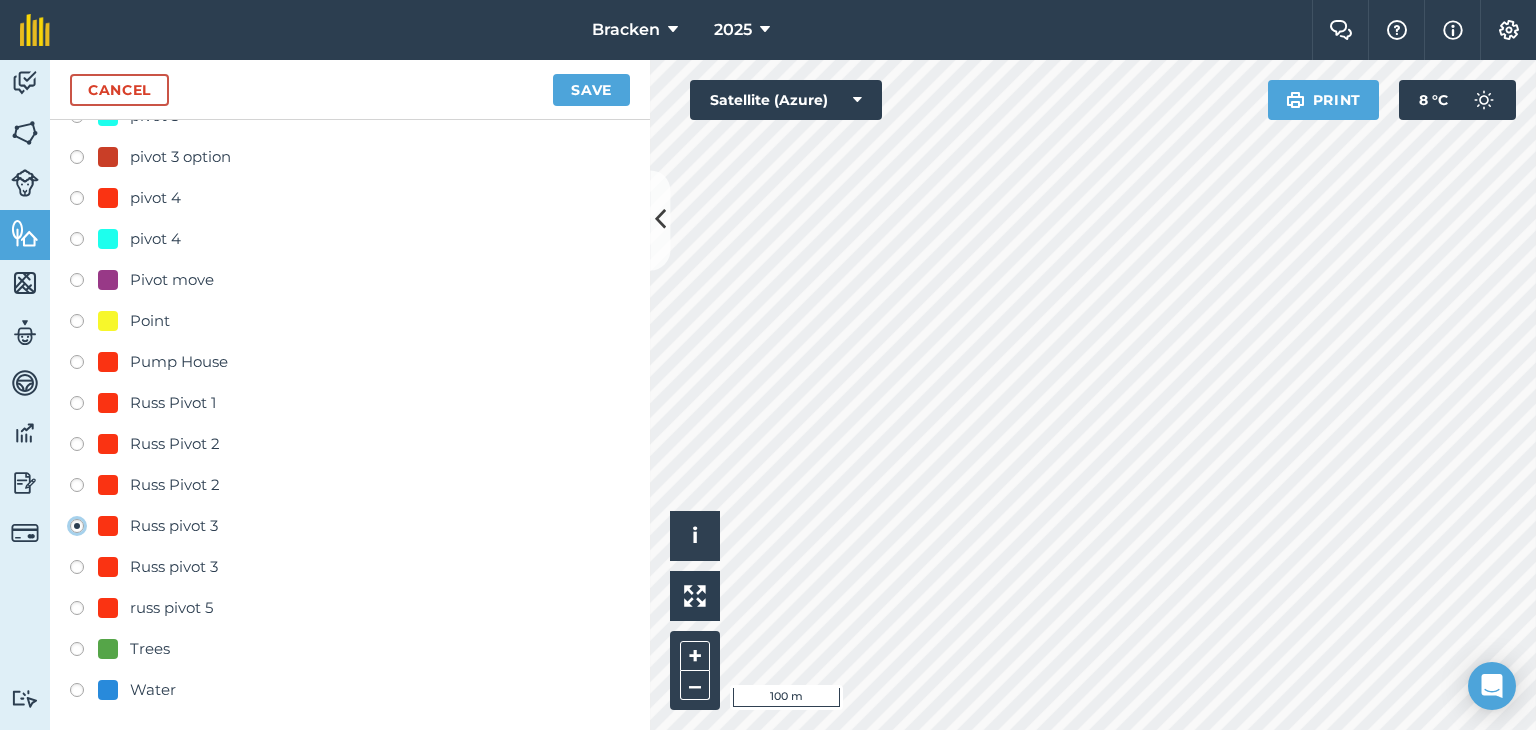 type on "Russ pivot 3" 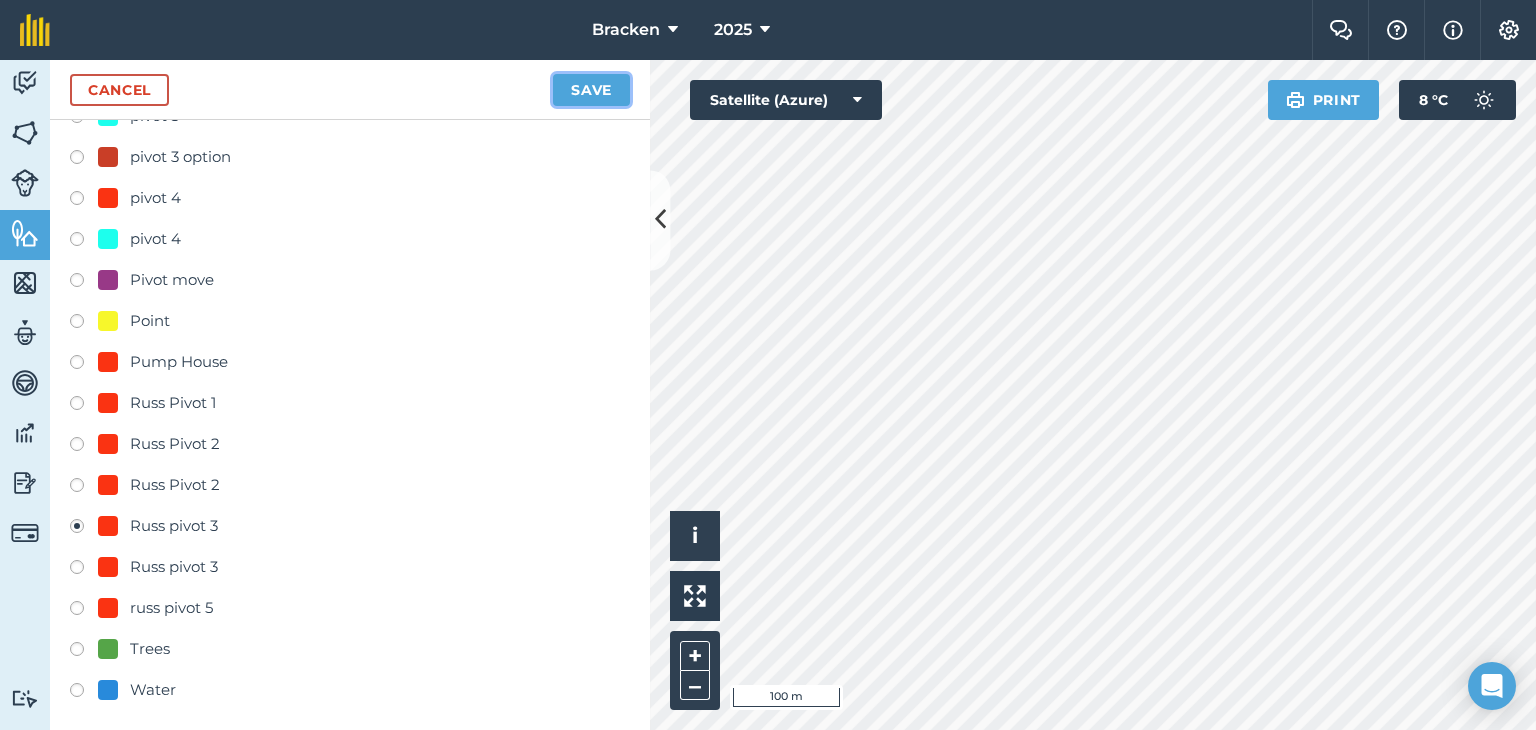 click on "Save" at bounding box center [591, 90] 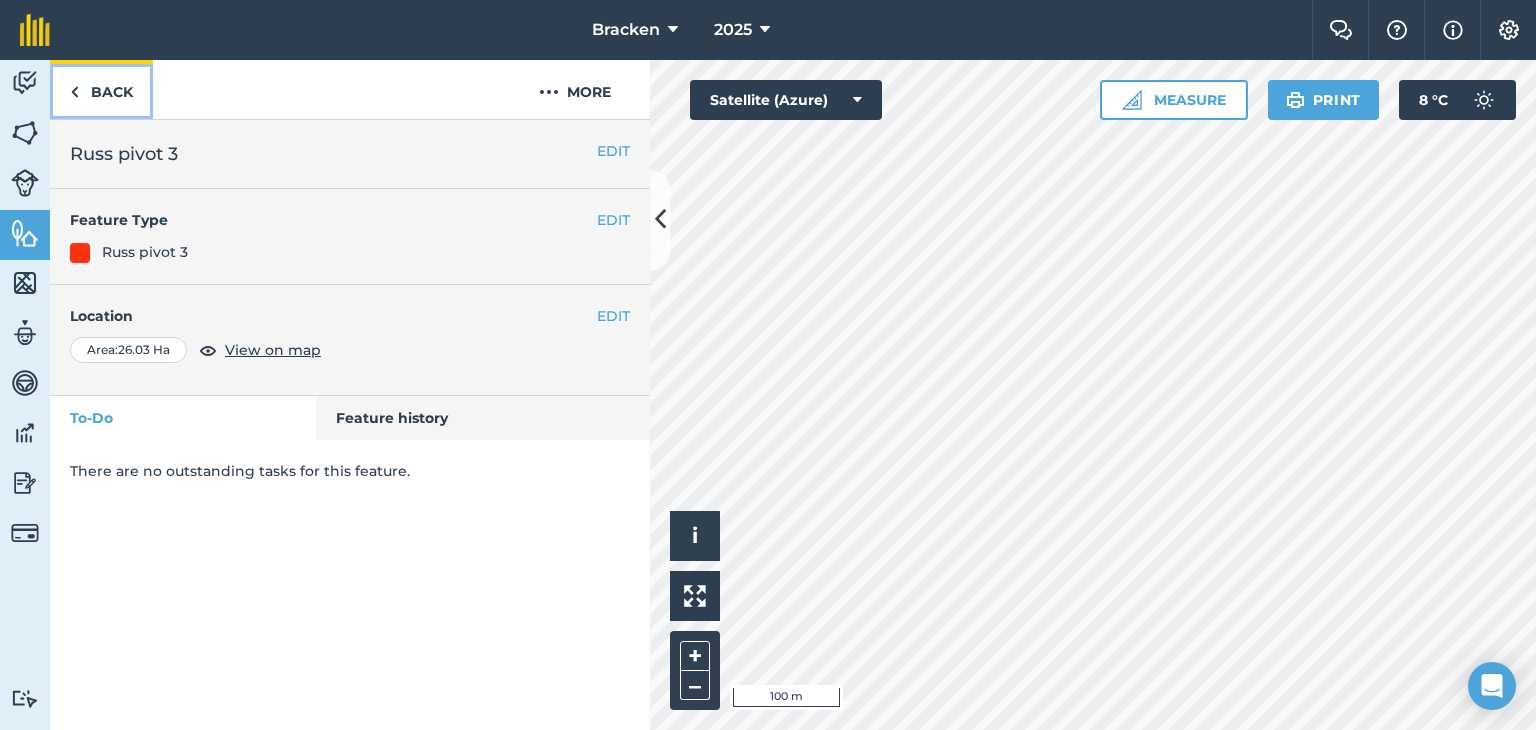 click at bounding box center (74, 92) 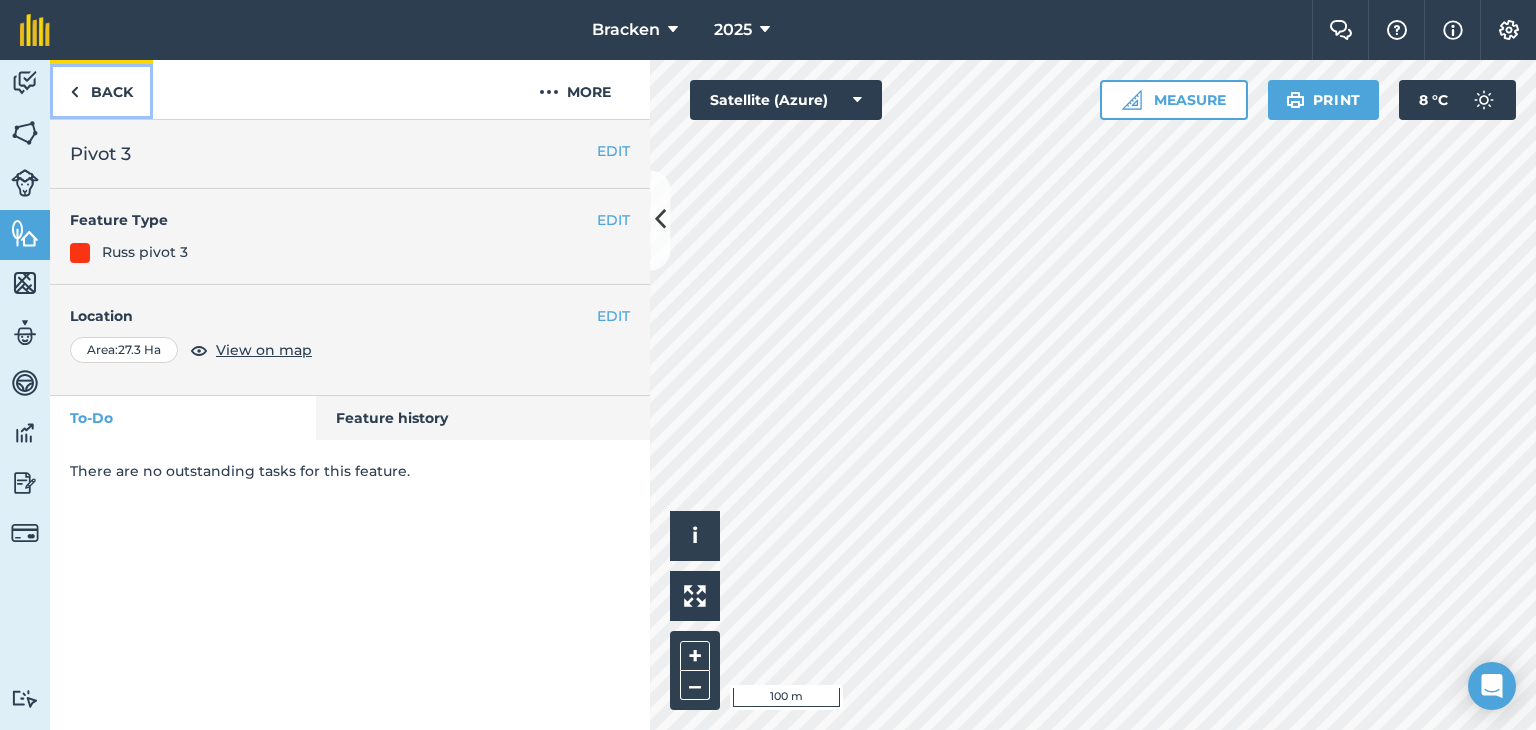 click at bounding box center [74, 92] 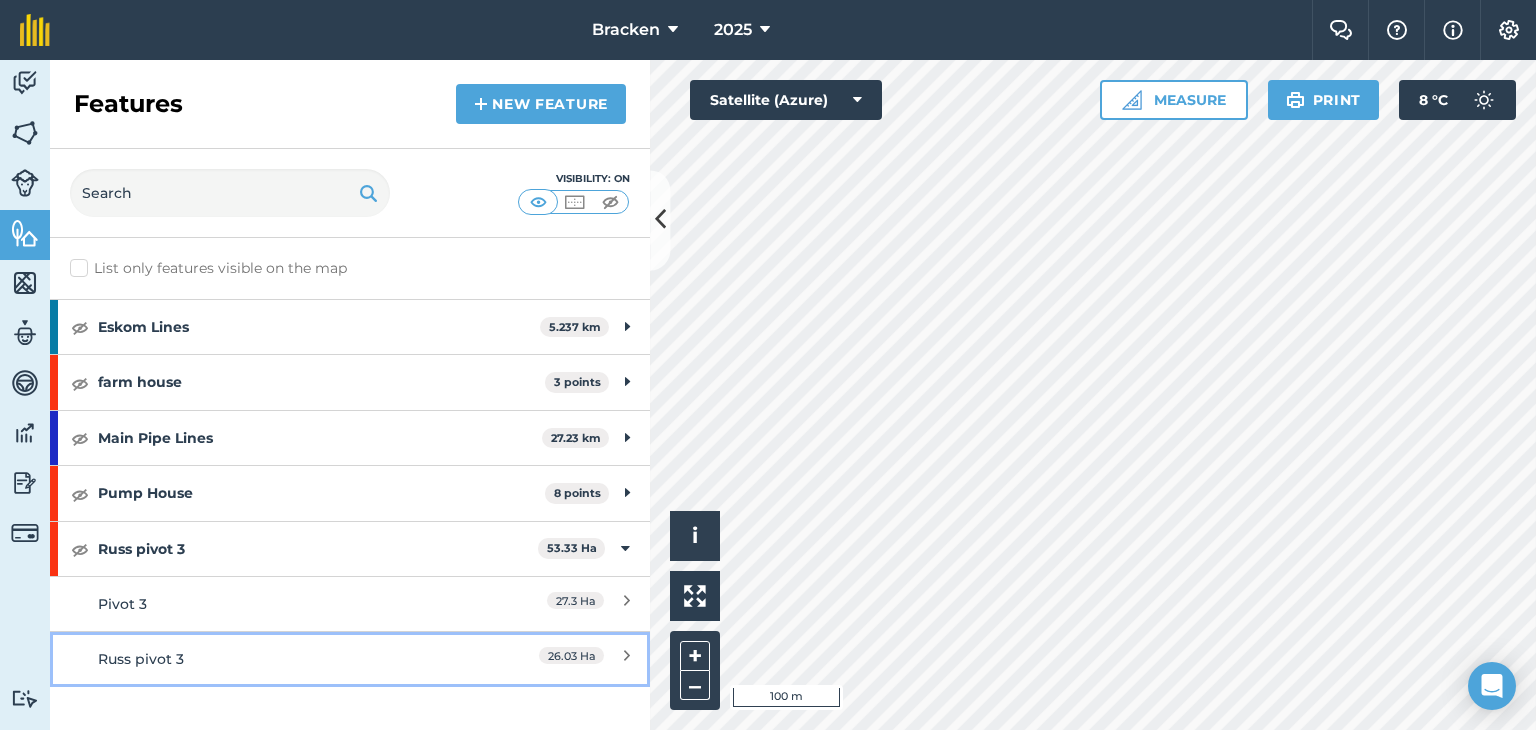 click on "26.03   Ha" at bounding box center (571, 655) 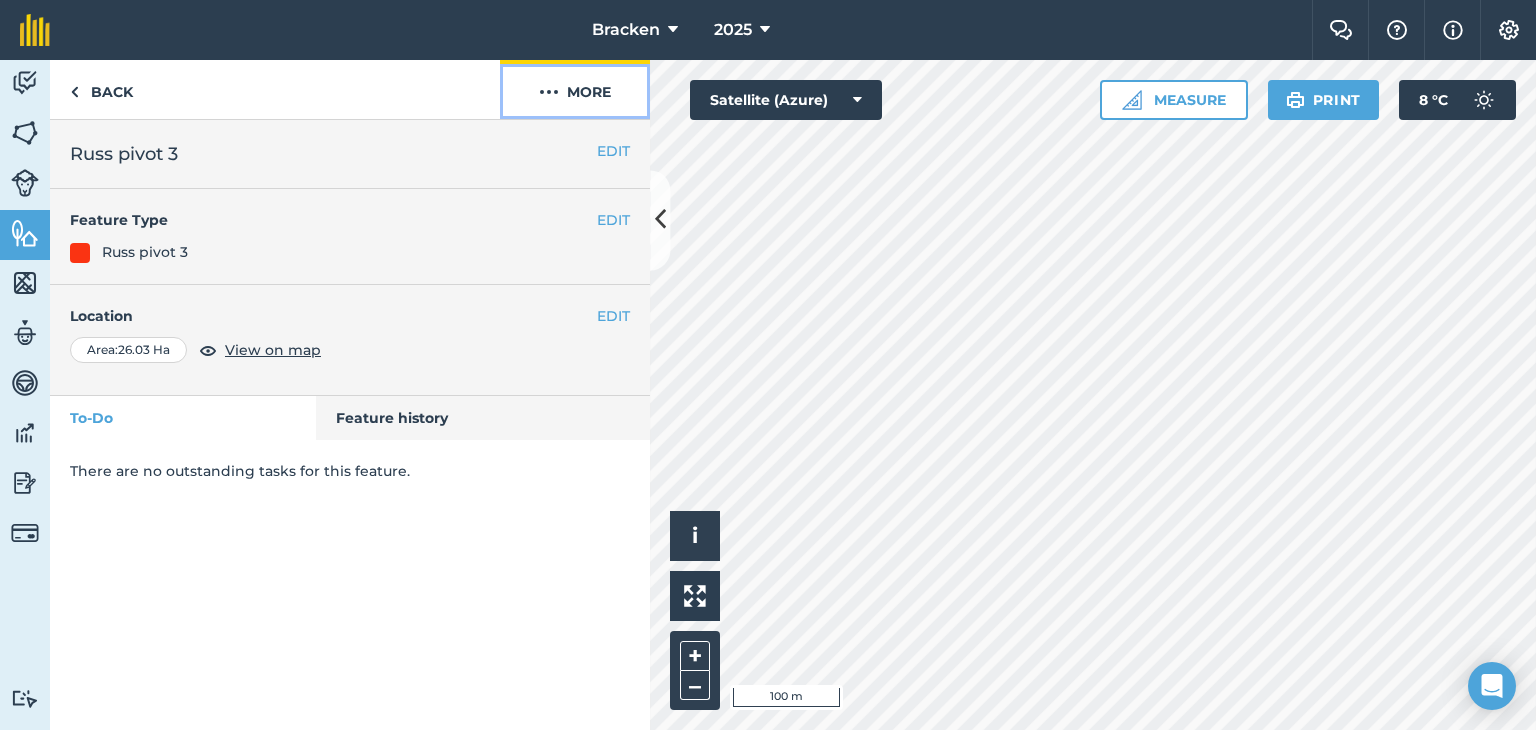 click at bounding box center (549, 92) 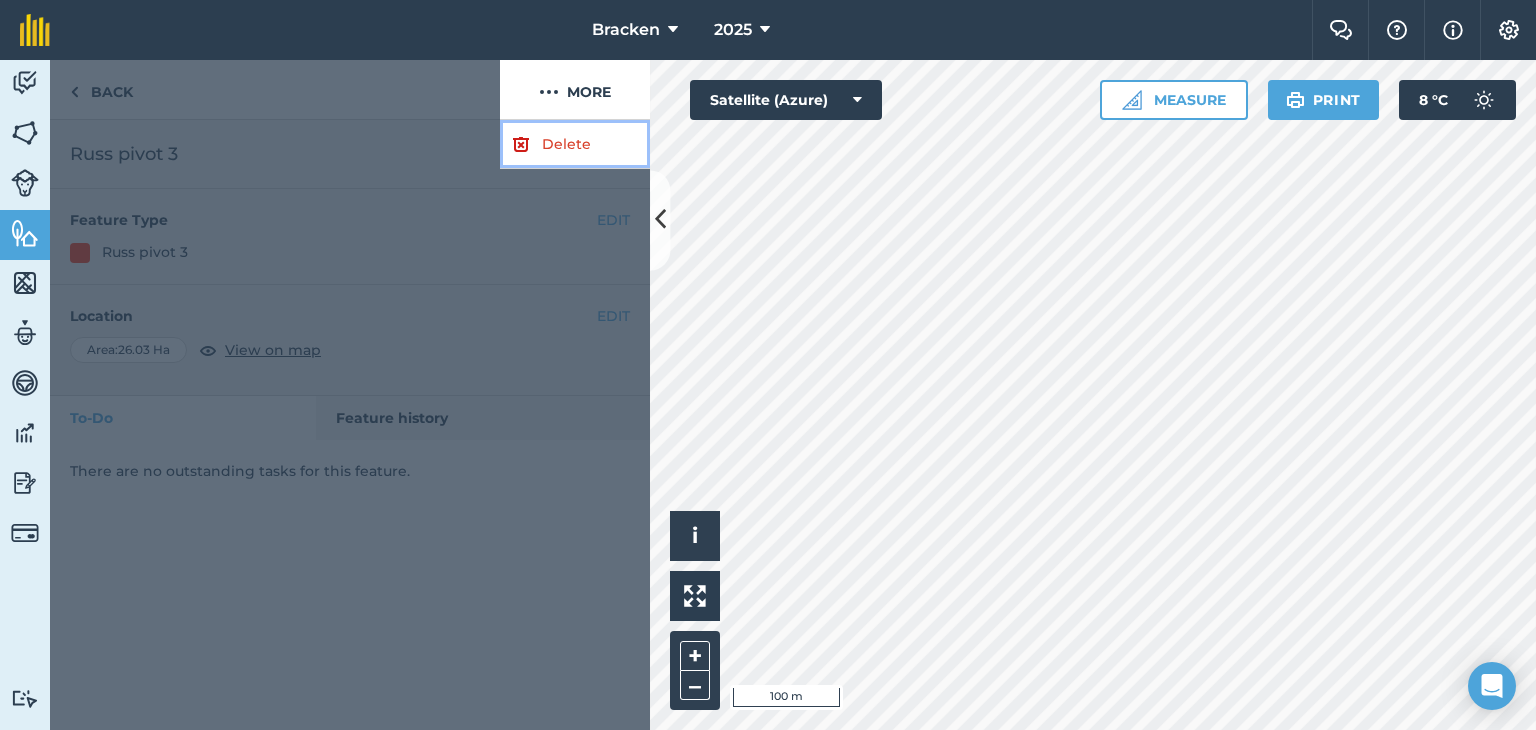 click on "Delete" at bounding box center (575, 144) 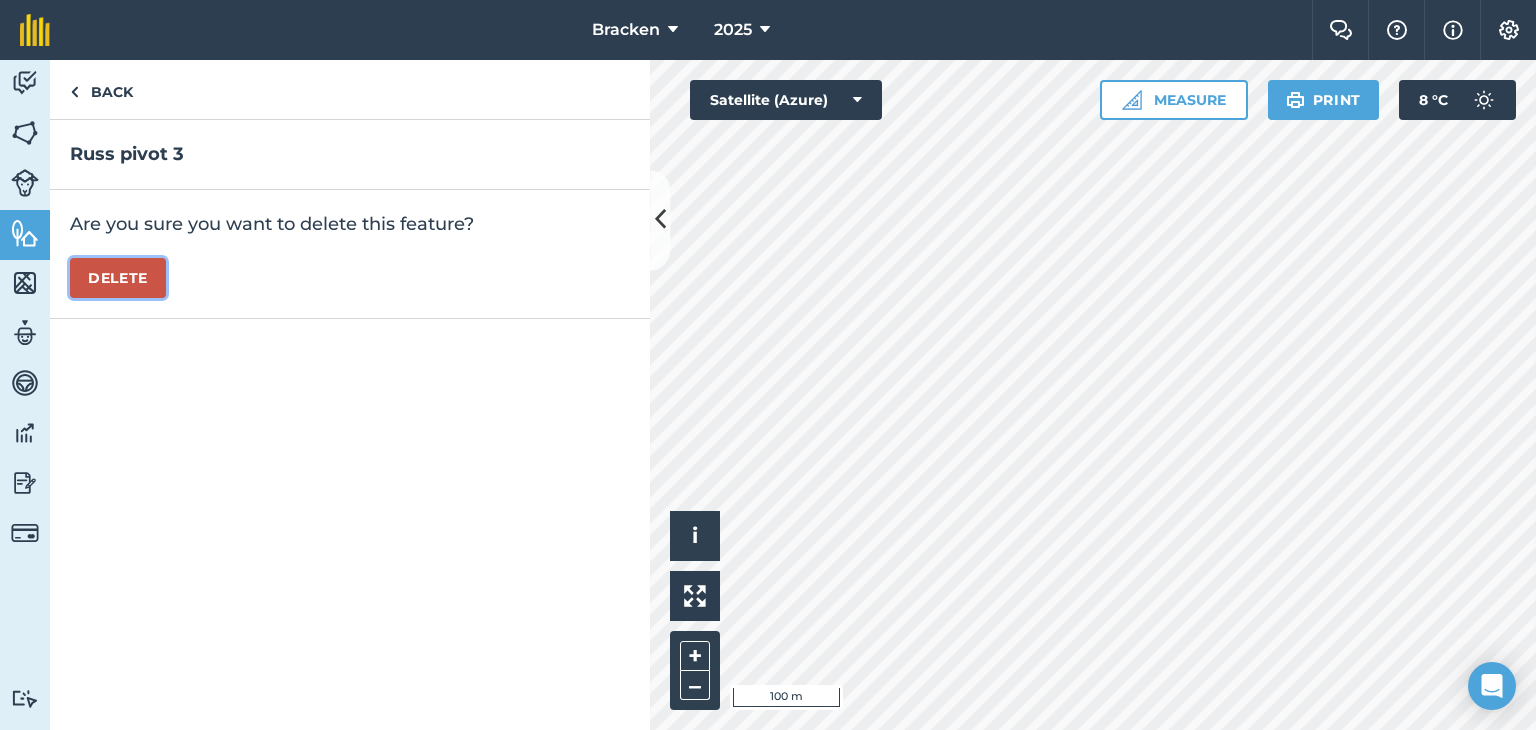 click on "Delete" at bounding box center (118, 278) 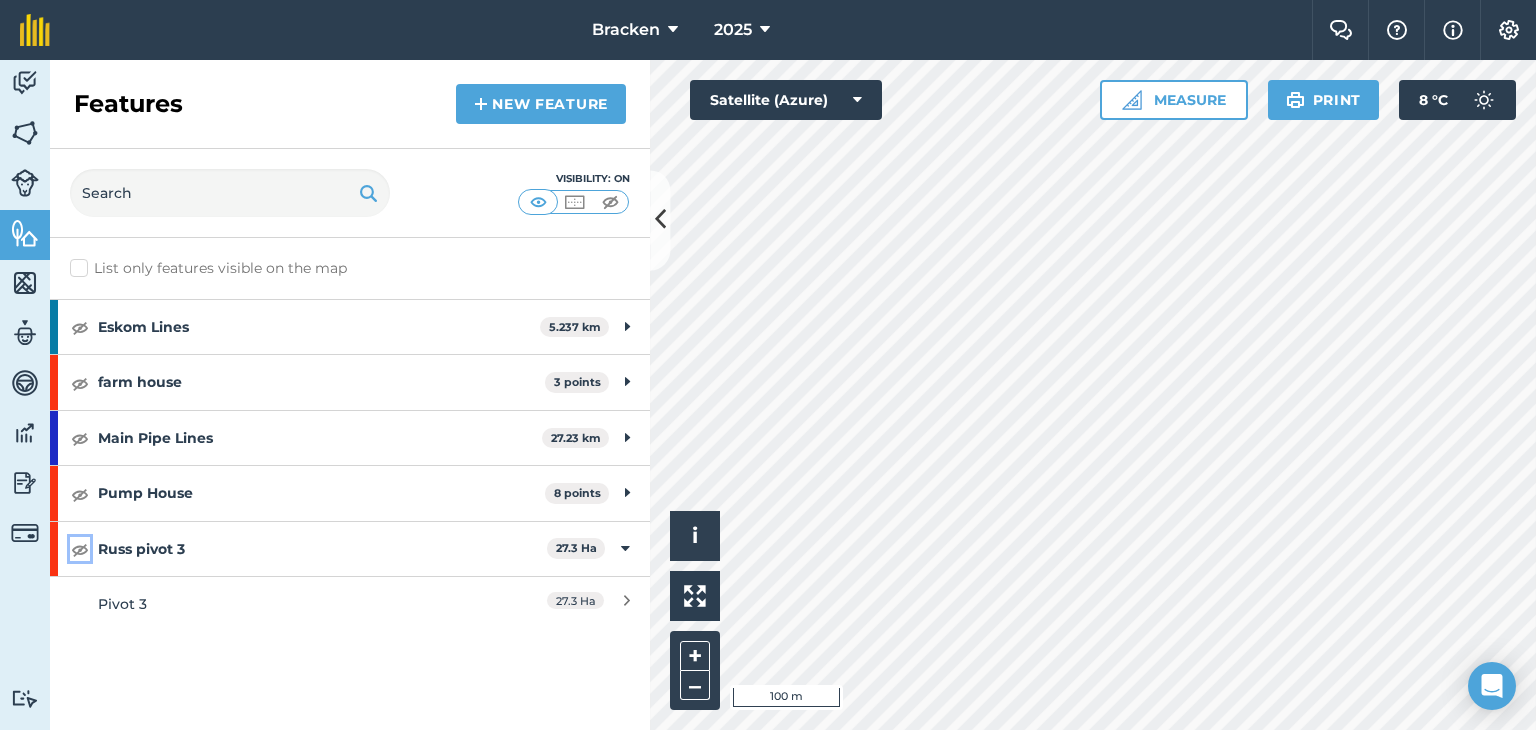 click at bounding box center (80, 549) 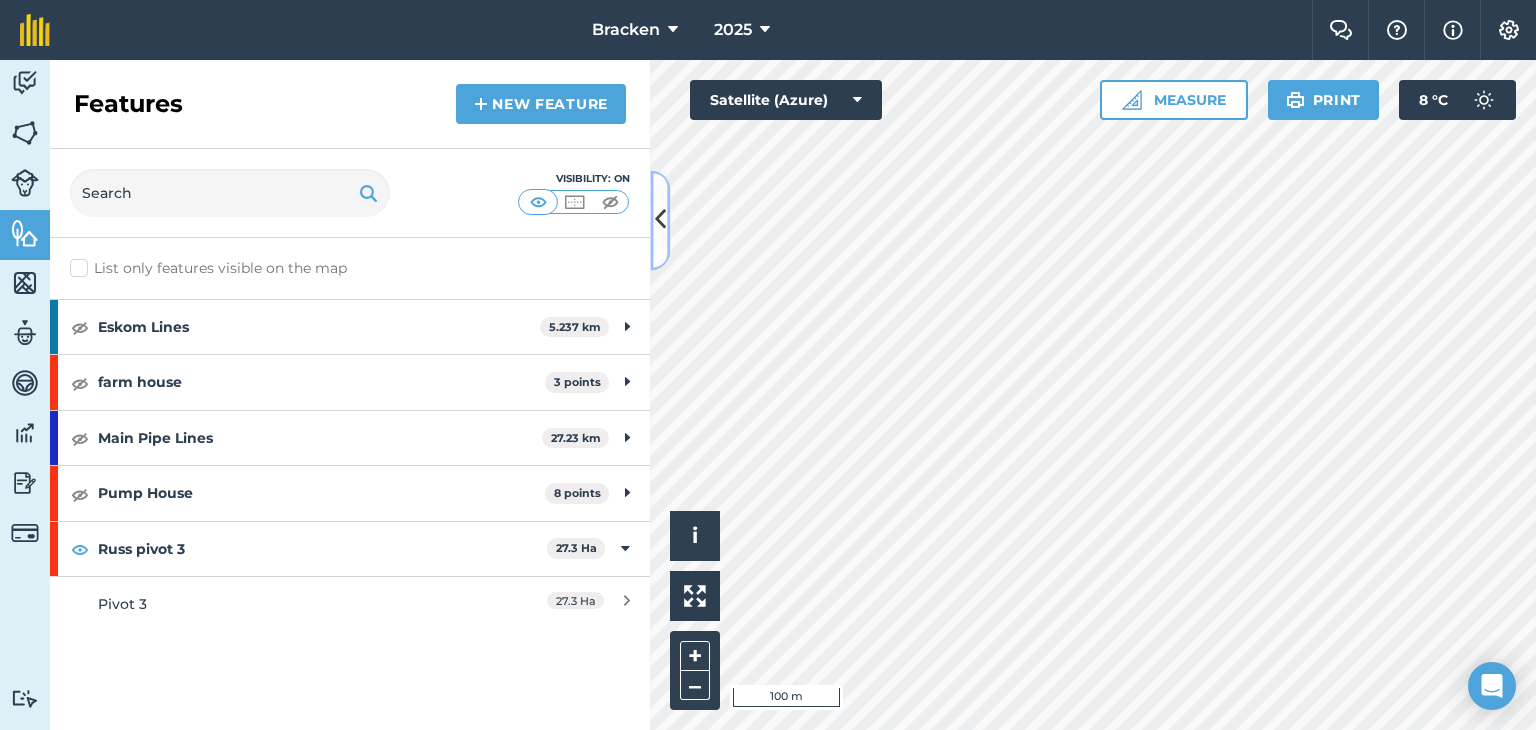click at bounding box center [660, 220] 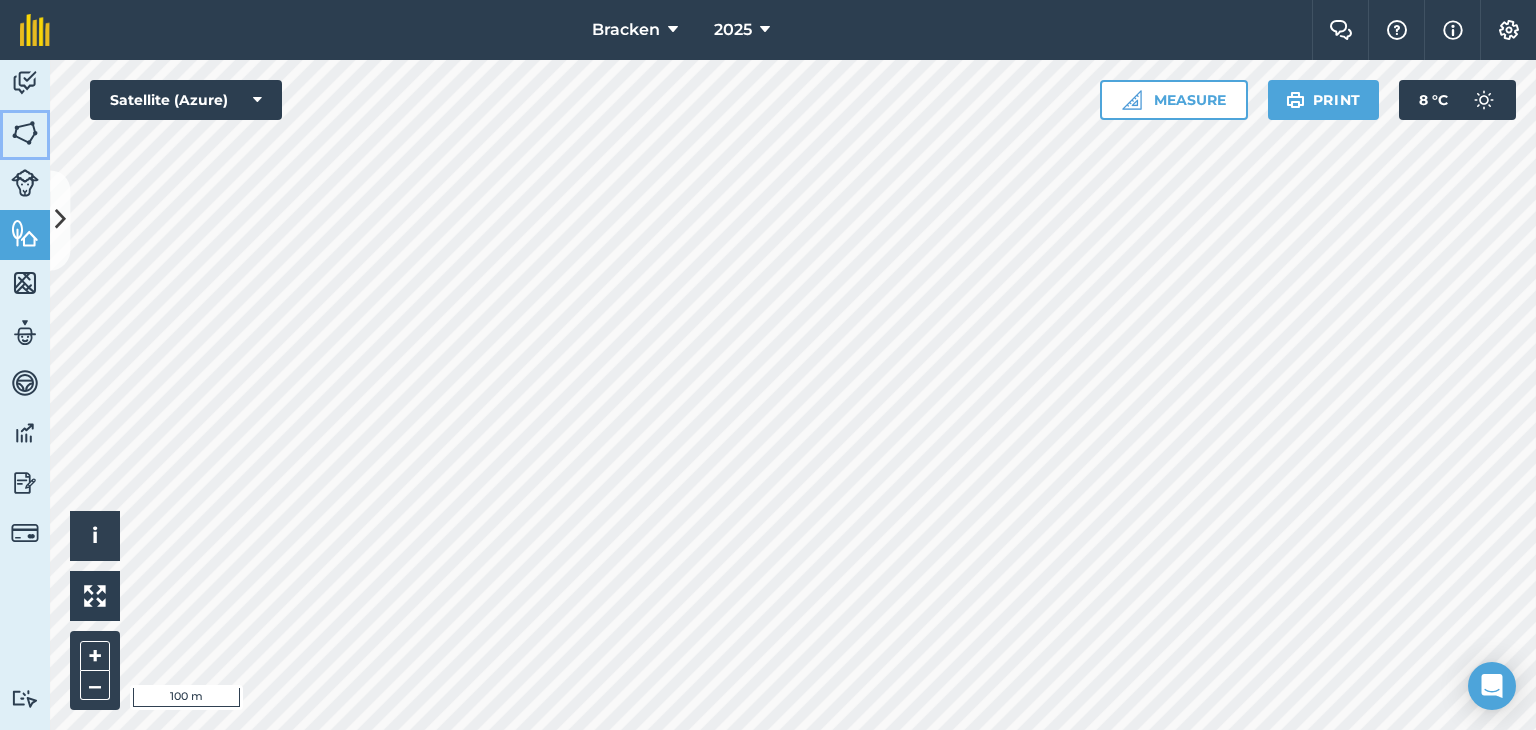 click at bounding box center [25, 133] 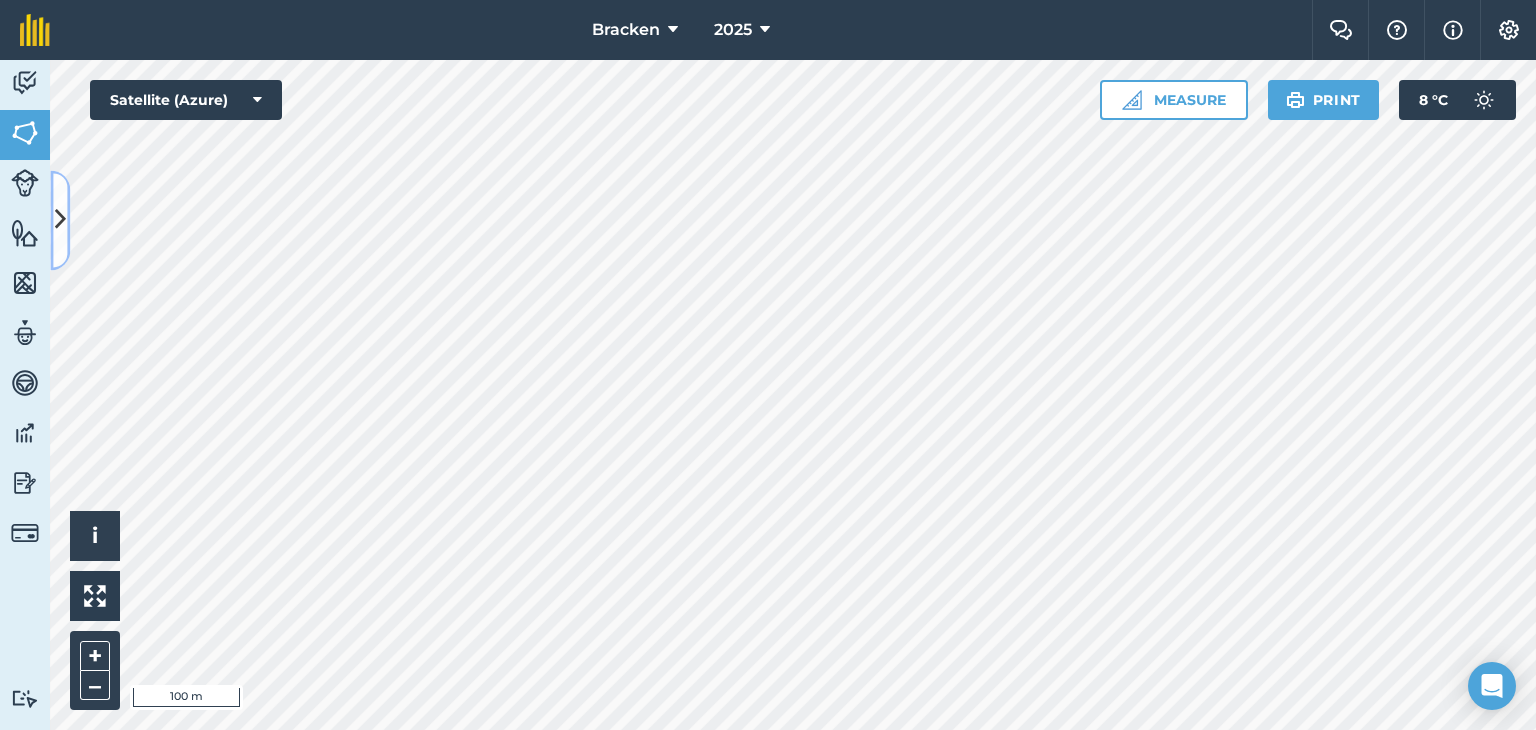 click at bounding box center (60, 220) 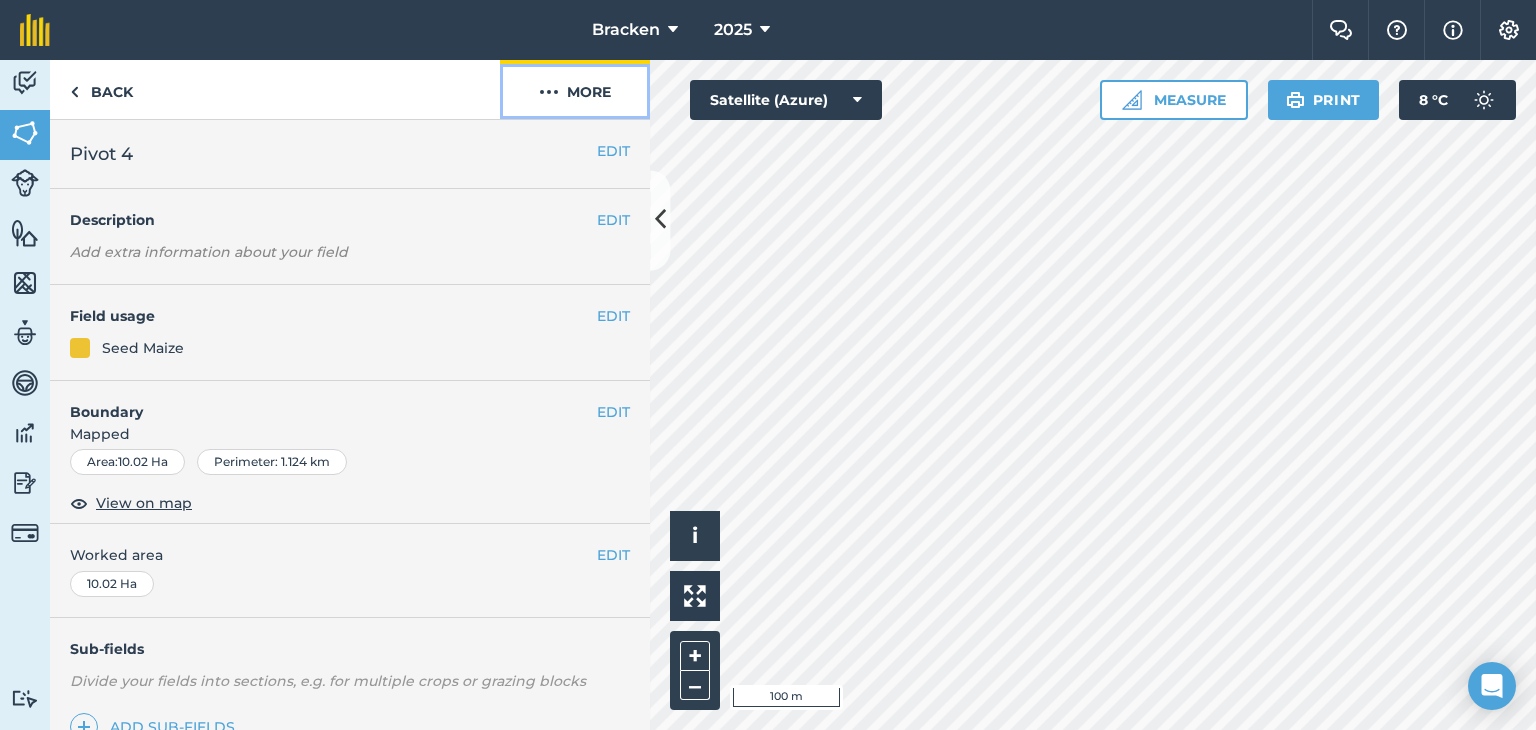 click on "More" at bounding box center [575, 89] 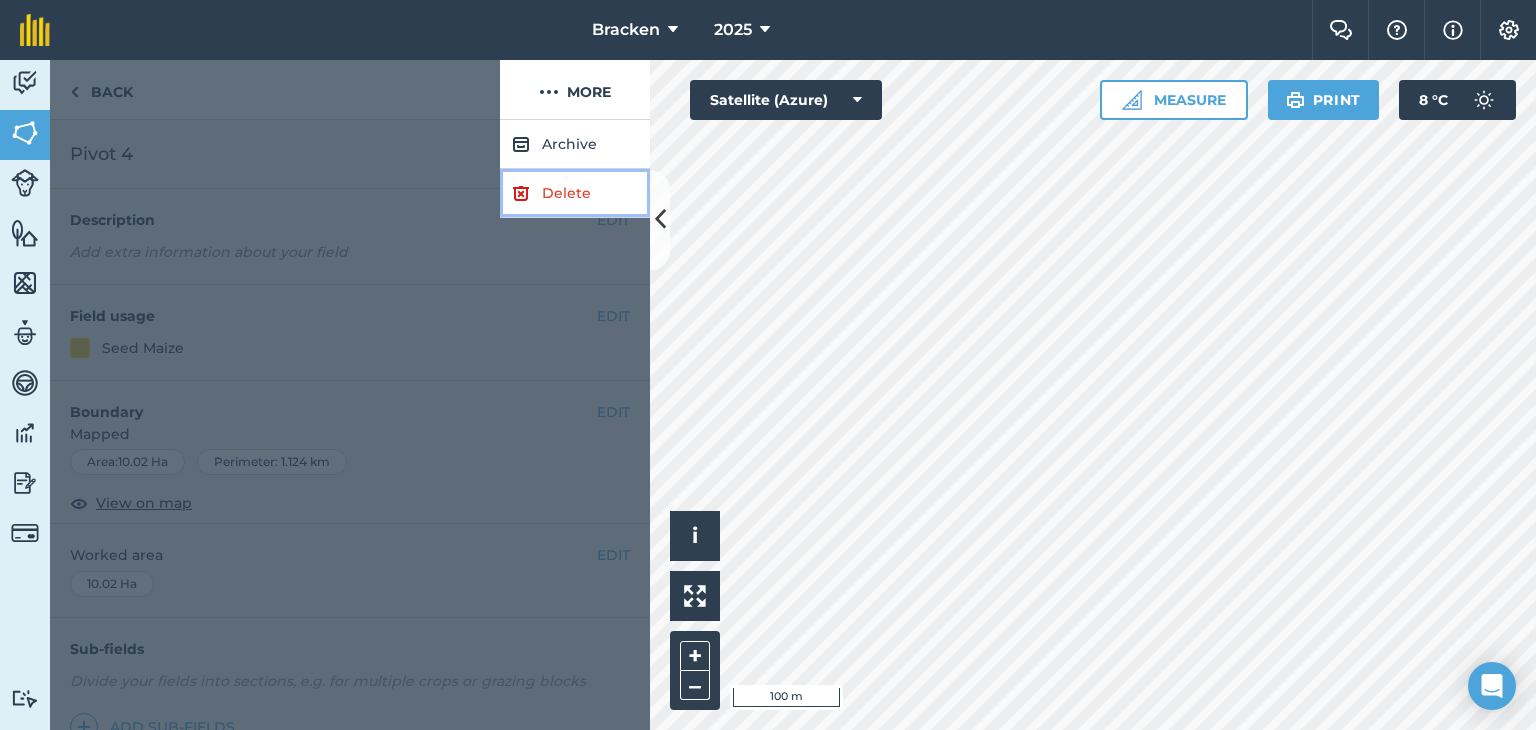 click on "Delete" at bounding box center [575, 193] 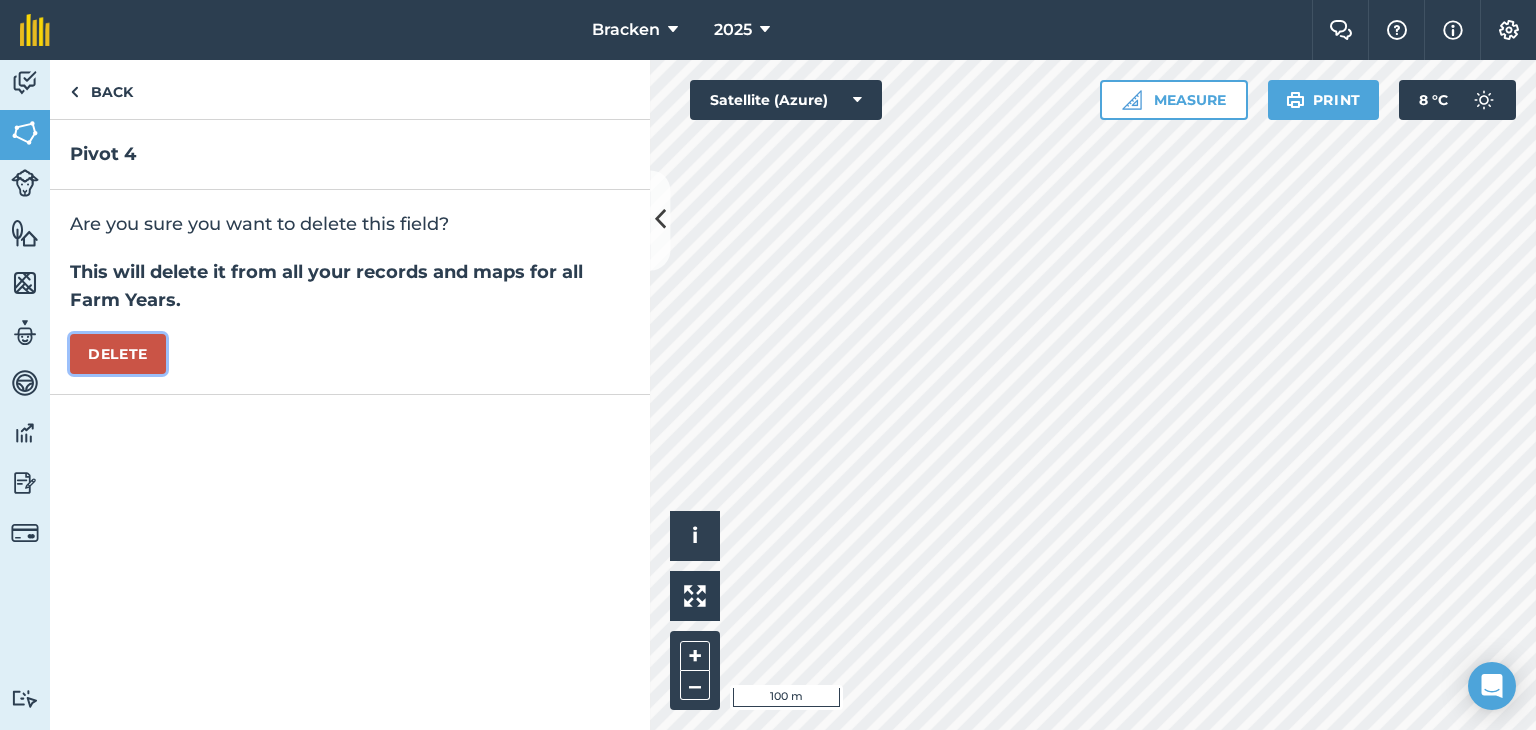 click on "Delete" at bounding box center (118, 354) 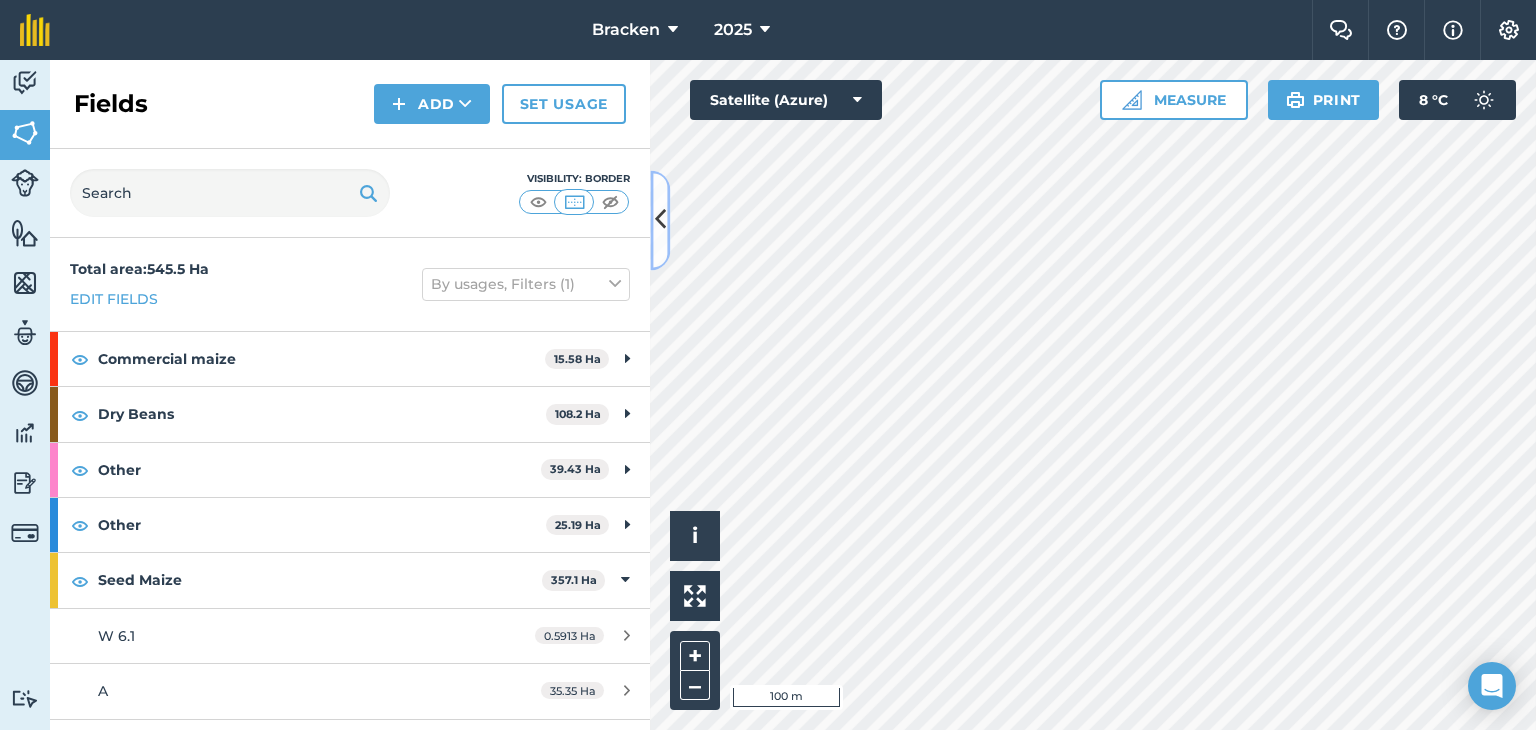 click at bounding box center [660, 220] 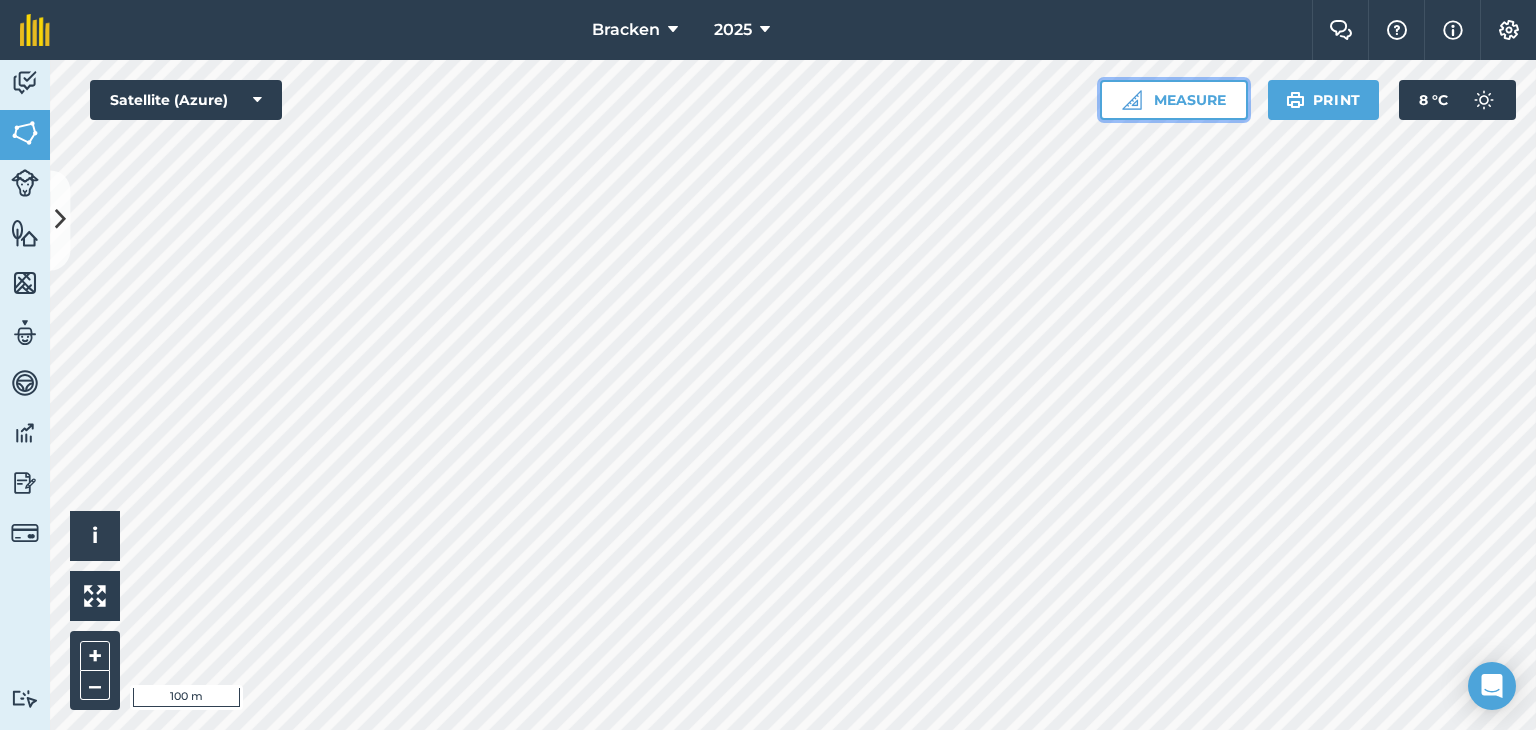 click on "Measure" at bounding box center (1174, 100) 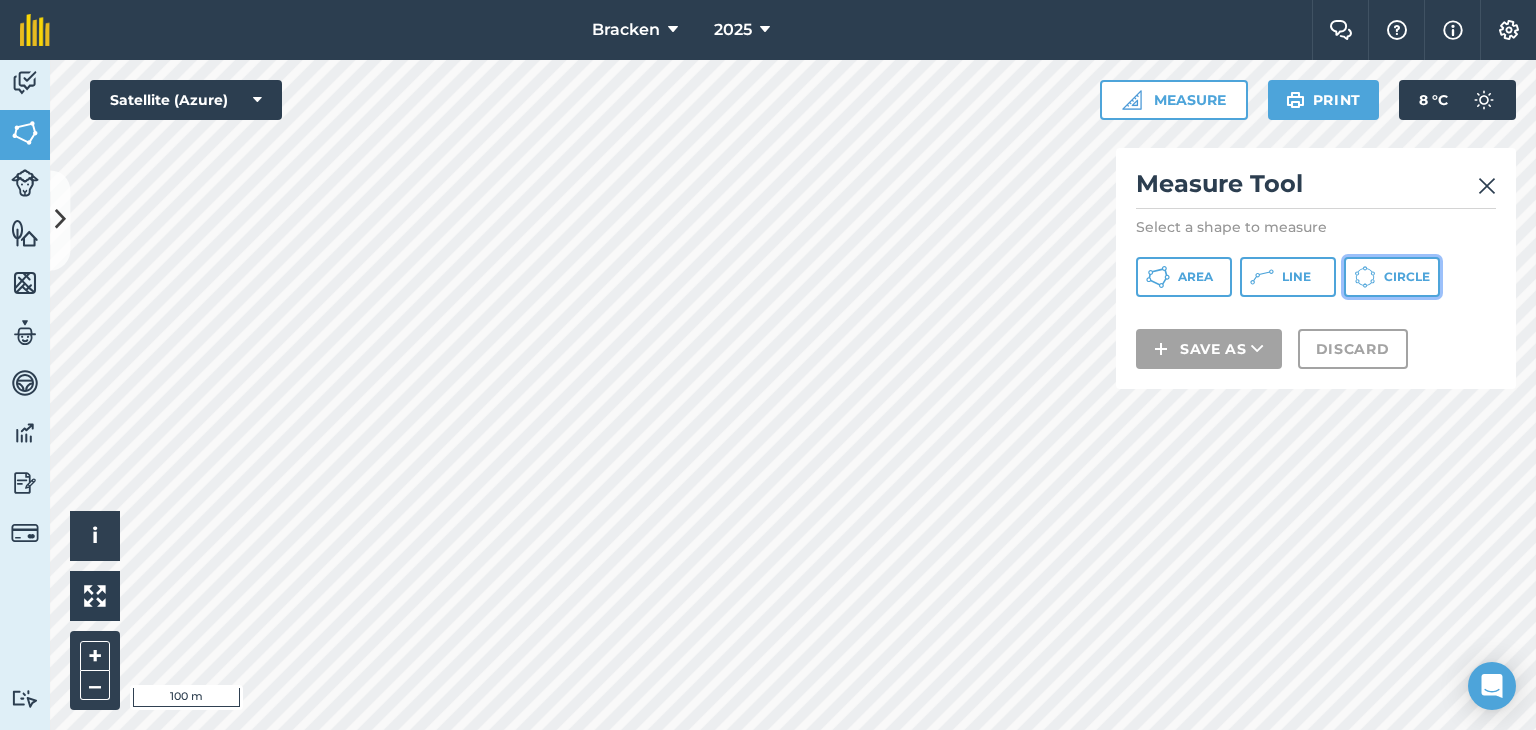 drag, startPoint x: 1422, startPoint y: 271, endPoint x: 1217, endPoint y: 283, distance: 205.35092 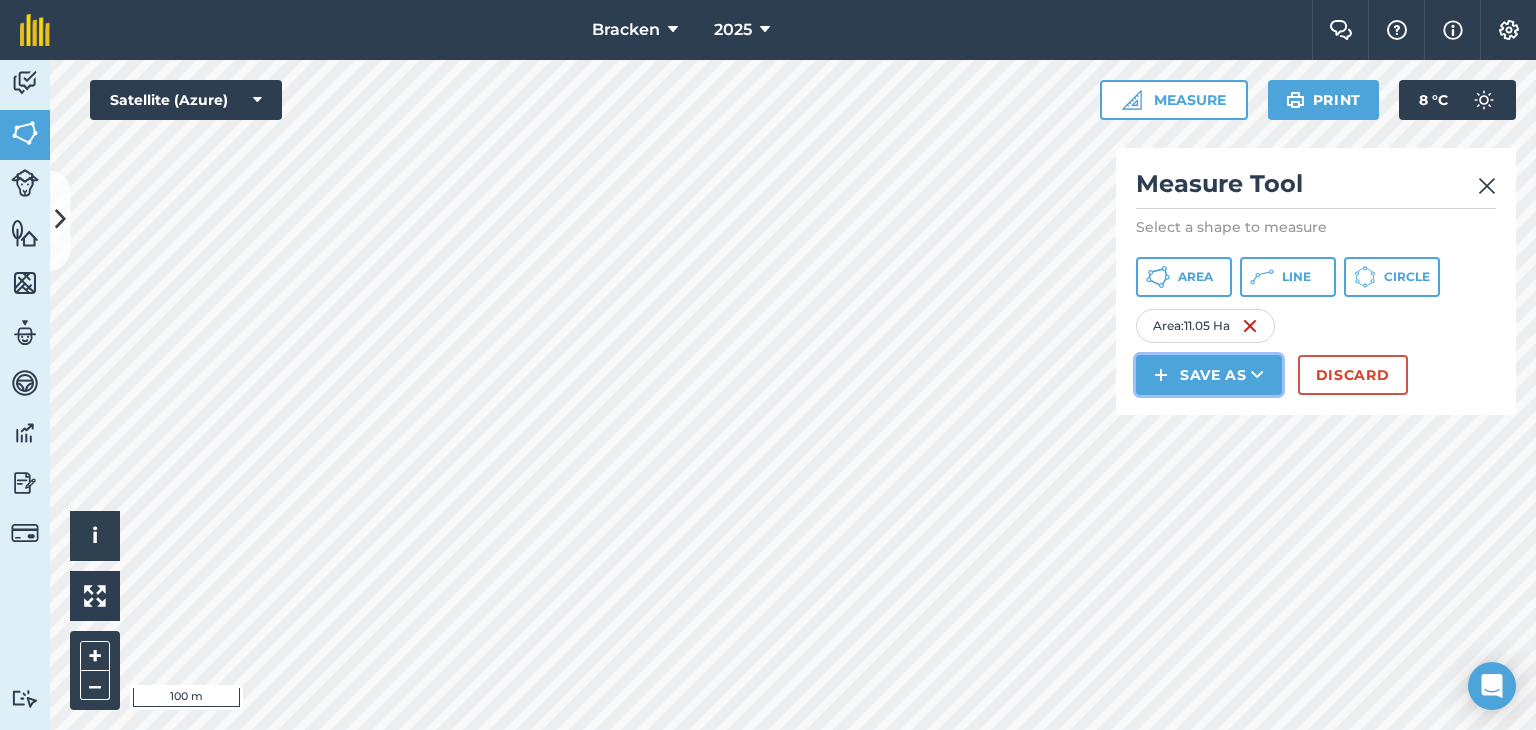 click at bounding box center [1257, 375] 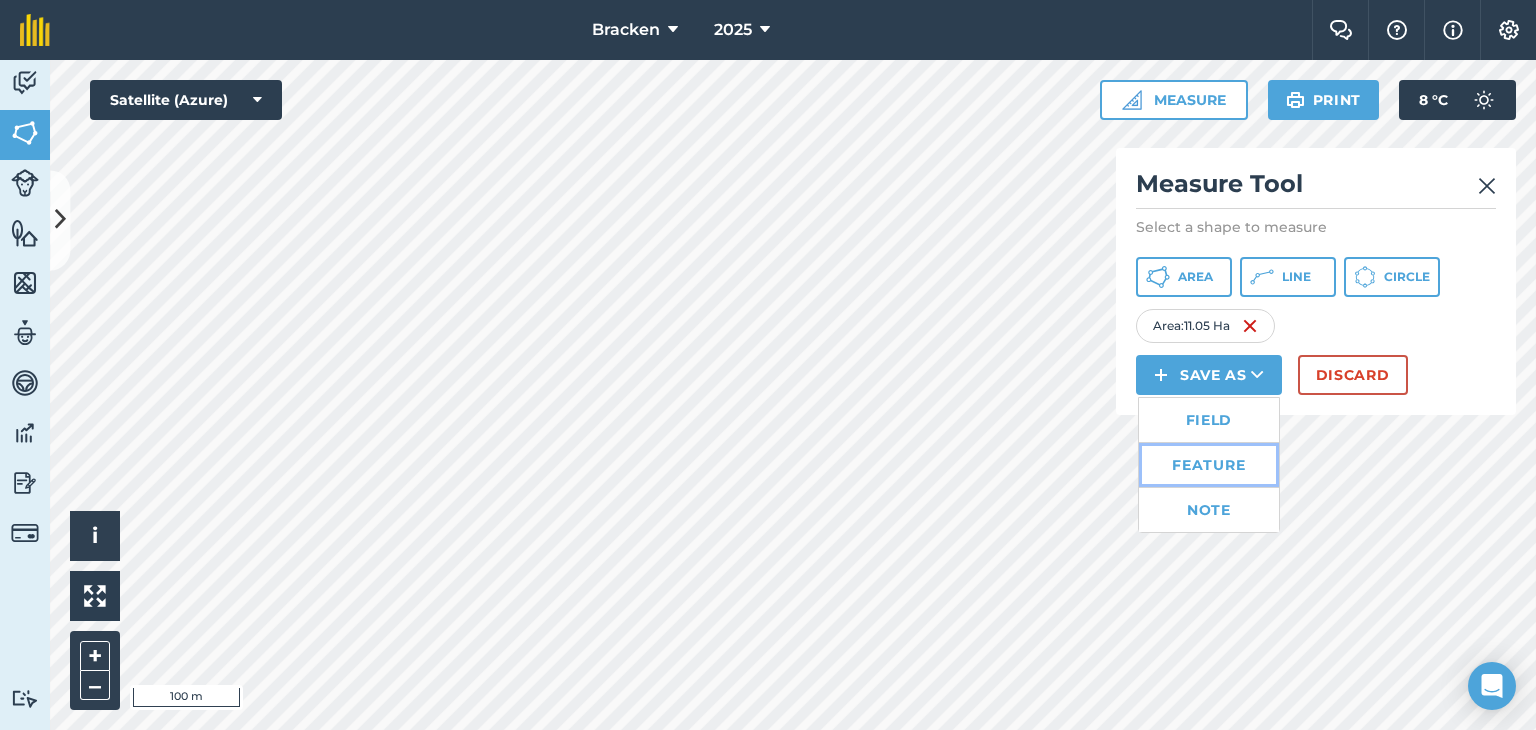 click on "Feature" at bounding box center [1209, 465] 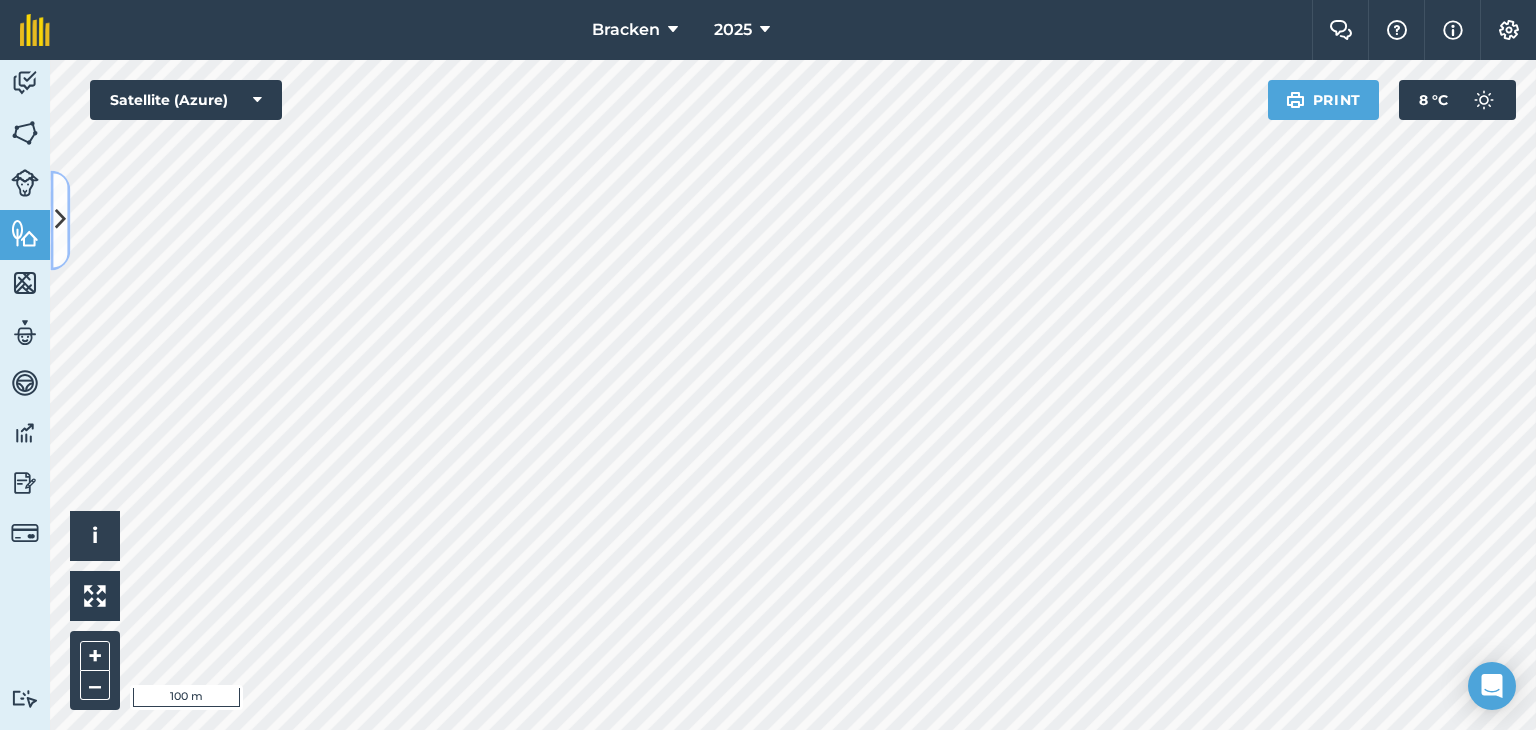 drag, startPoint x: 58, startPoint y: 205, endPoint x: 68, endPoint y: 220, distance: 18.027756 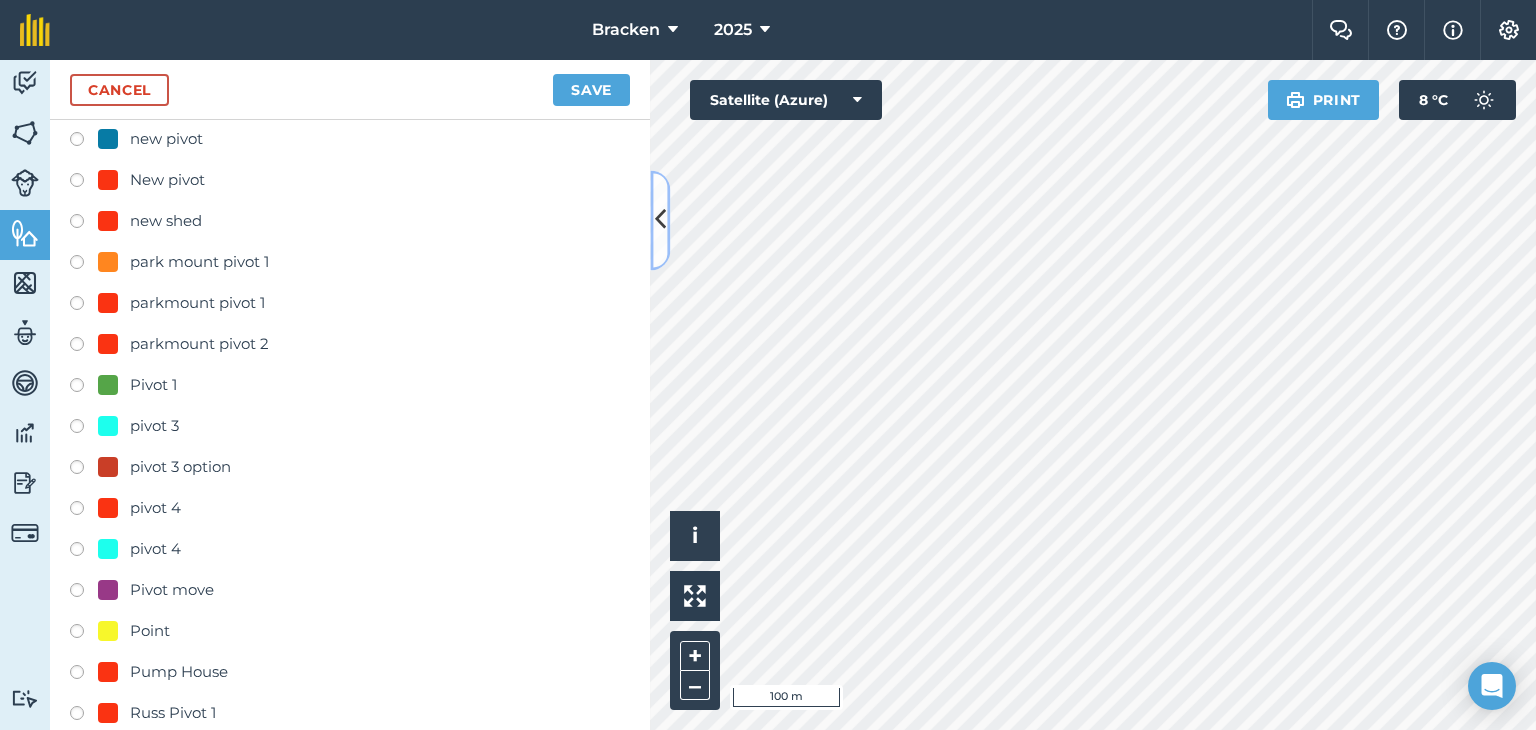 scroll, scrollTop: 443, scrollLeft: 0, axis: vertical 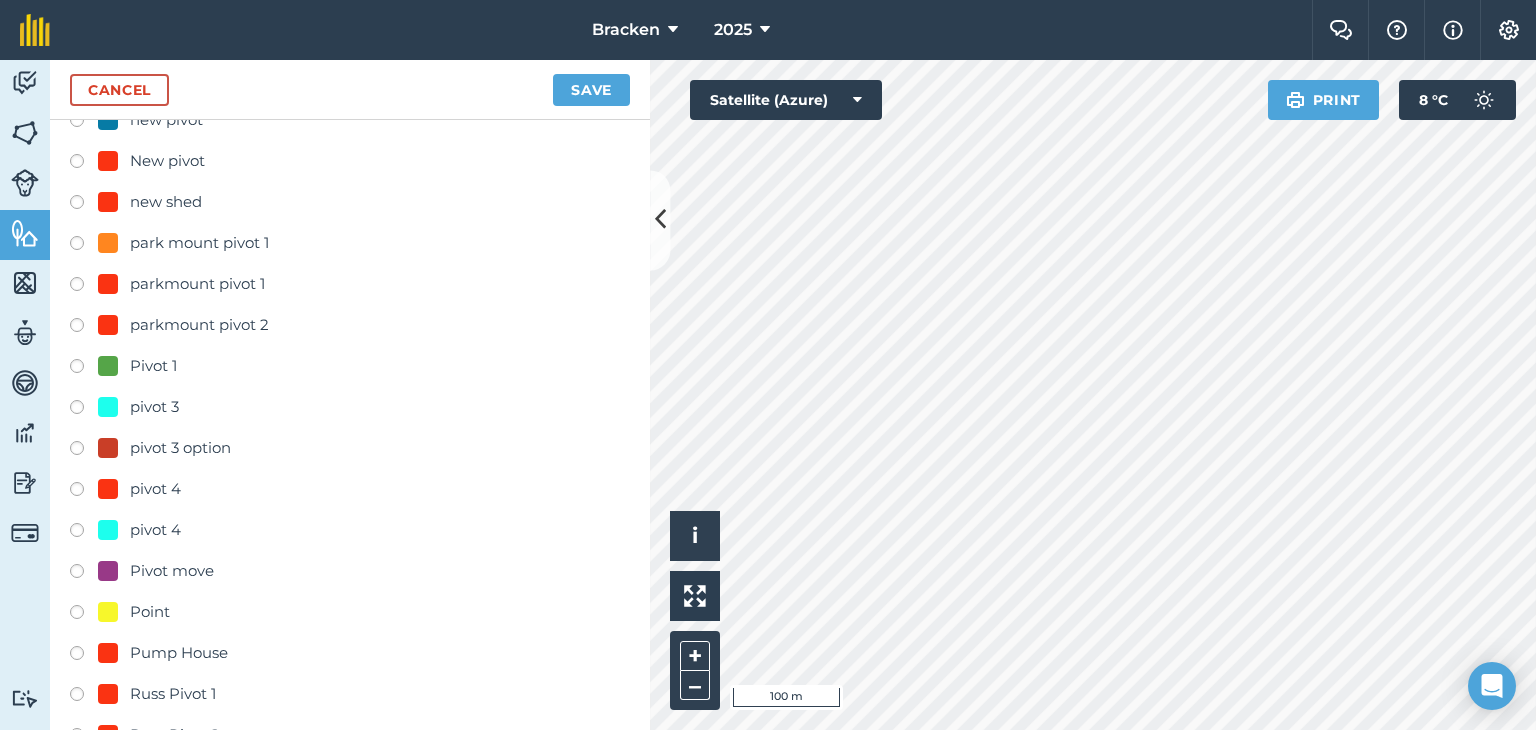 click at bounding box center [84, 492] 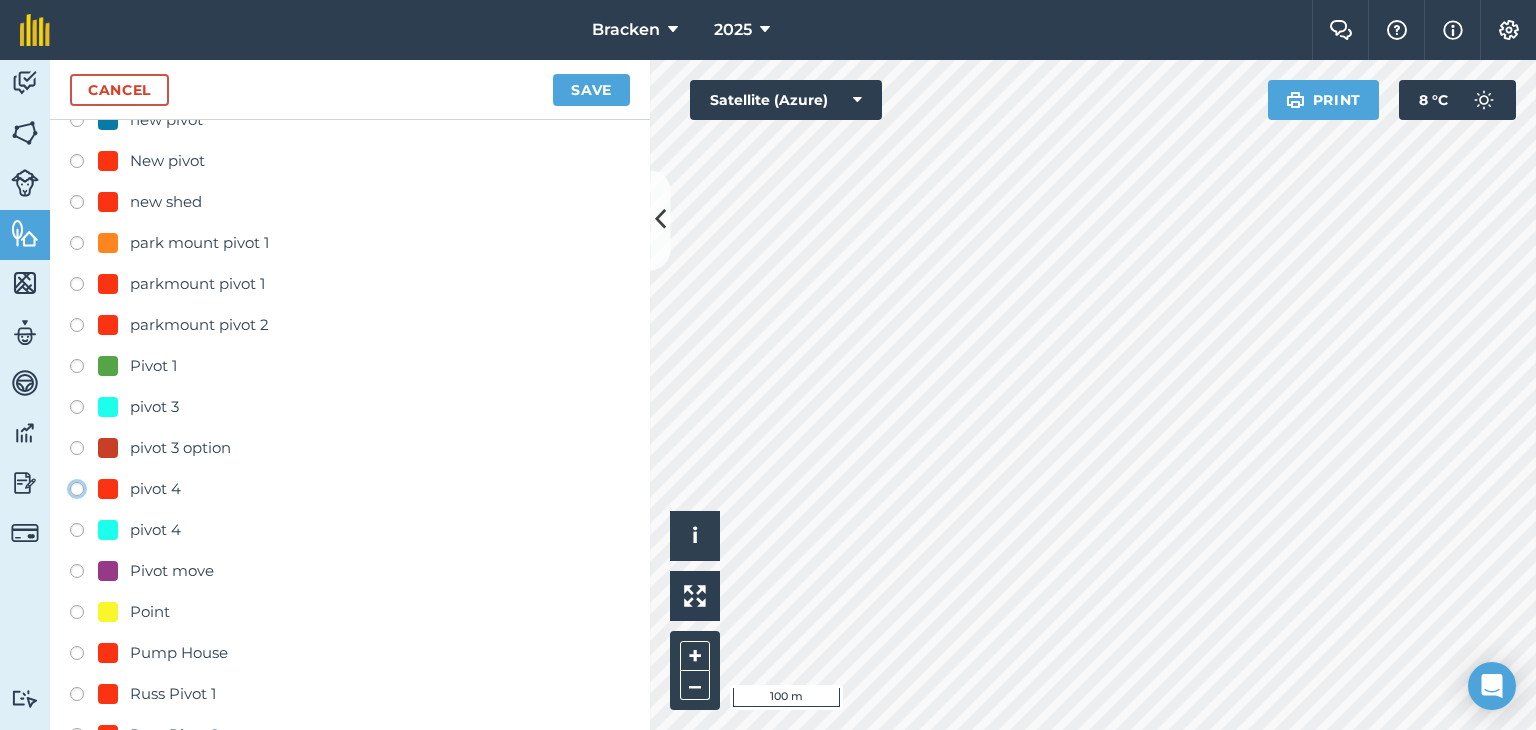 click on "pivot 4" at bounding box center [-9923, 488] 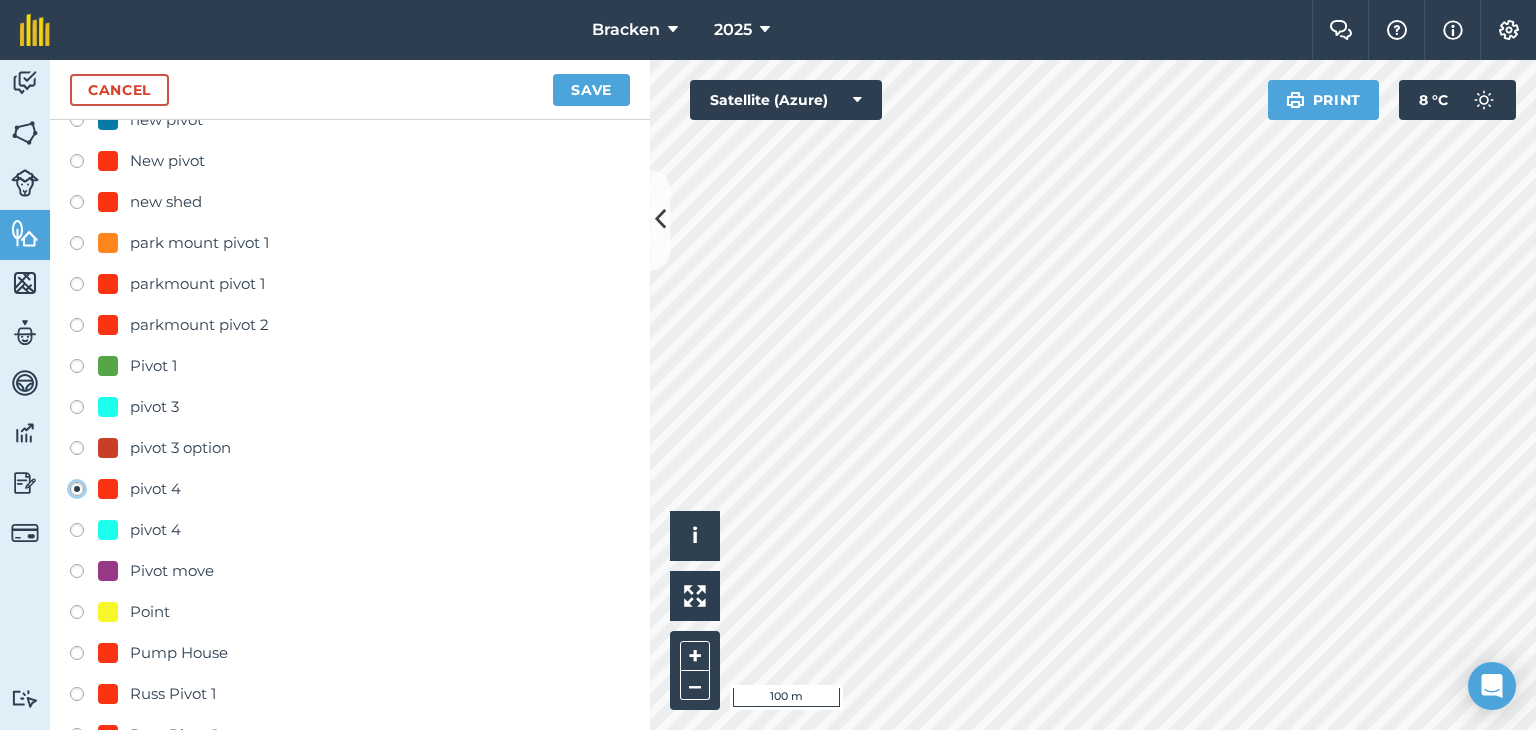 type on "pivot 4" 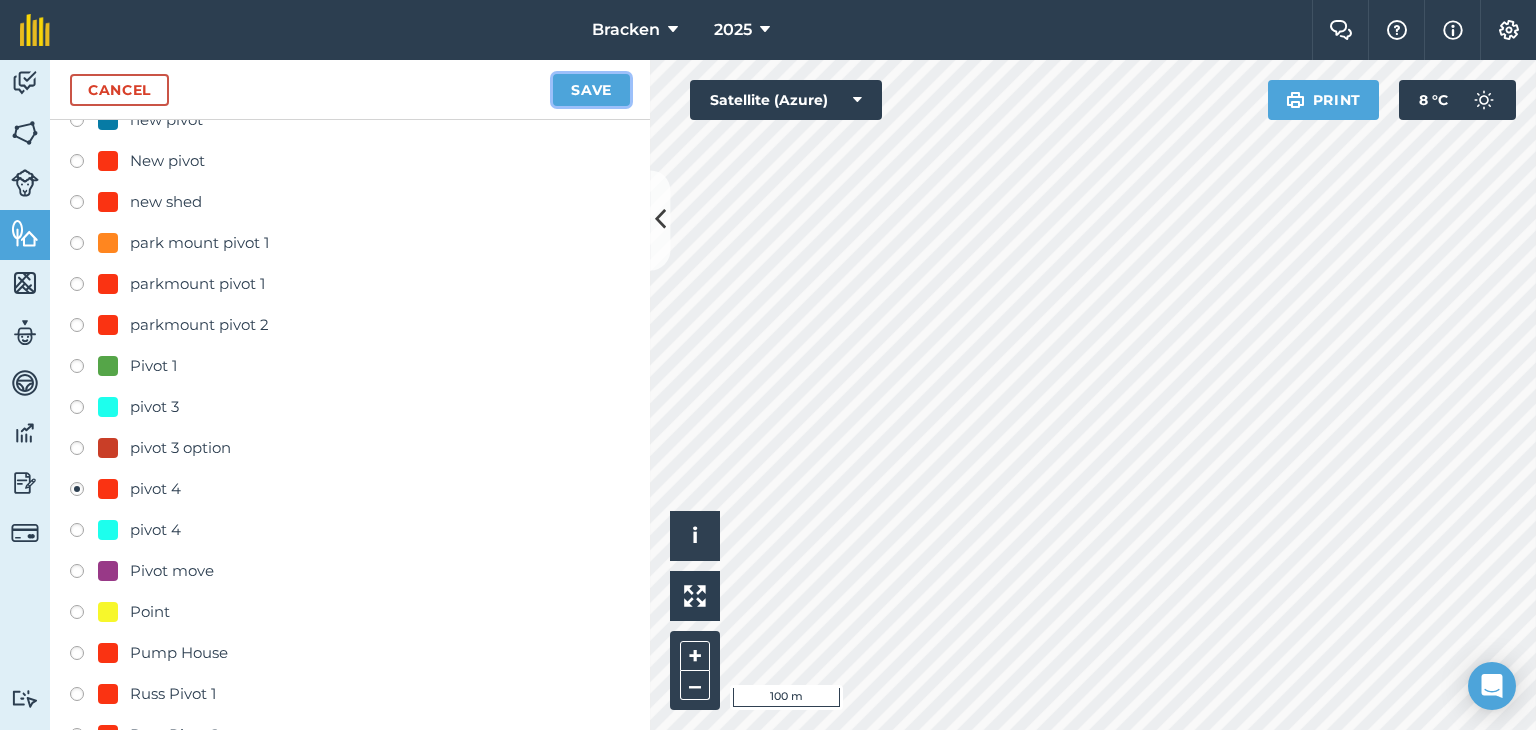 click on "Save" at bounding box center (591, 90) 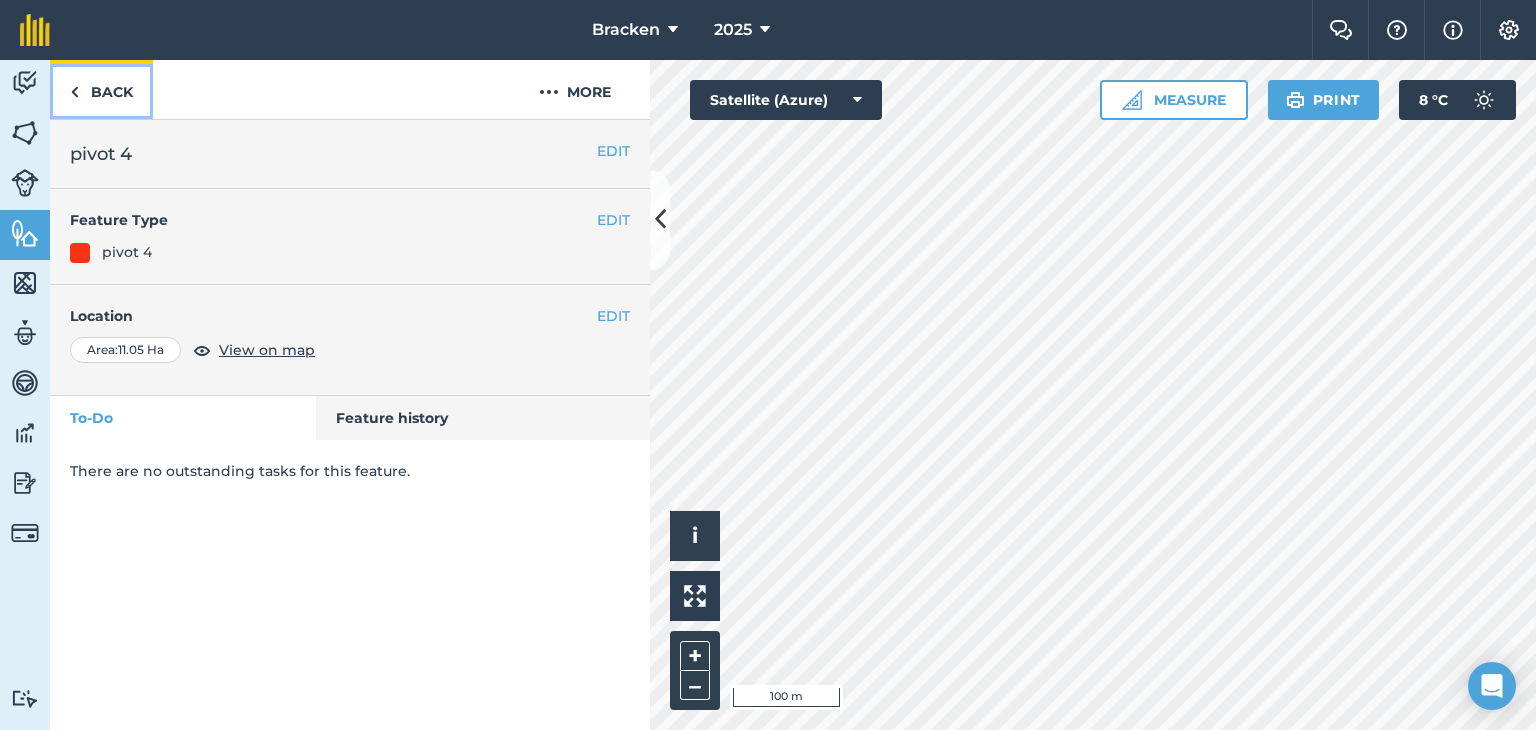 click at bounding box center [74, 92] 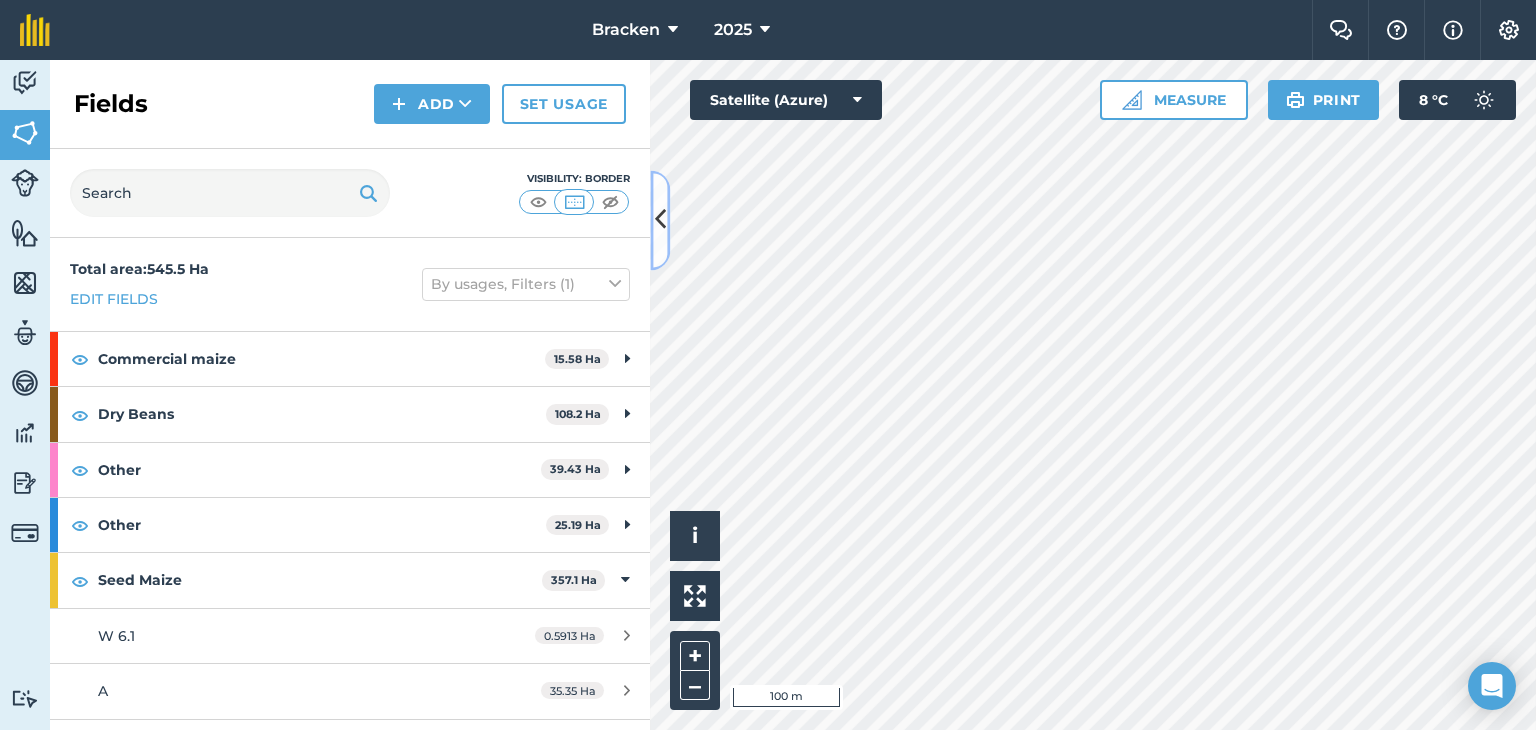 click at bounding box center [660, 220] 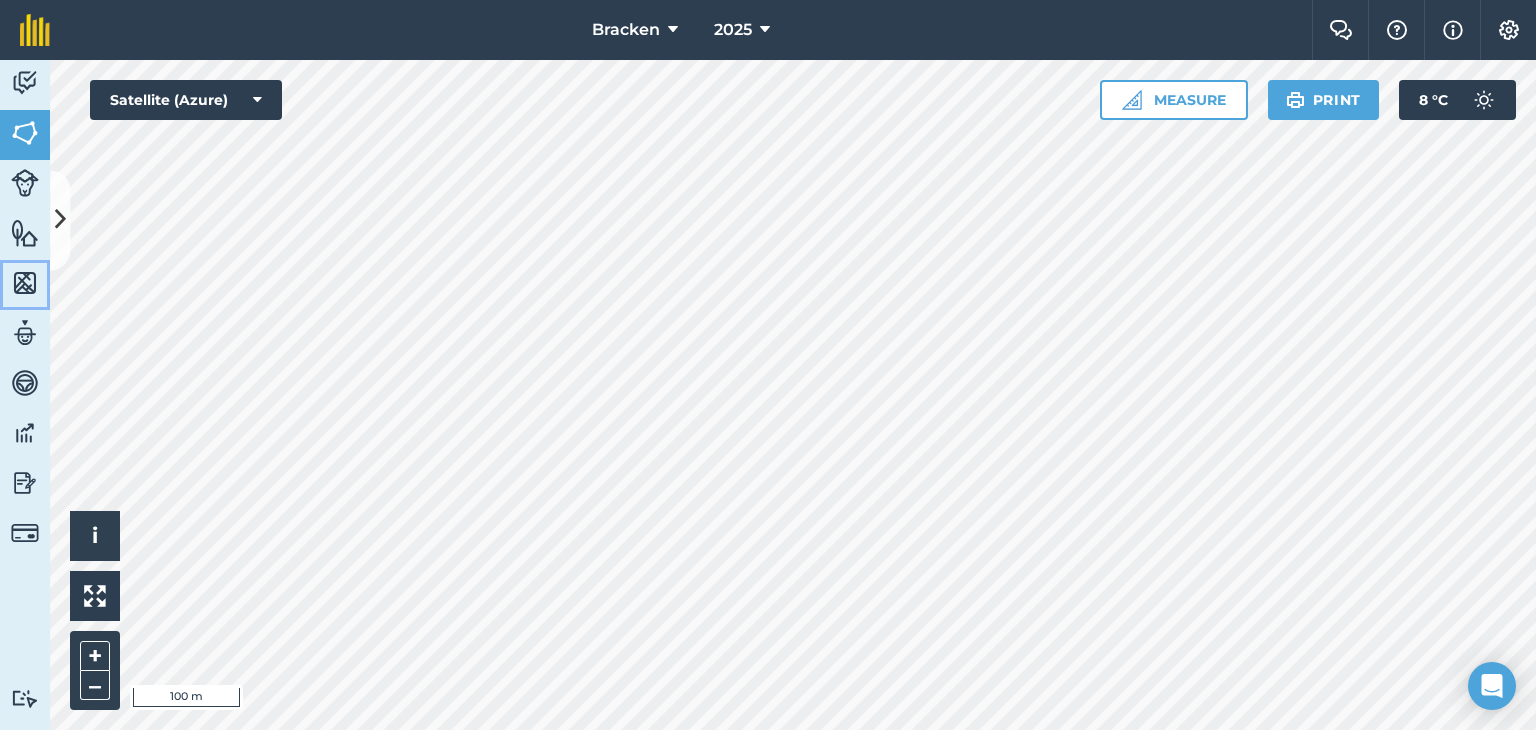 click at bounding box center [25, 283] 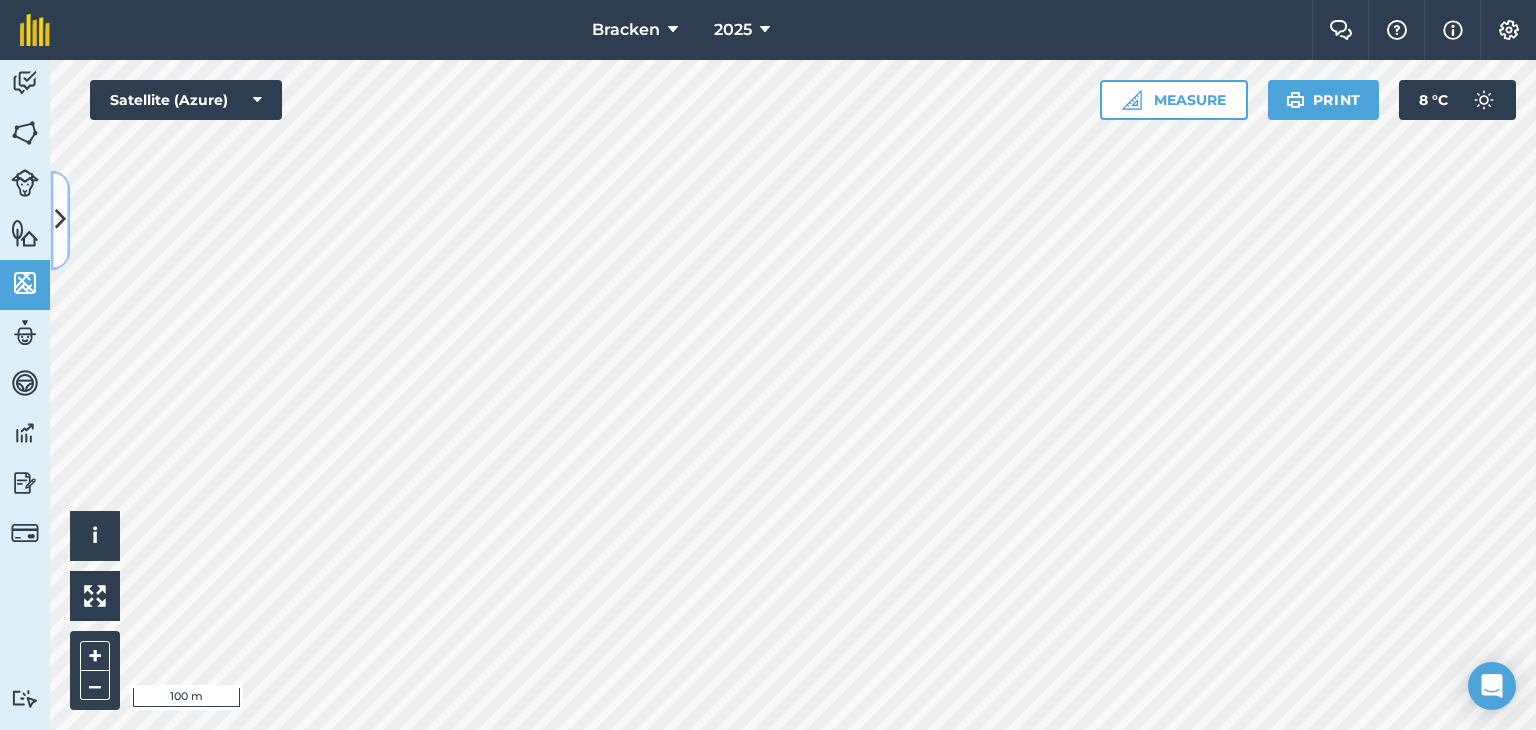 click at bounding box center [60, 220] 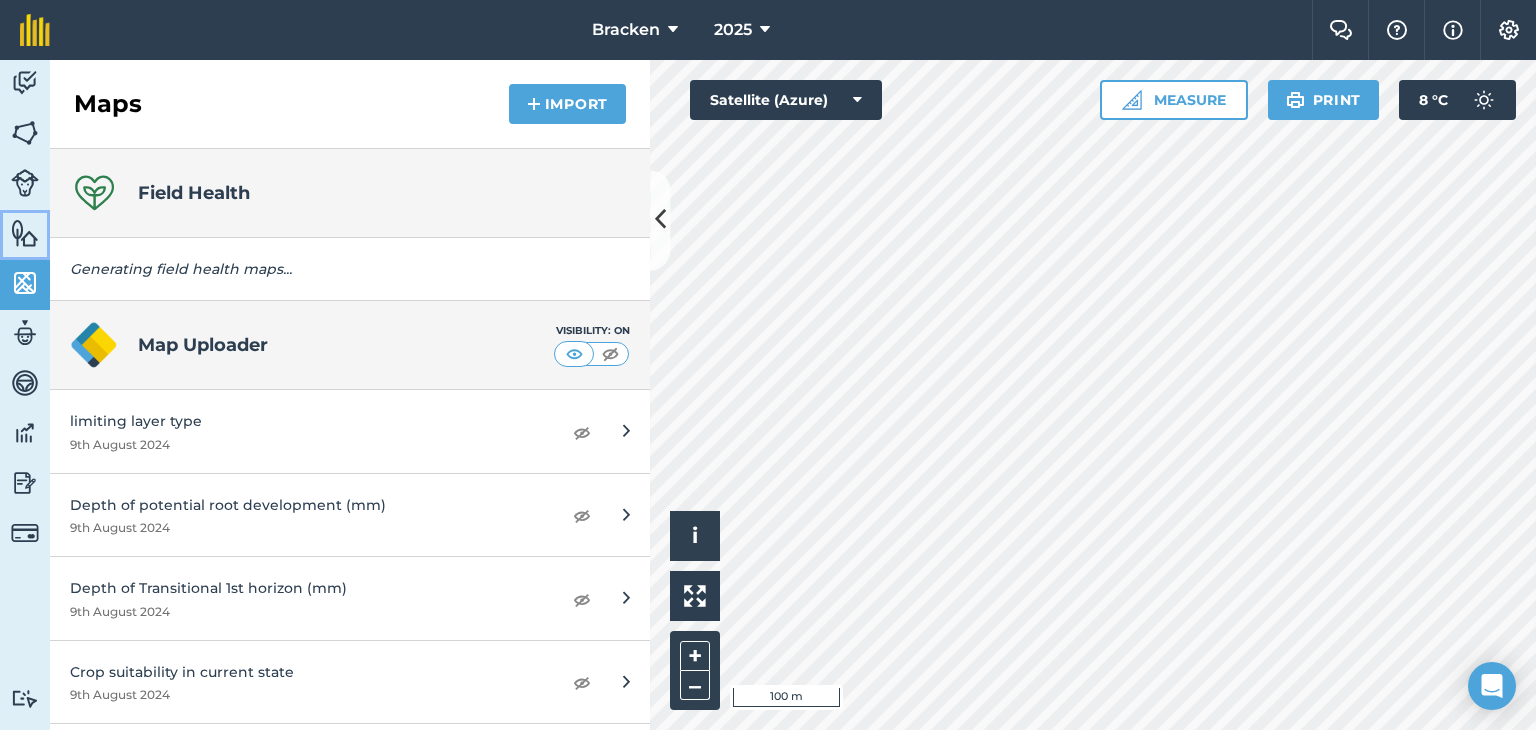click at bounding box center (25, 233) 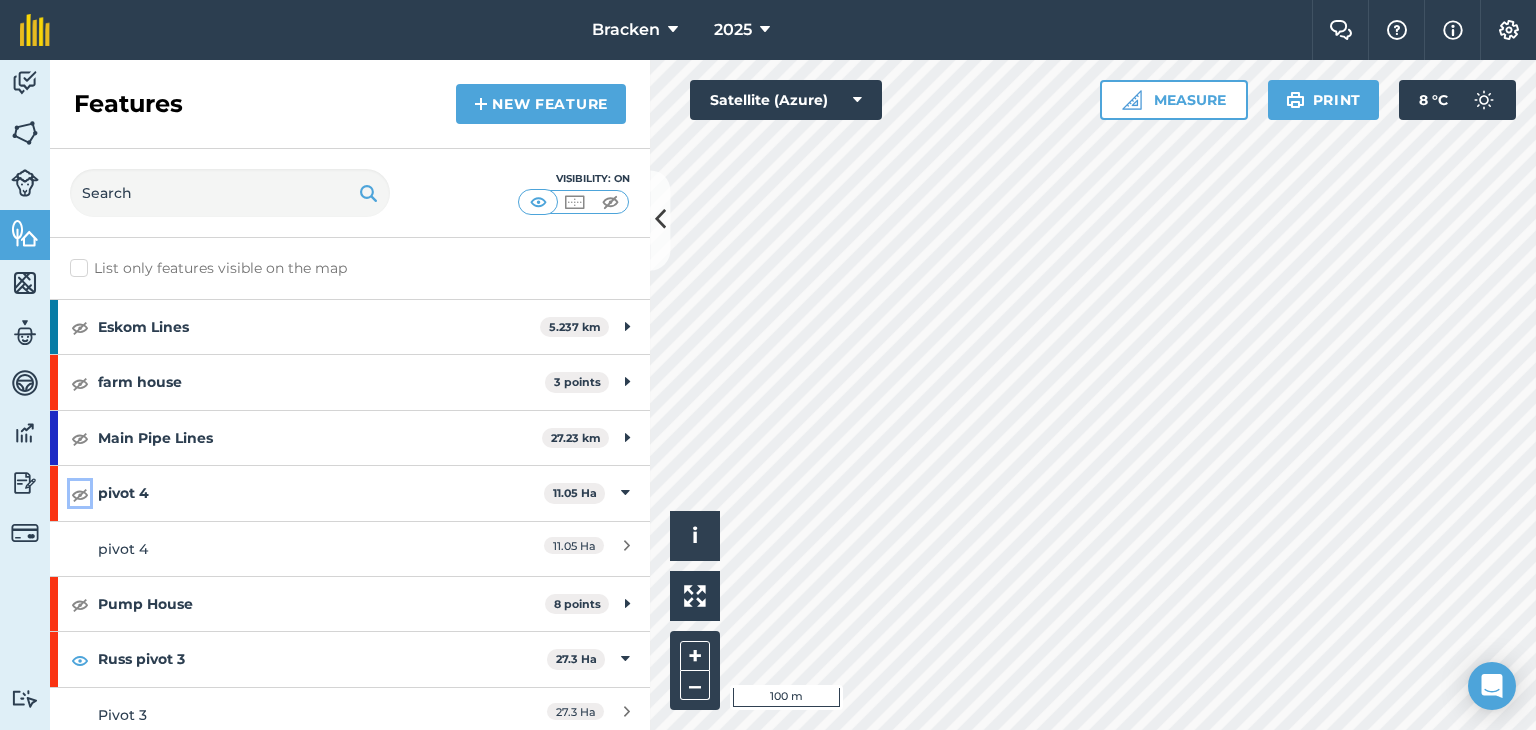 click at bounding box center (80, 494) 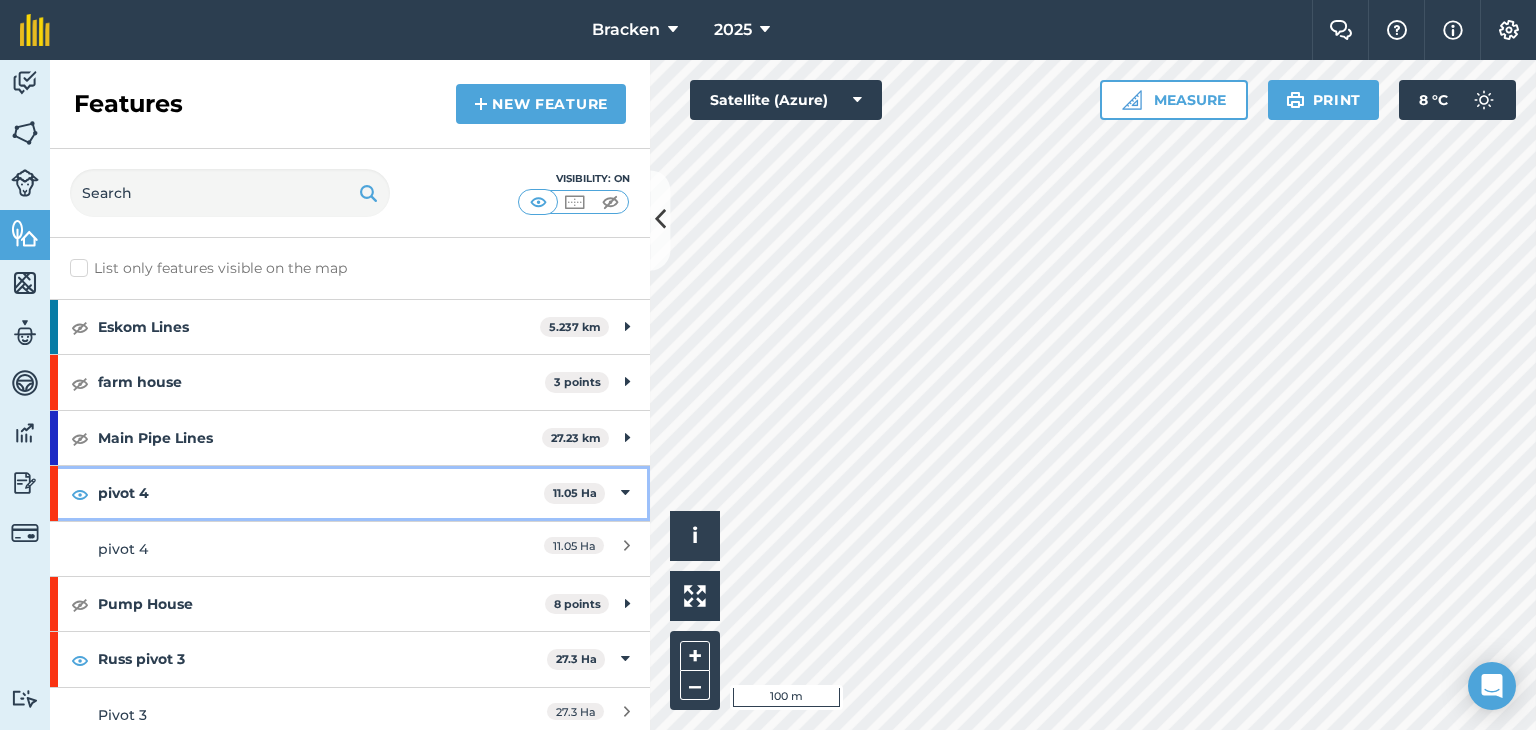 click at bounding box center [625, 493] 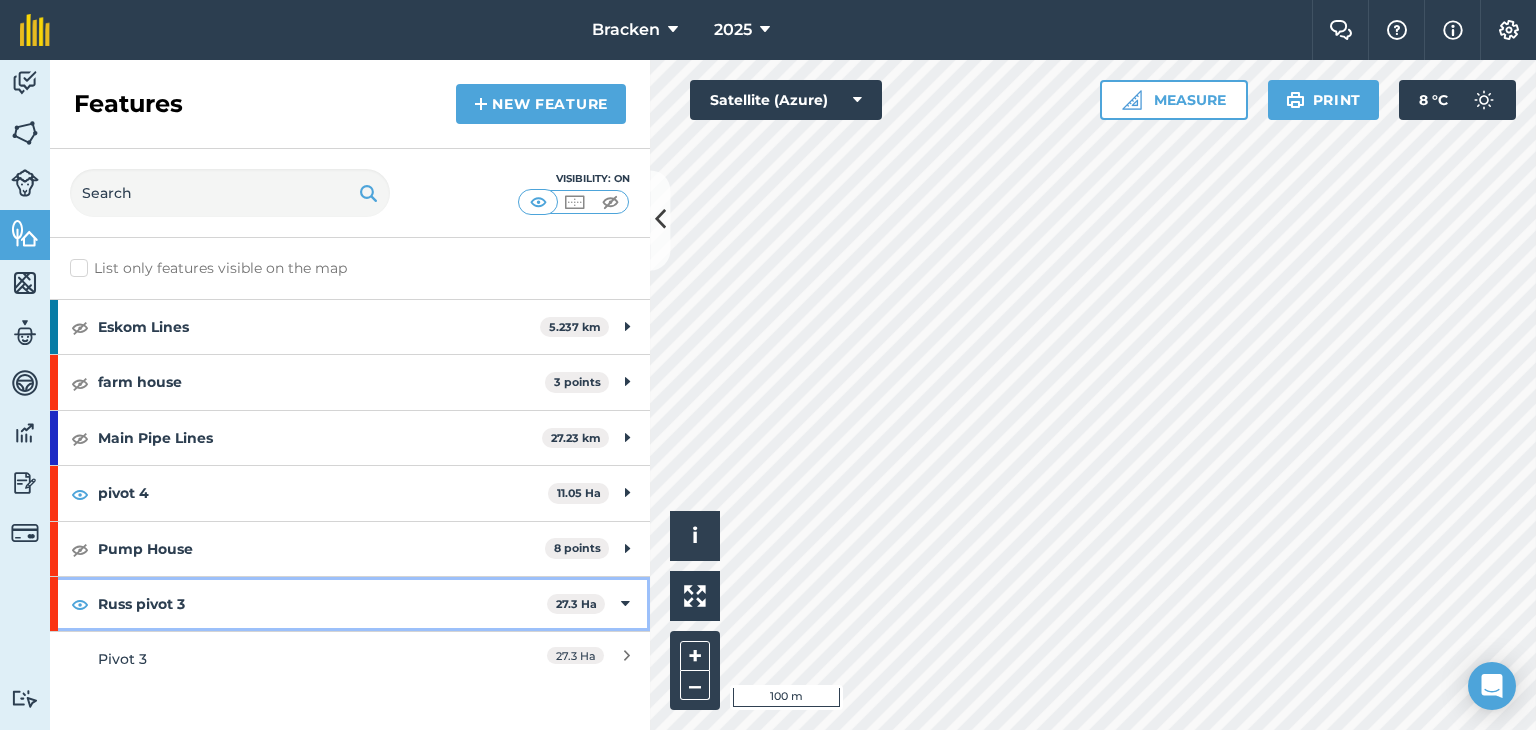 click at bounding box center (625, 604) 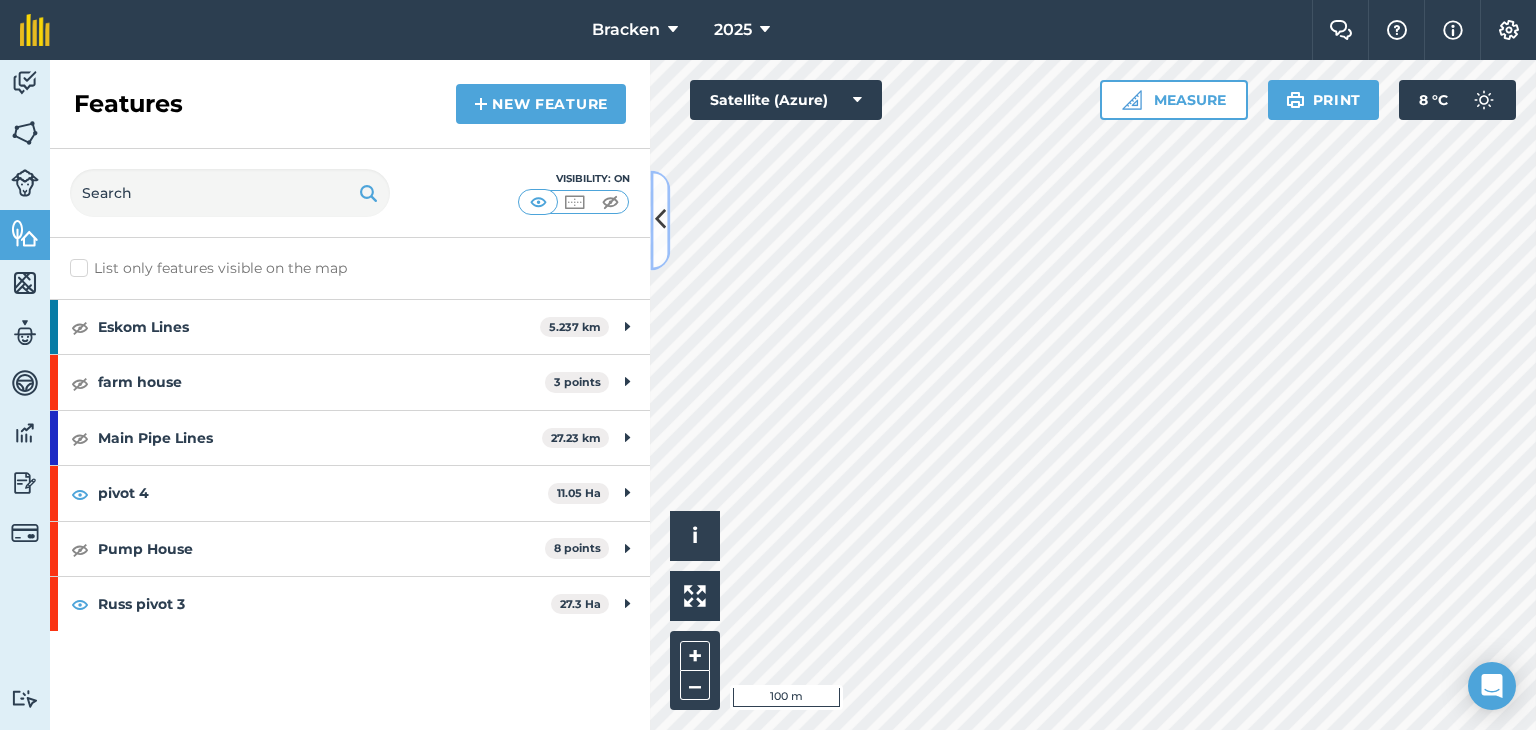 click at bounding box center [660, 220] 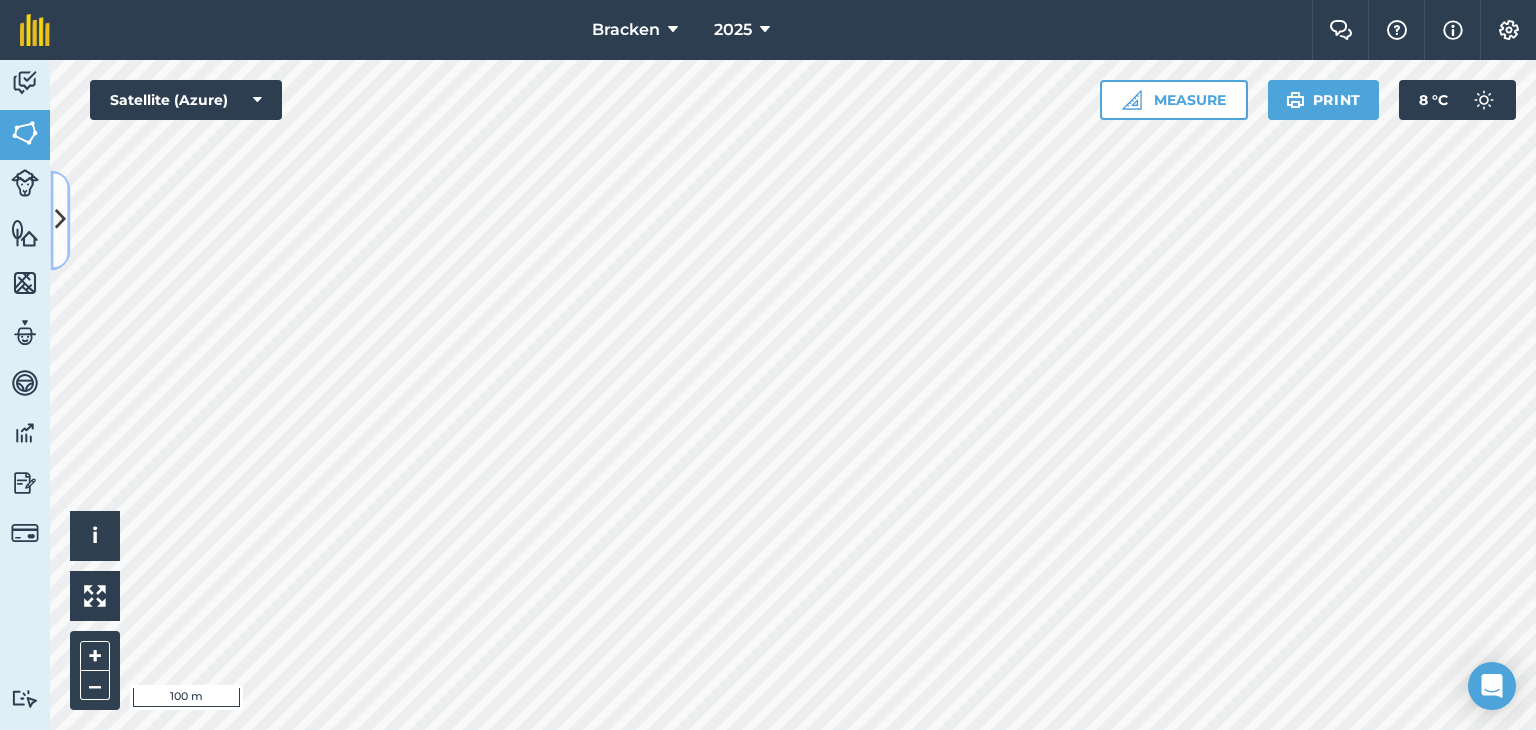click at bounding box center (60, 220) 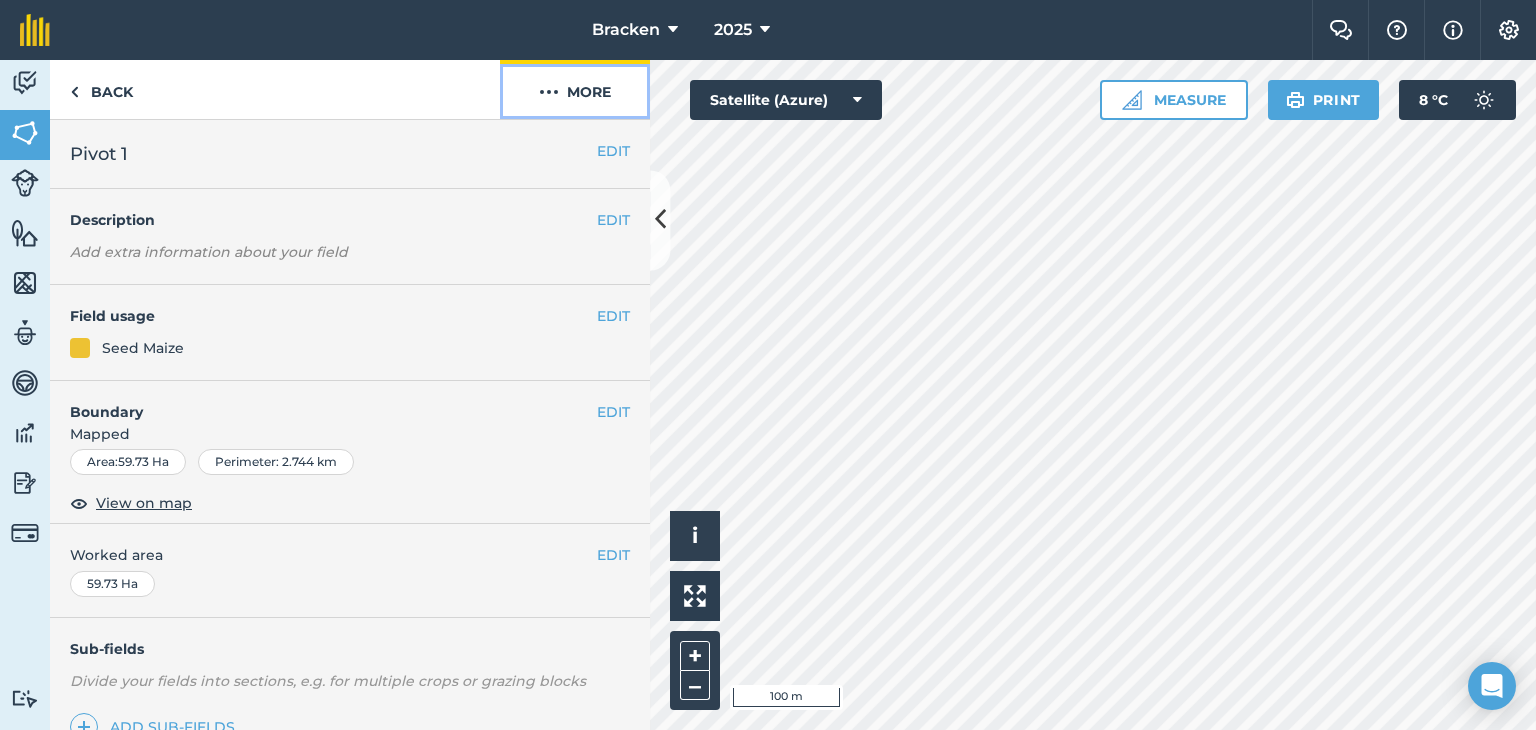 click on "More" at bounding box center (575, 89) 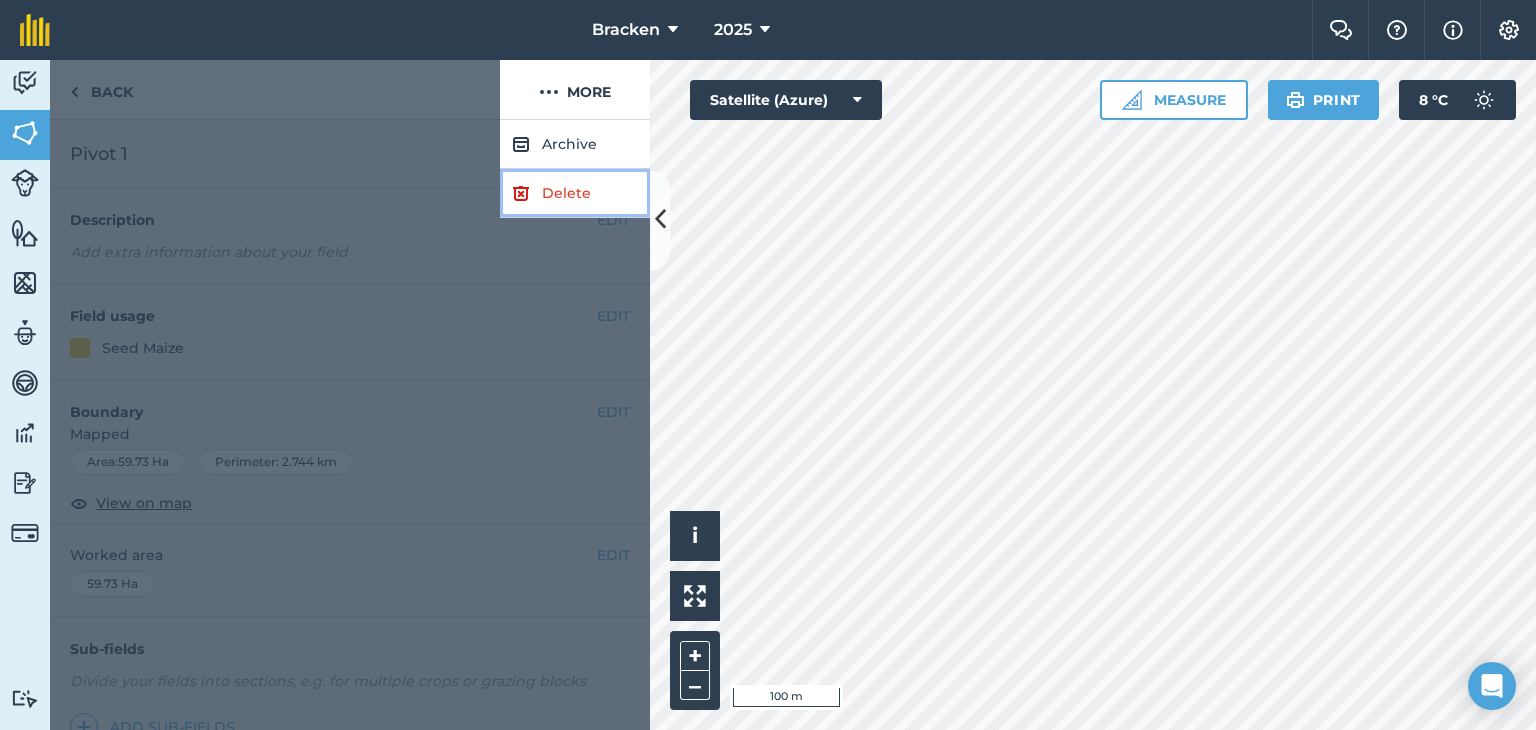 click on "Delete" at bounding box center (575, 193) 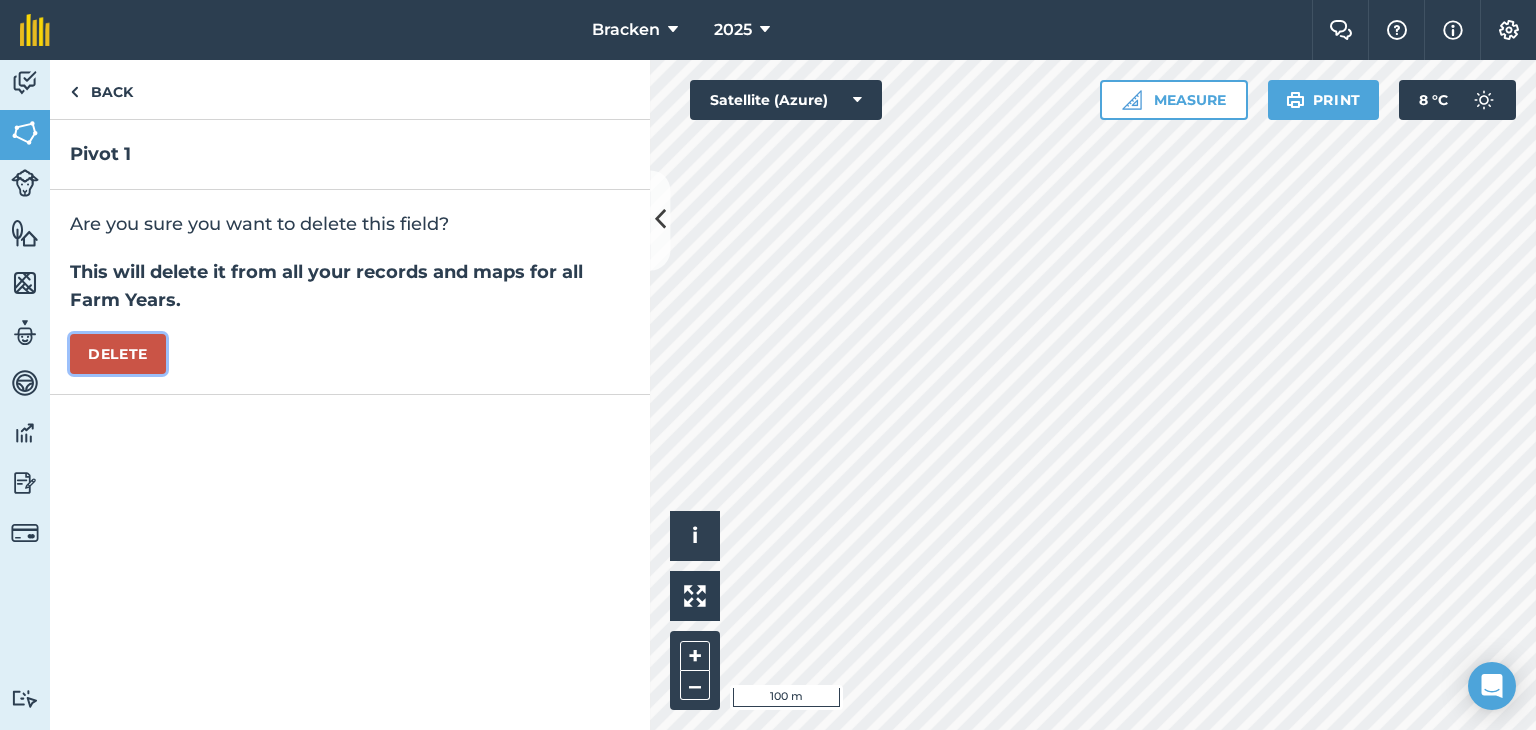 click on "Delete" at bounding box center [118, 354] 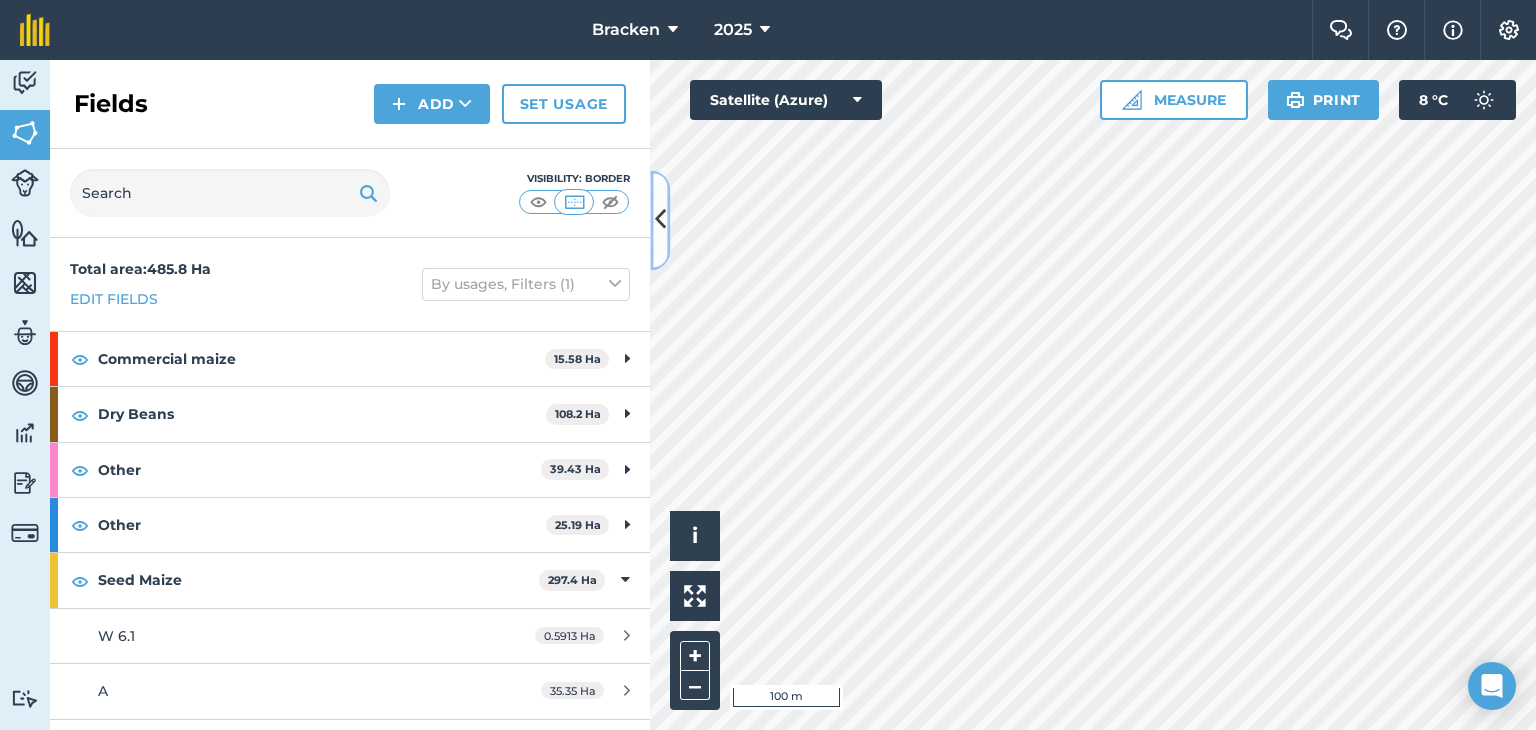click at bounding box center (660, 220) 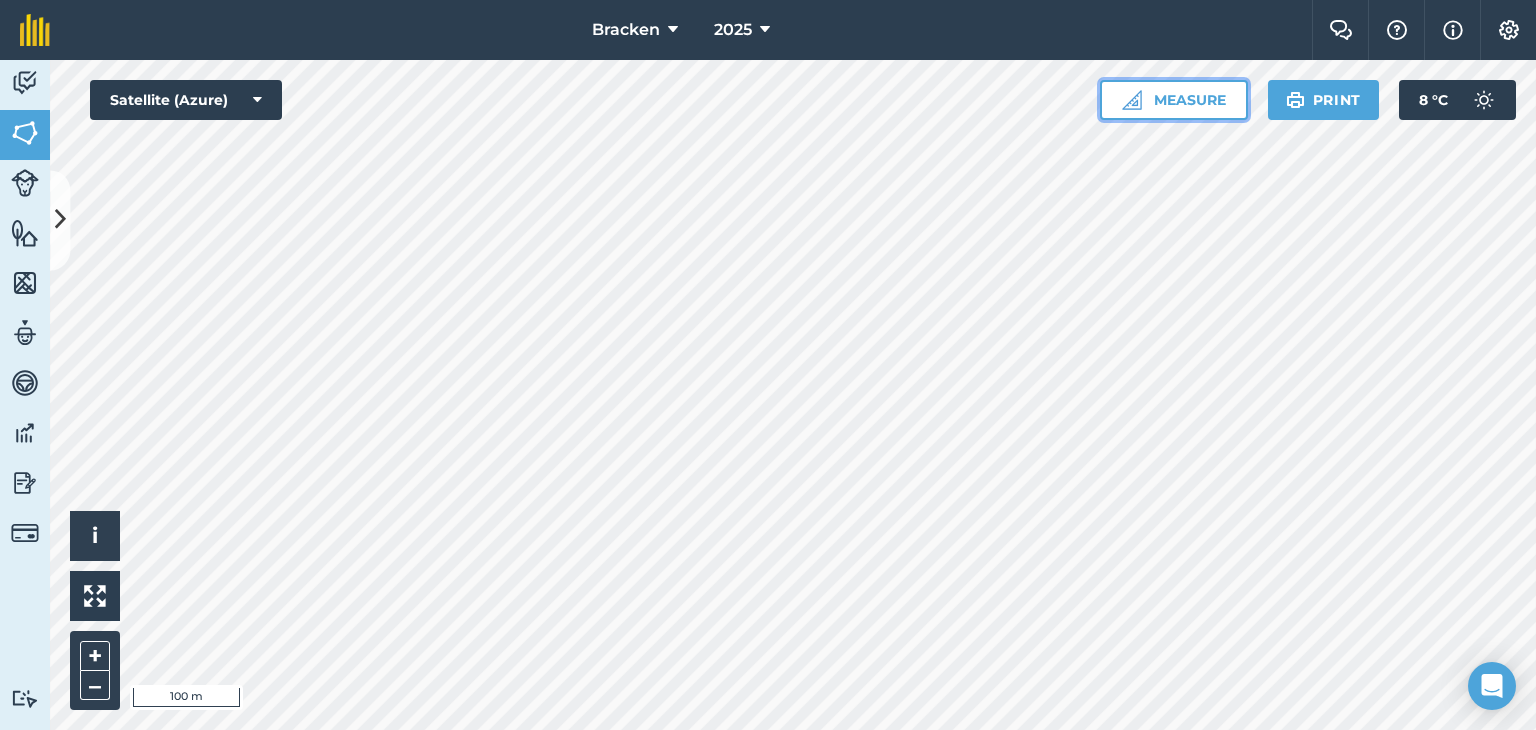 click on "Measure" at bounding box center (1174, 100) 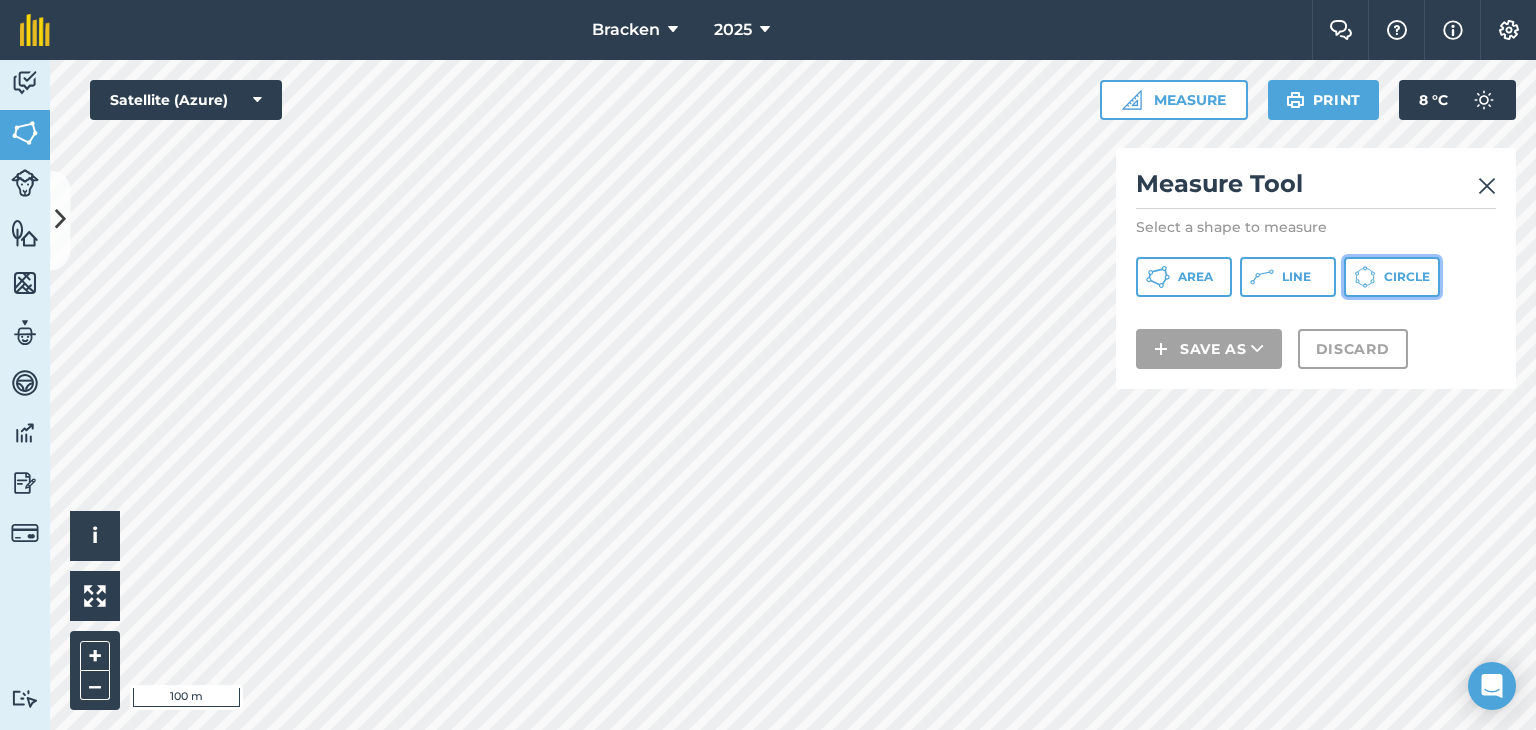 click on "Circle" at bounding box center (1407, 277) 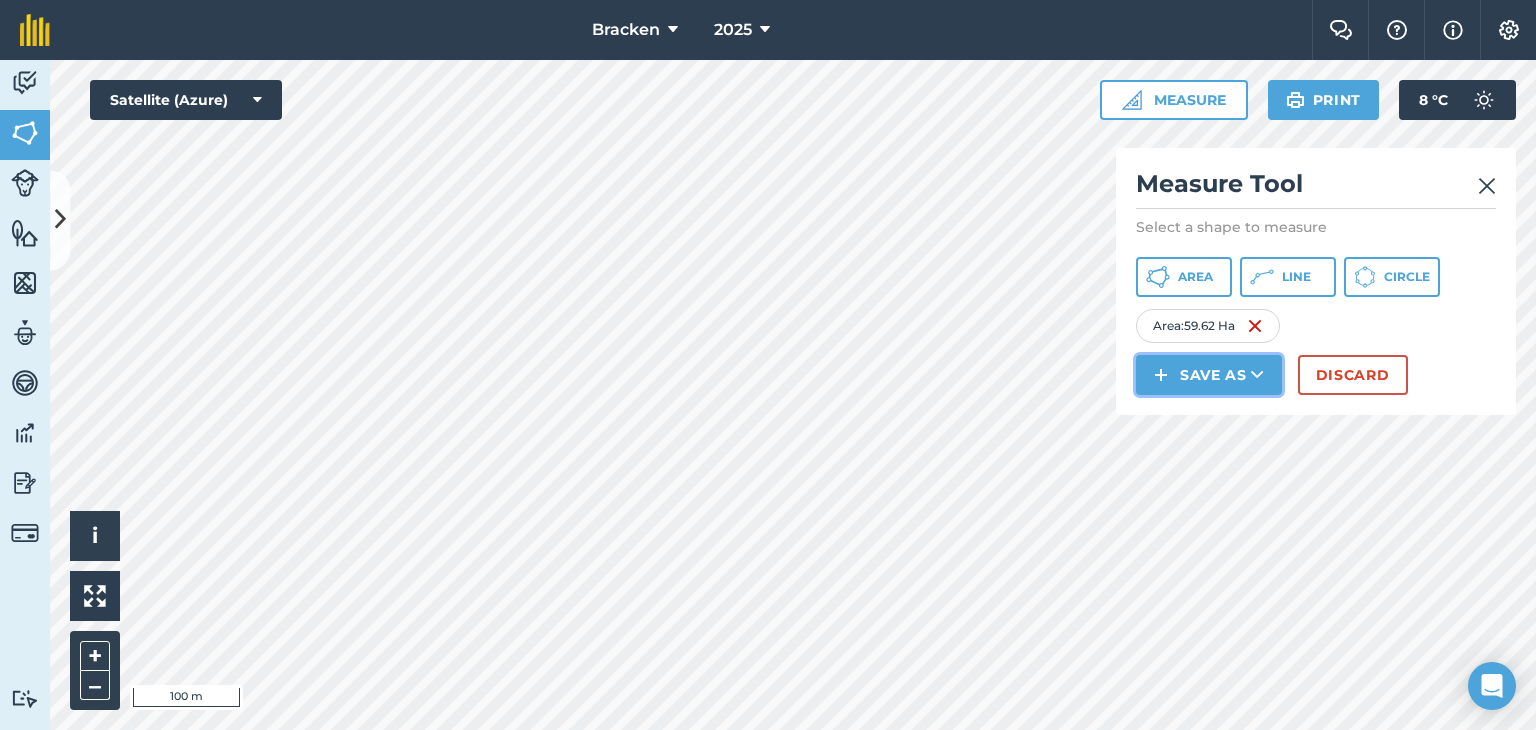 click at bounding box center [1257, 375] 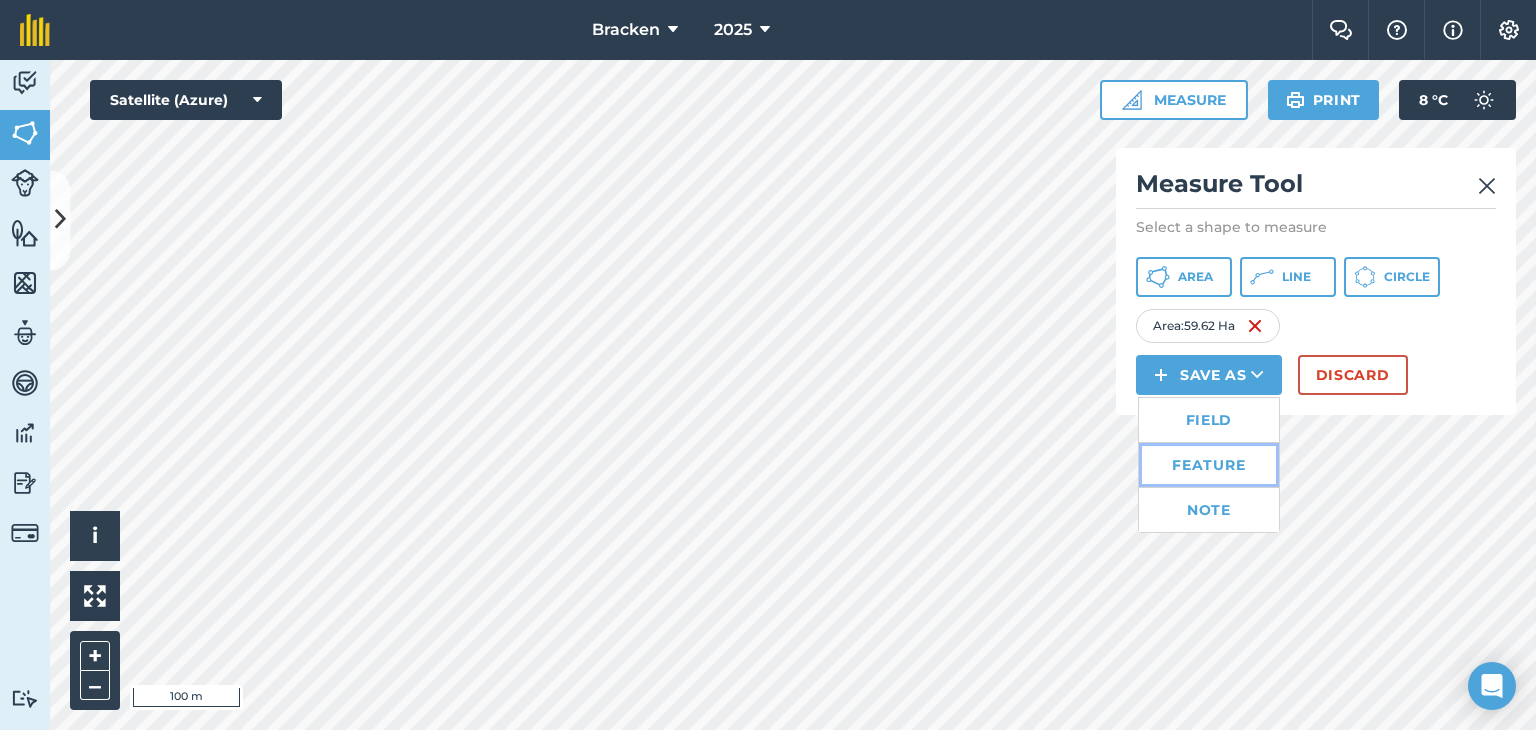 click on "Feature" at bounding box center (1209, 465) 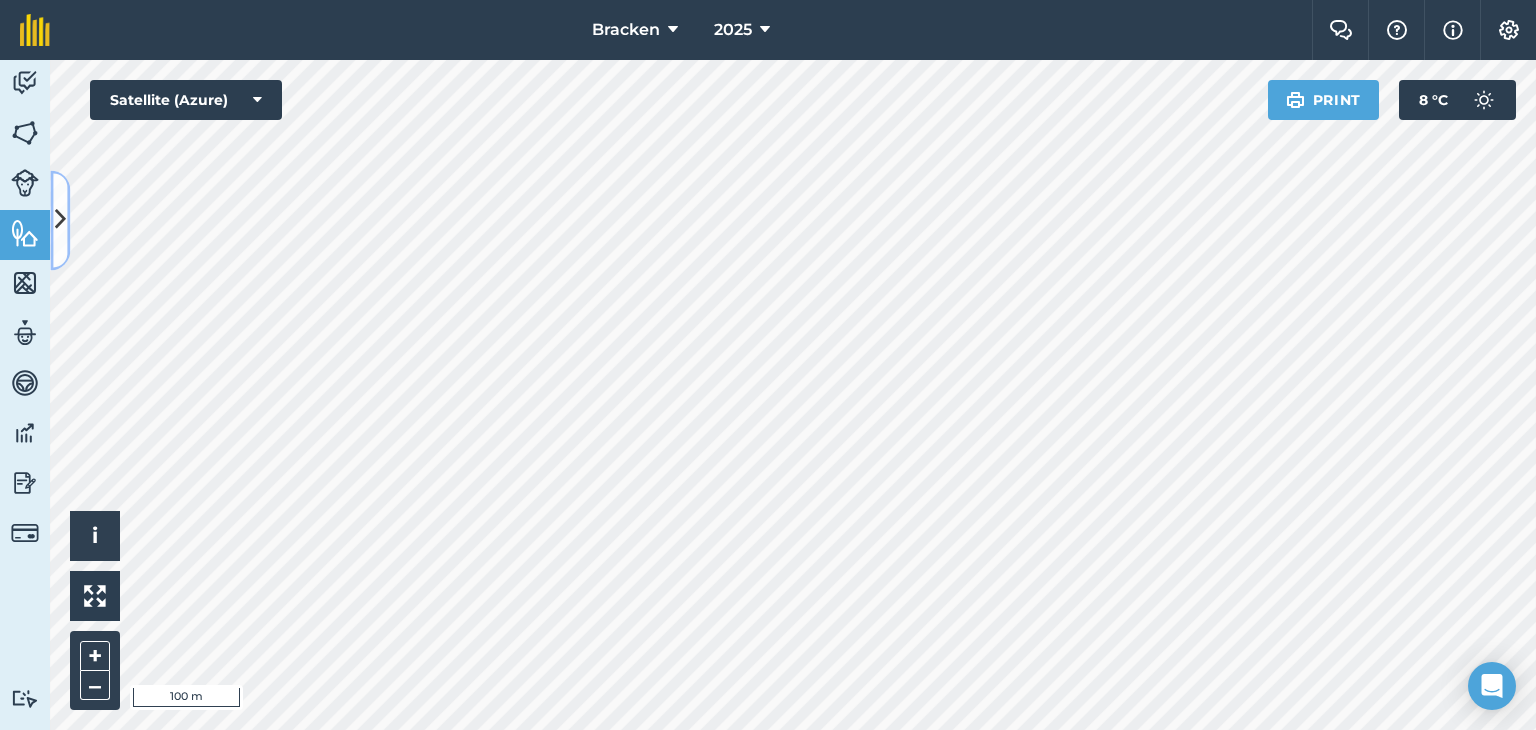 click at bounding box center [60, 220] 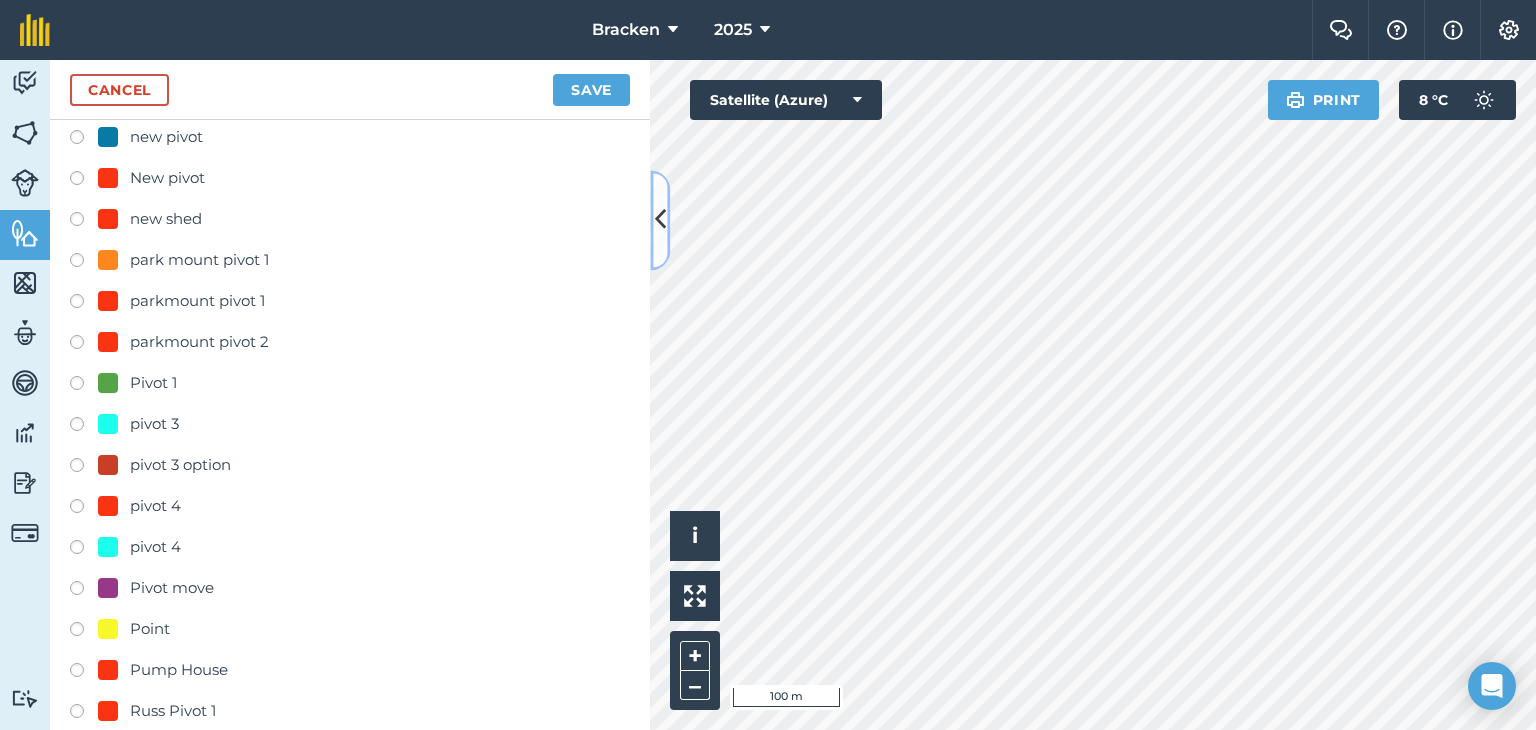 scroll, scrollTop: 428, scrollLeft: 0, axis: vertical 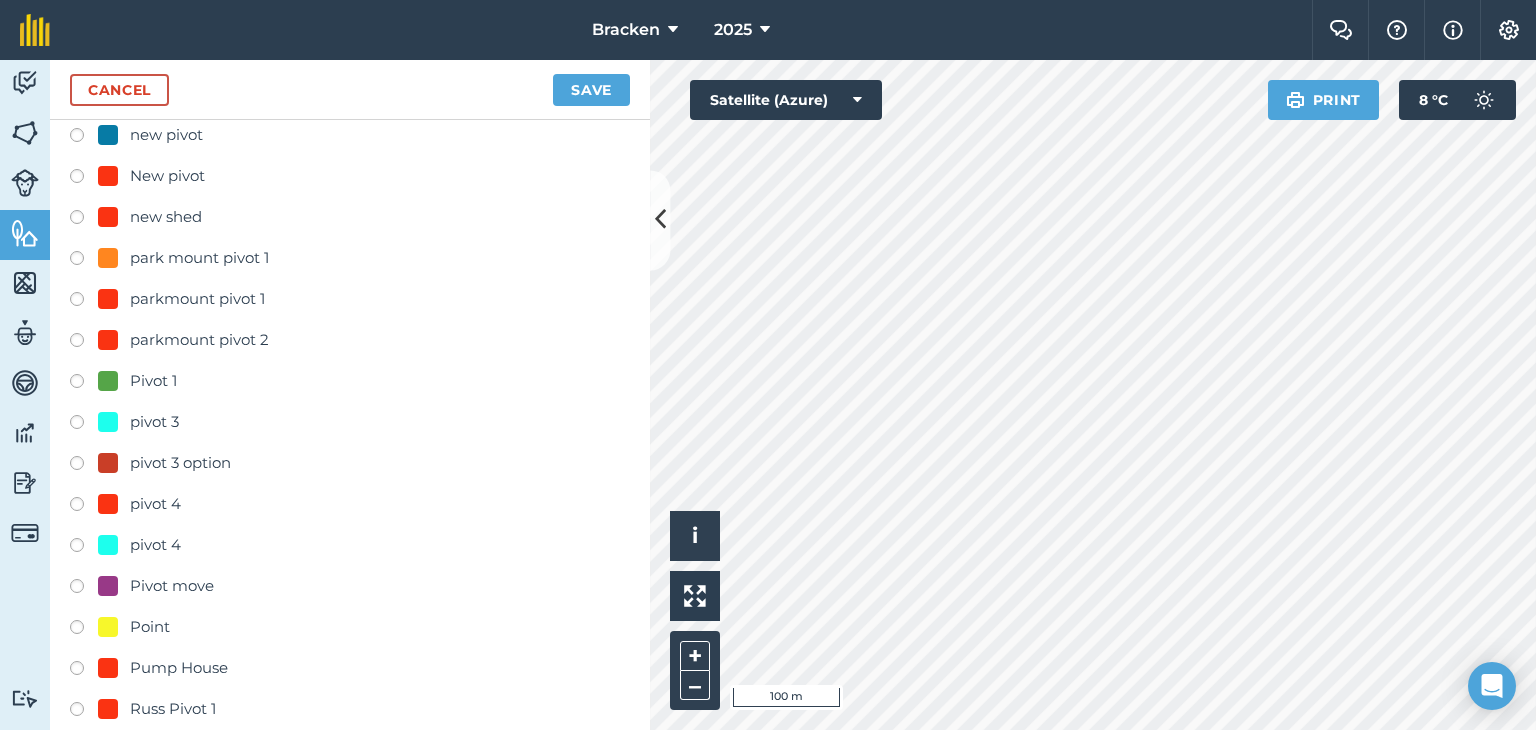 click at bounding box center (84, 384) 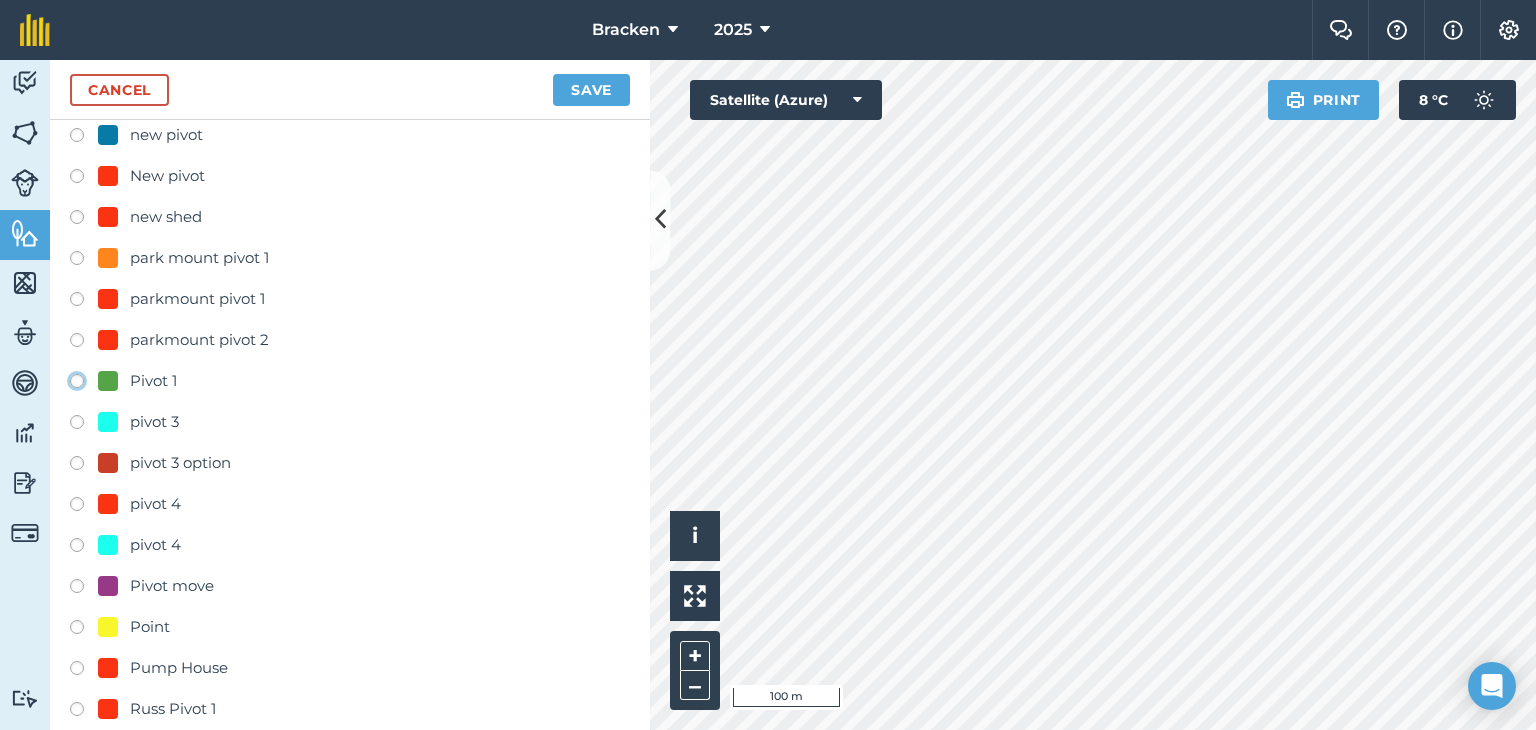 click on "Pivot  1" at bounding box center [-9923, 380] 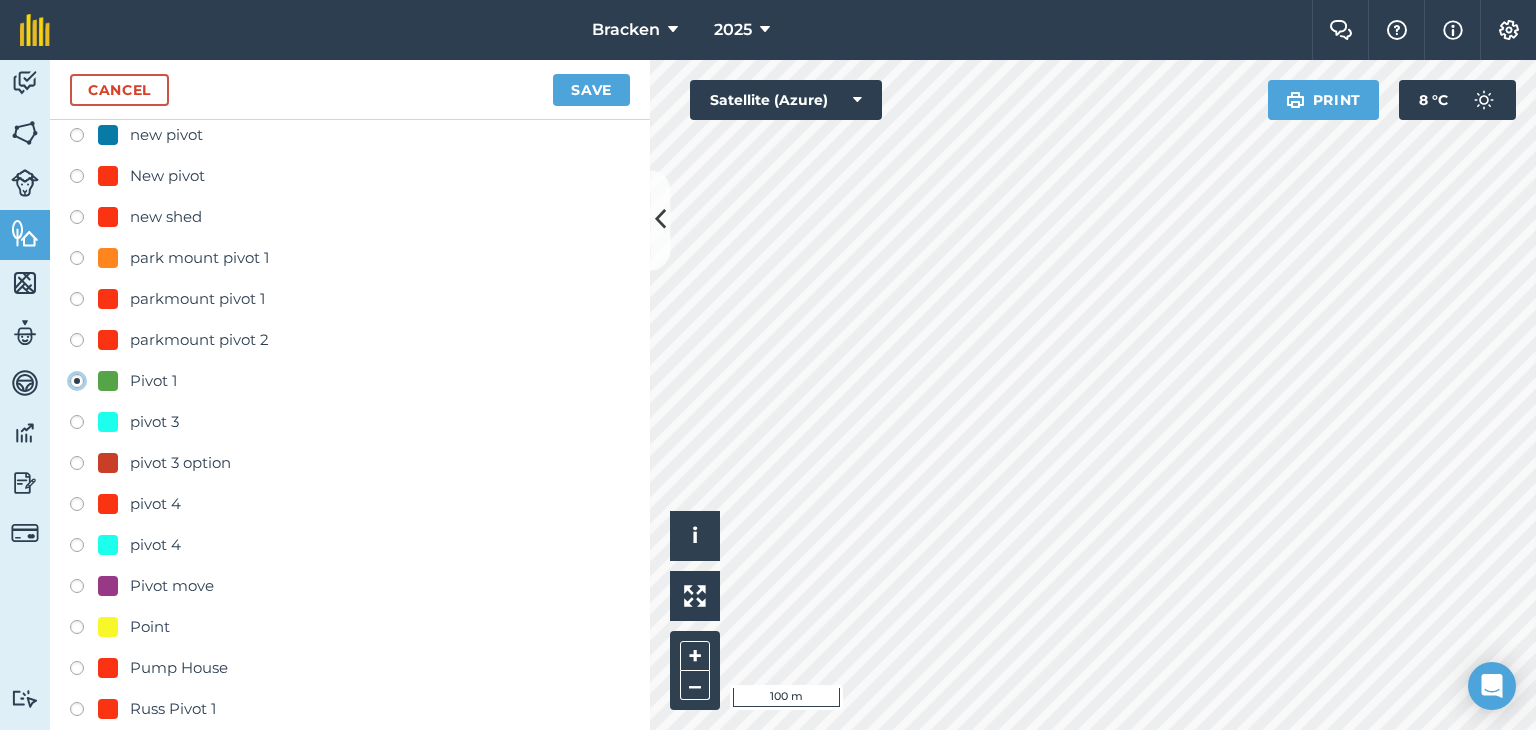 type on "Pivot  1" 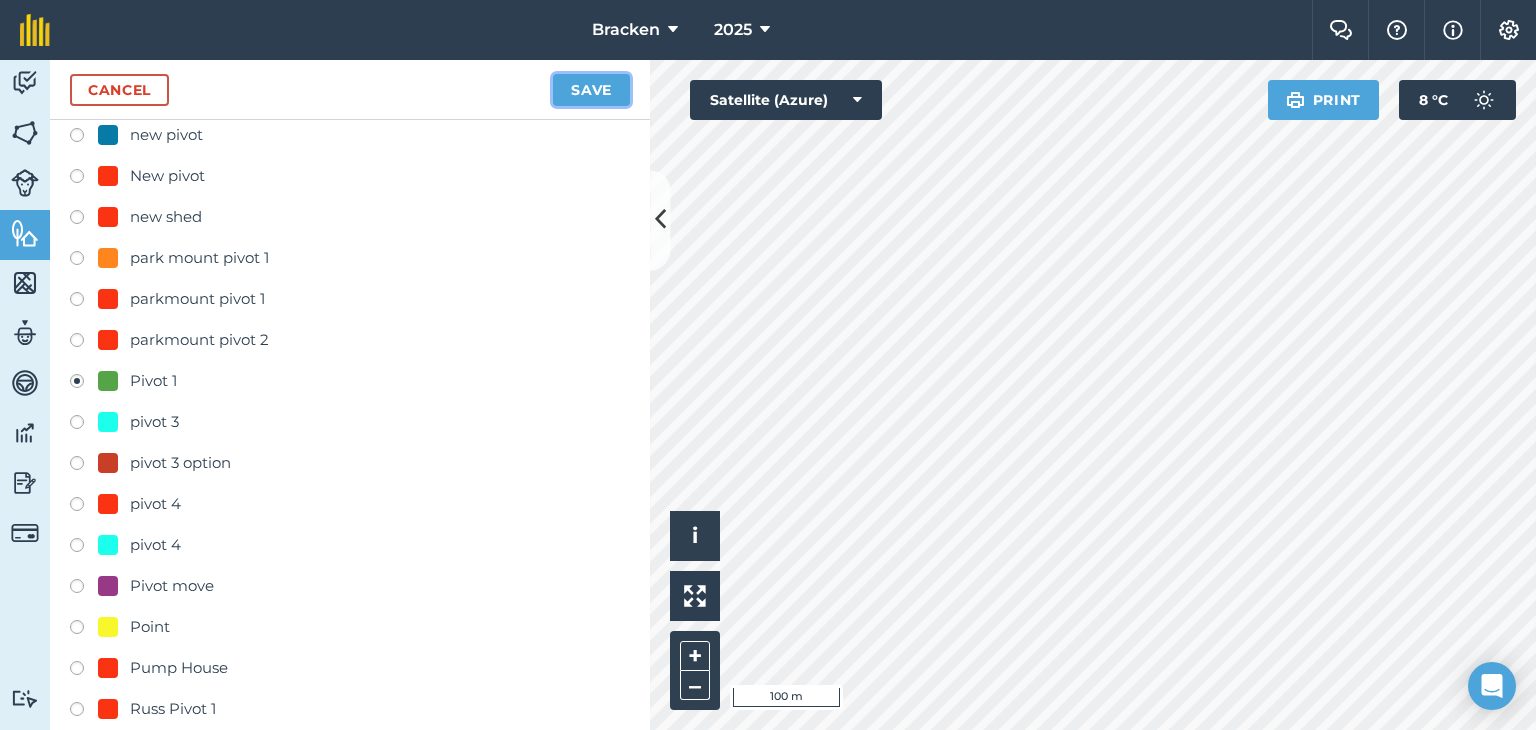 click on "Save" at bounding box center (591, 90) 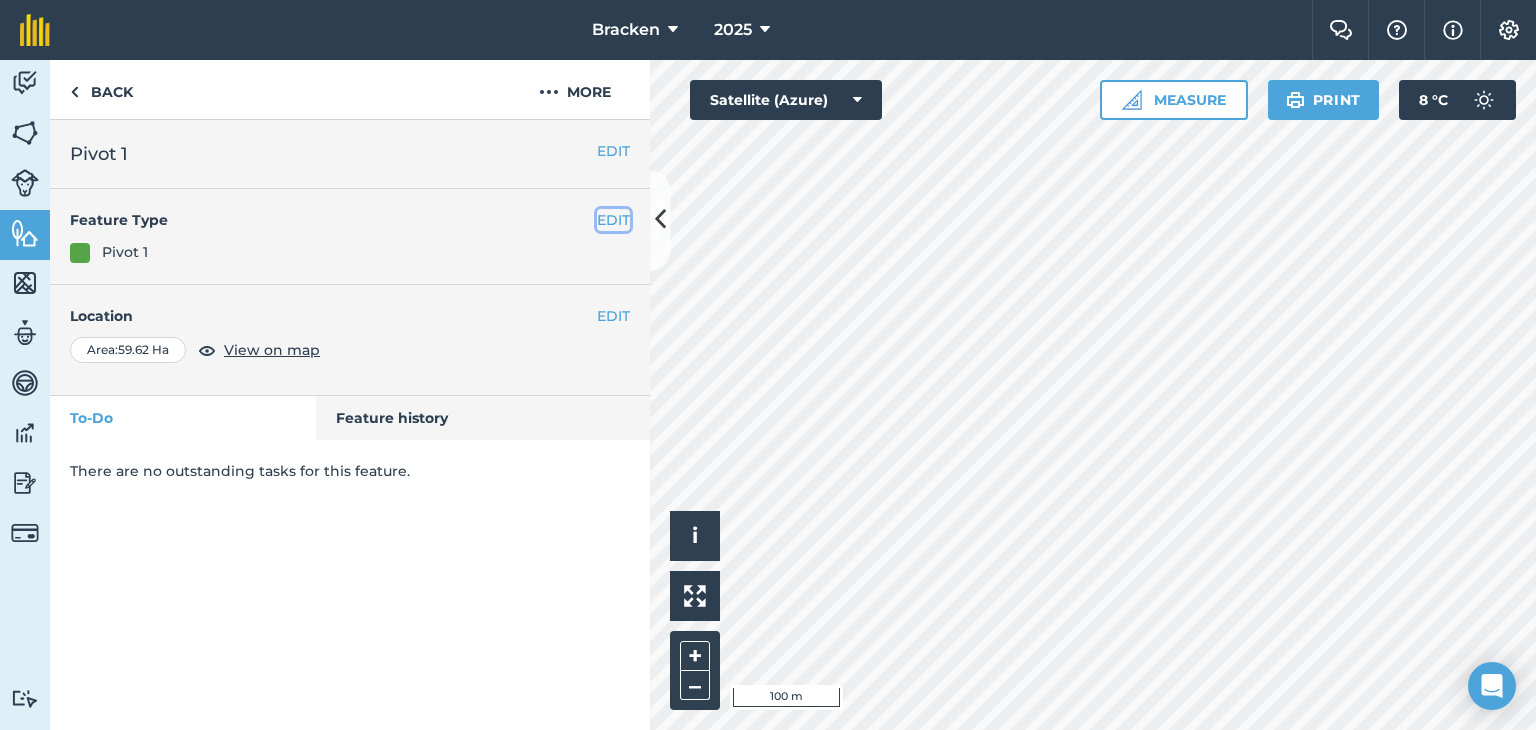 click on "EDIT" at bounding box center (613, 220) 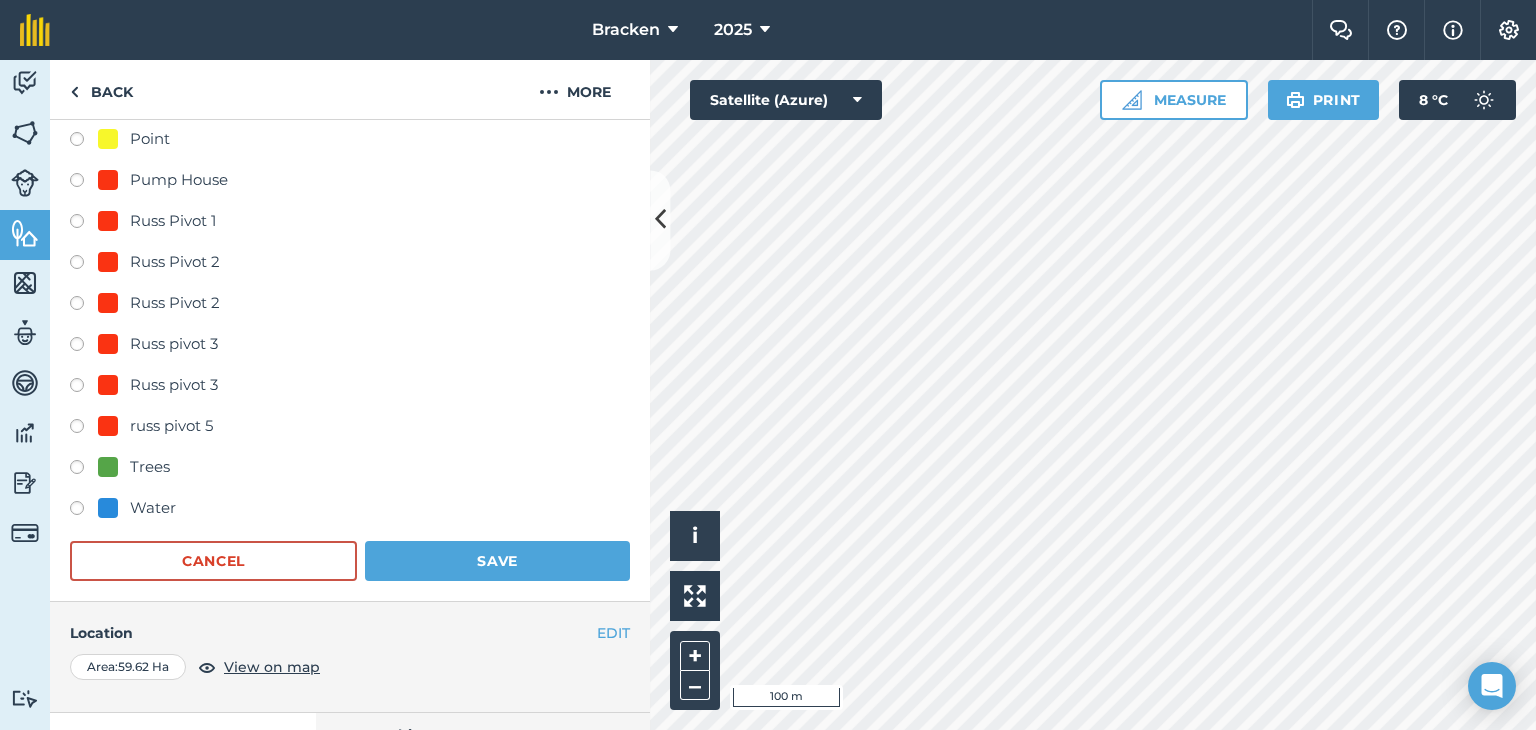 scroll, scrollTop: 1072, scrollLeft: 0, axis: vertical 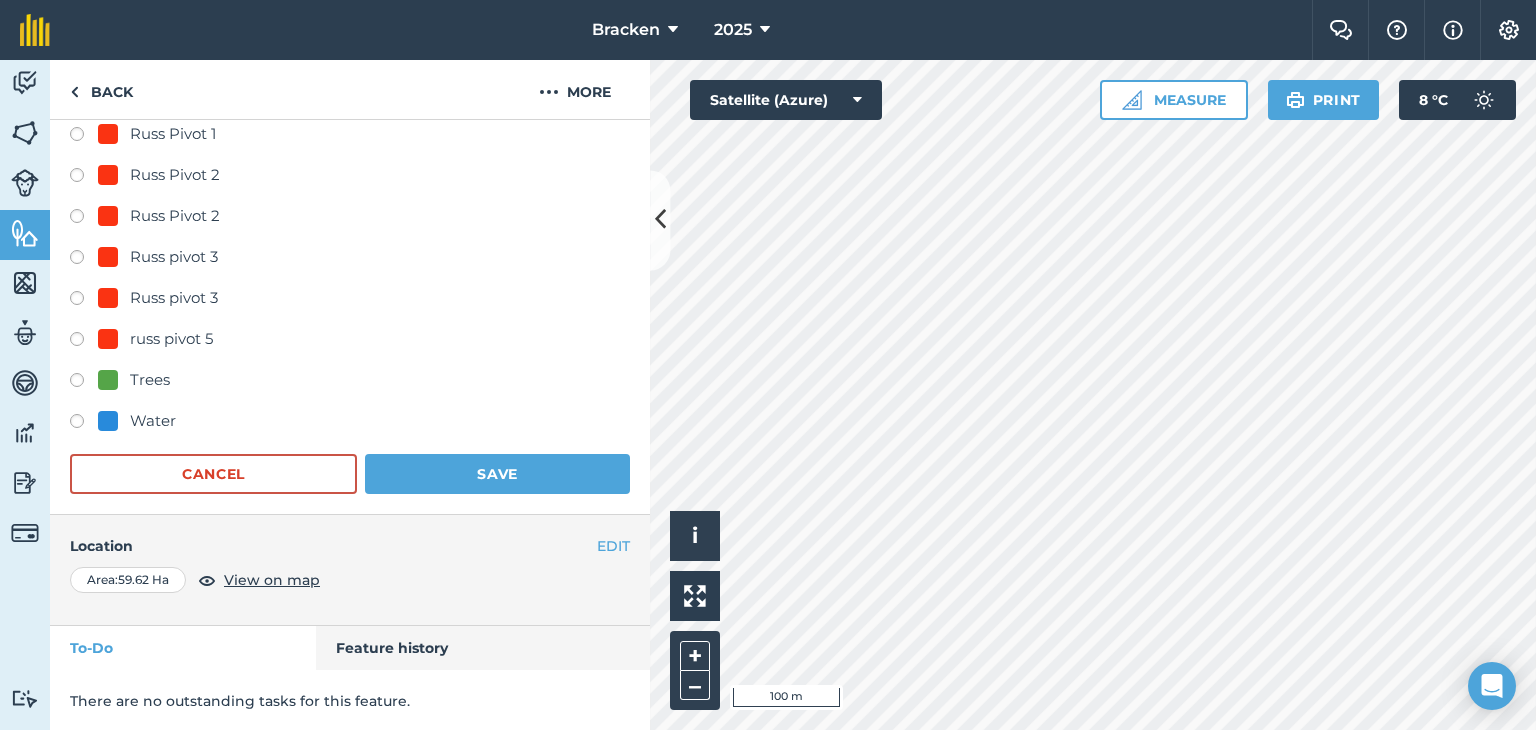 click at bounding box center [84, 137] 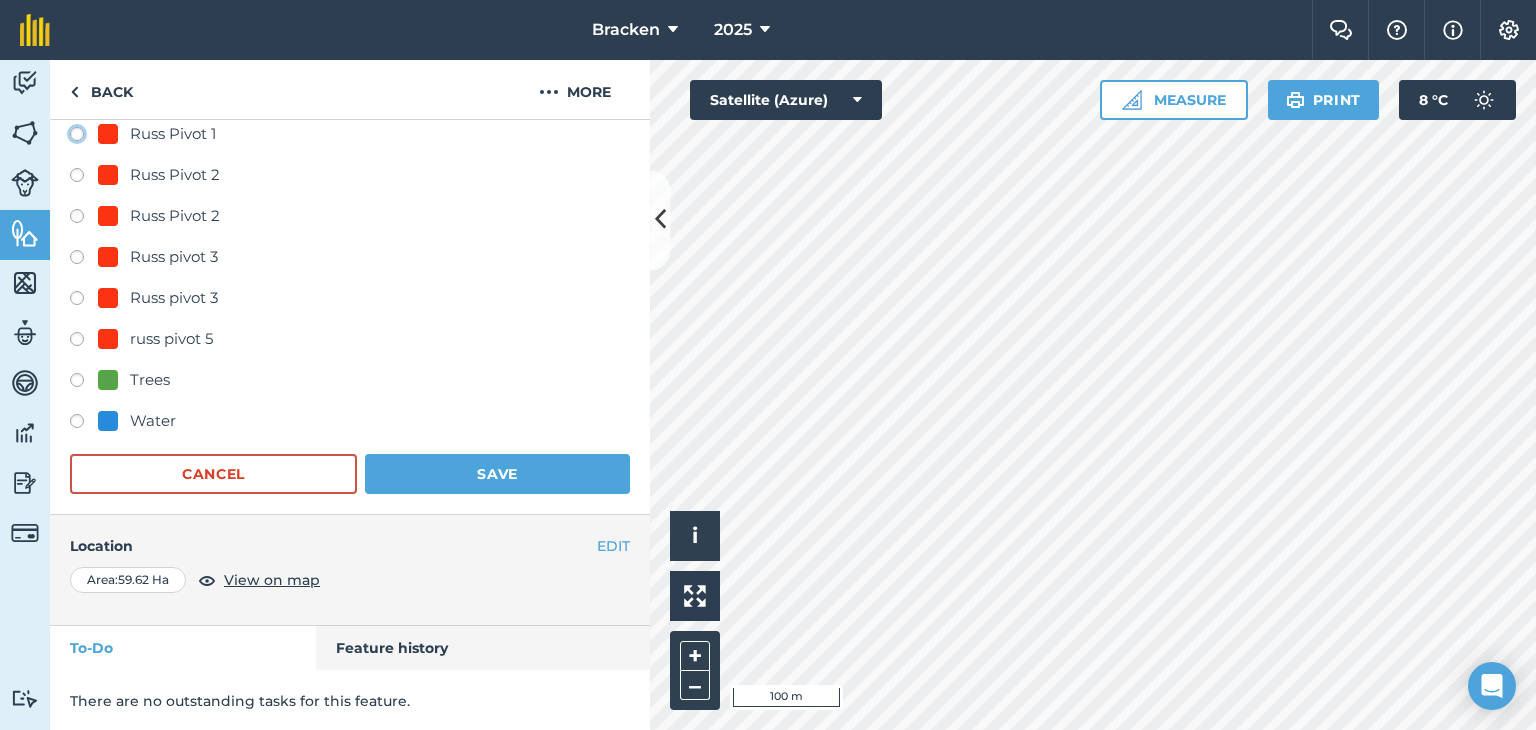click on "Russ Pivot 1" at bounding box center [-9923, 133] 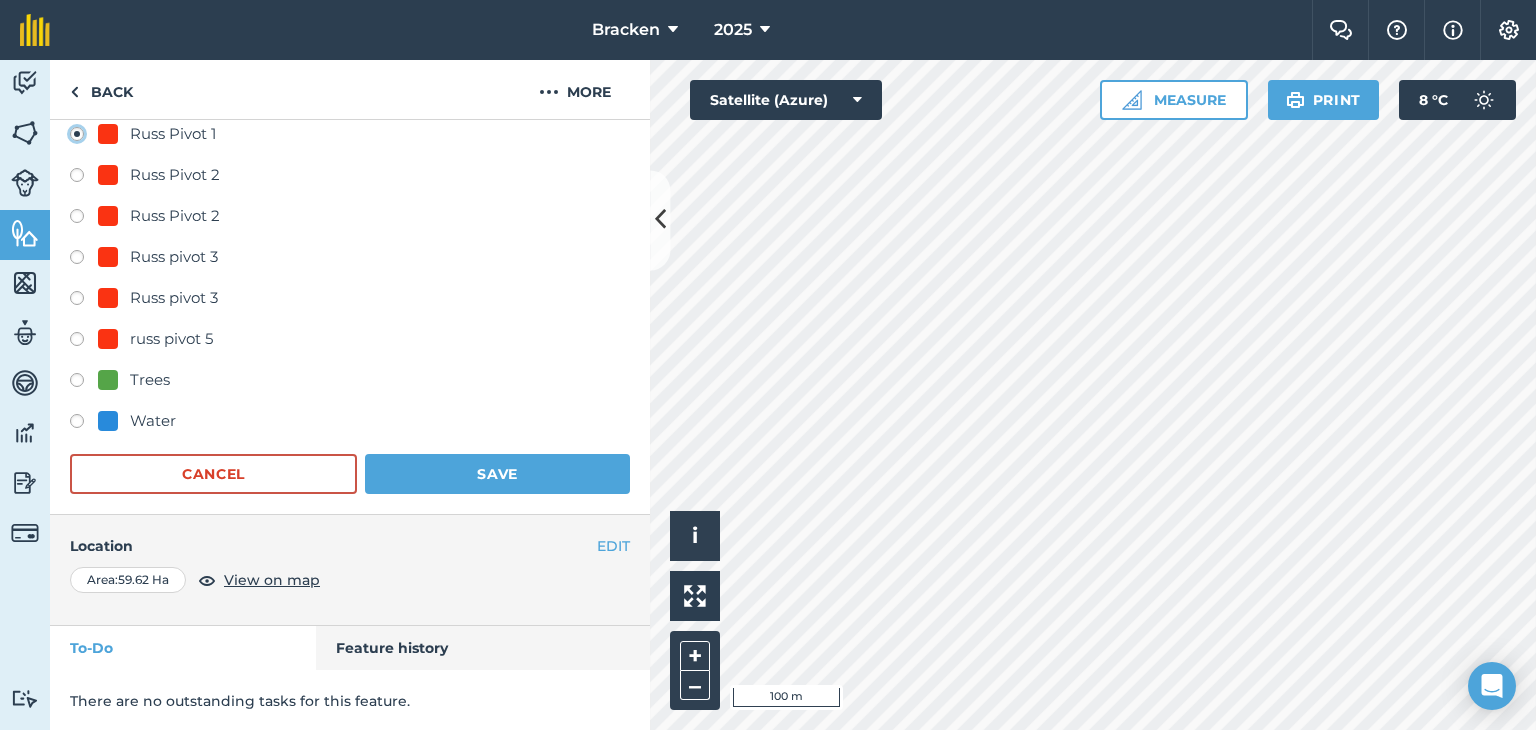 radio on "true" 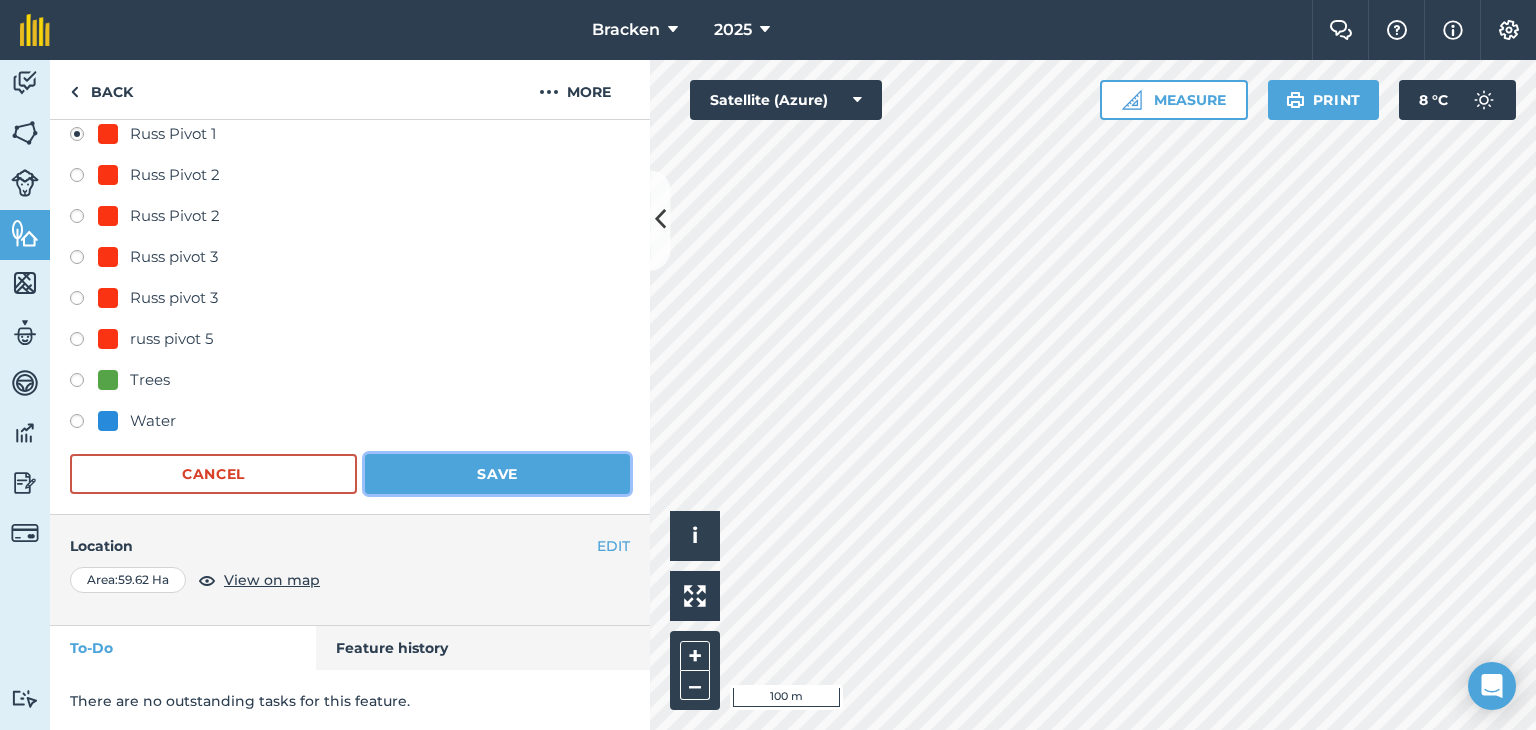 click on "Save" at bounding box center [497, 474] 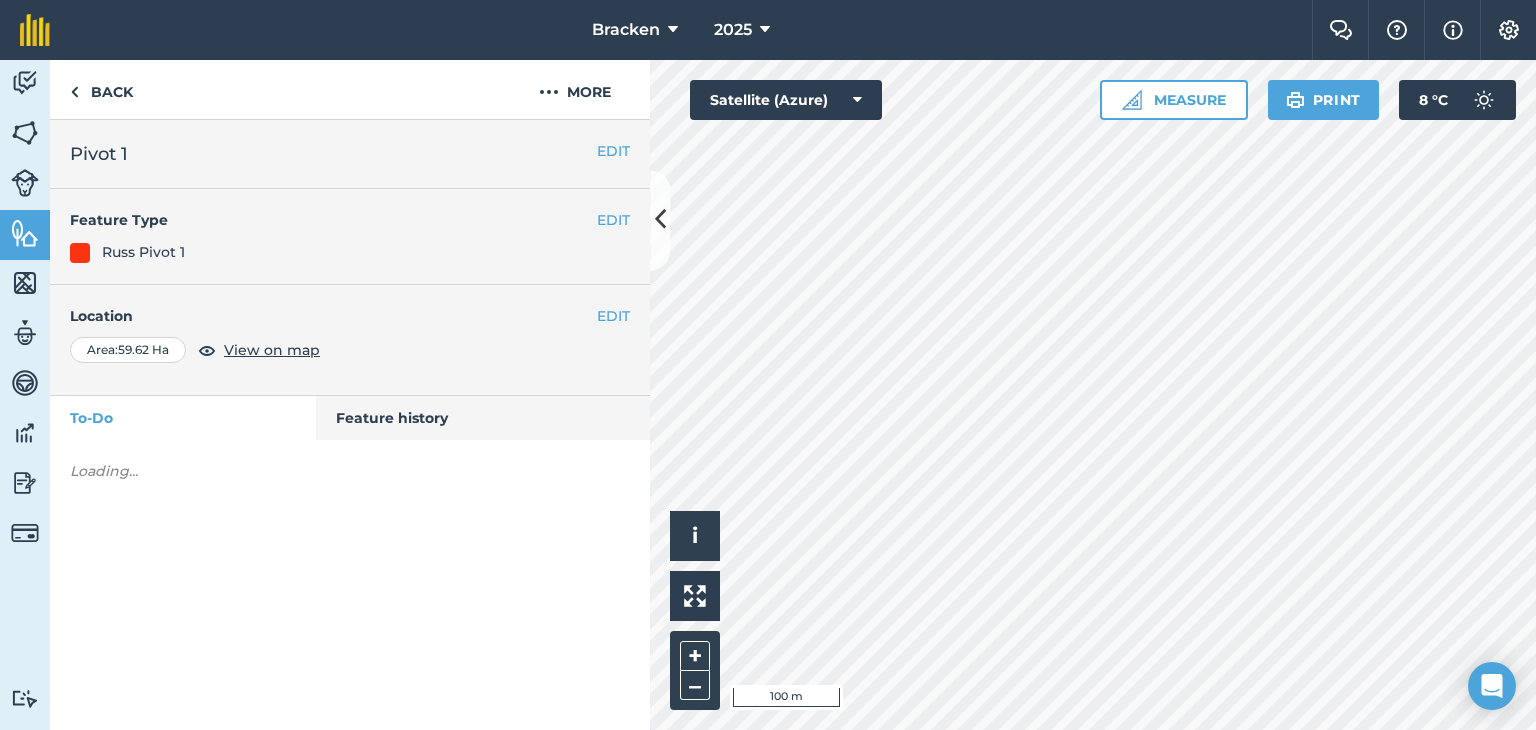 scroll, scrollTop: 0, scrollLeft: 0, axis: both 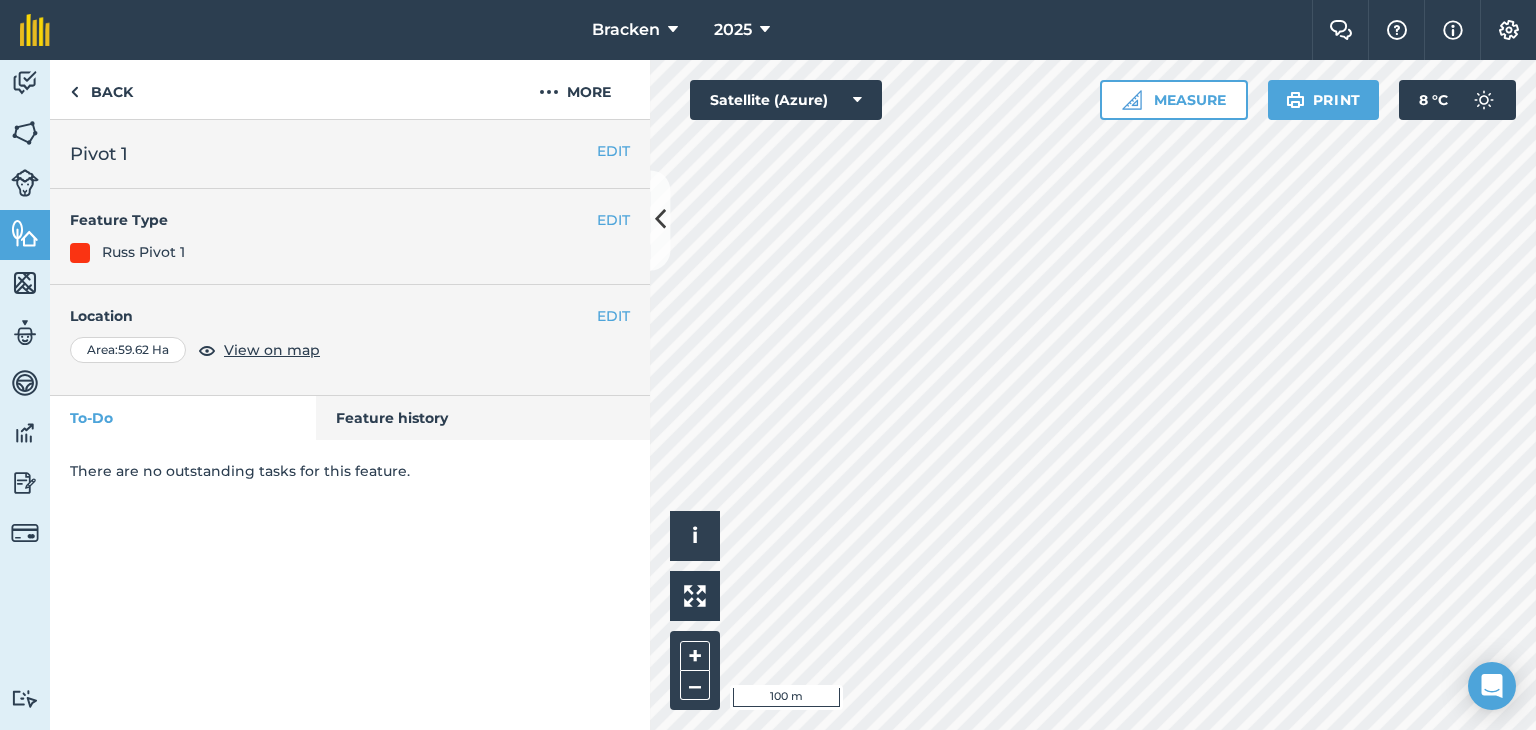 click on "EDIT Feature Type Russ Pivot 1" at bounding box center (350, 237) 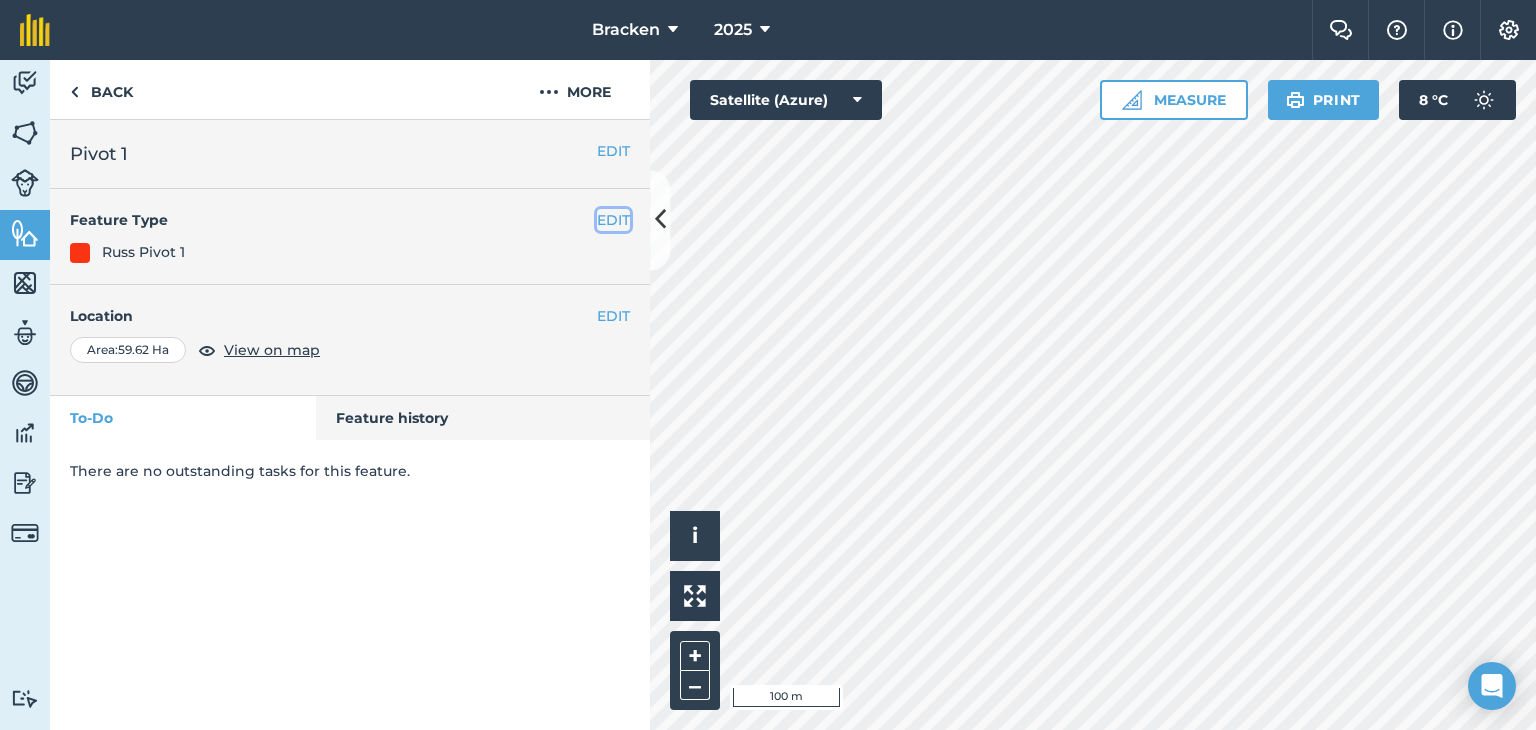 click on "EDIT" at bounding box center (613, 220) 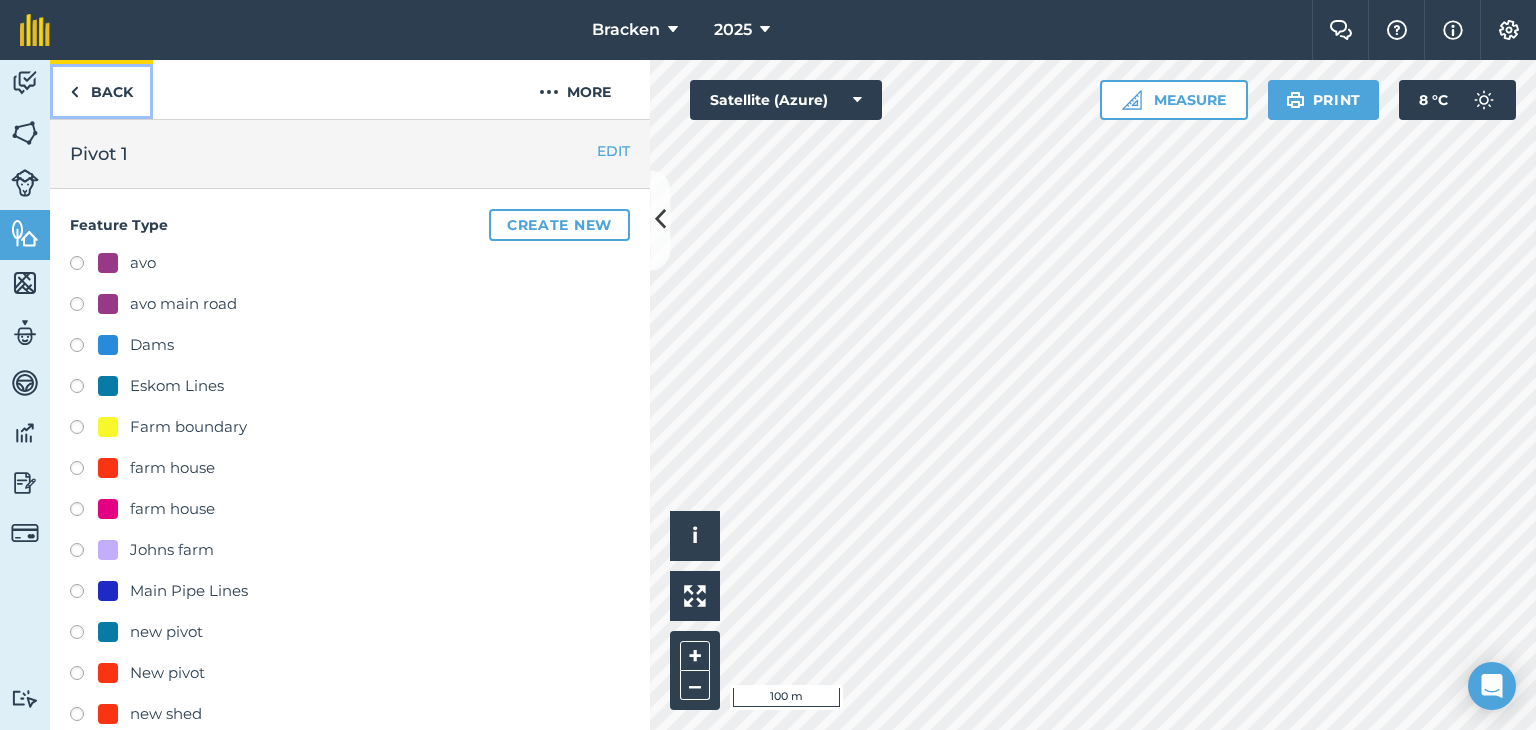 click on "Back" at bounding box center (101, 89) 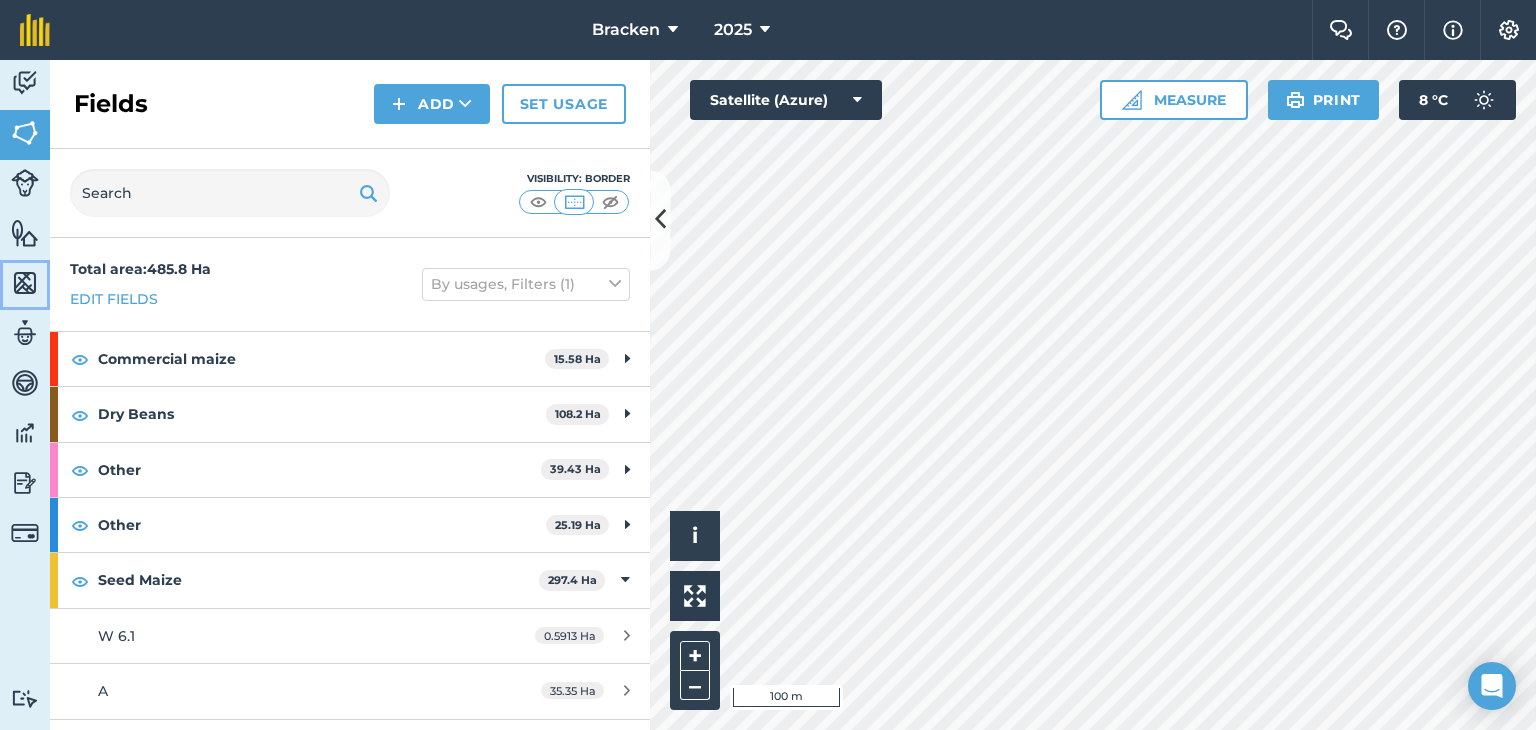 click at bounding box center [25, 283] 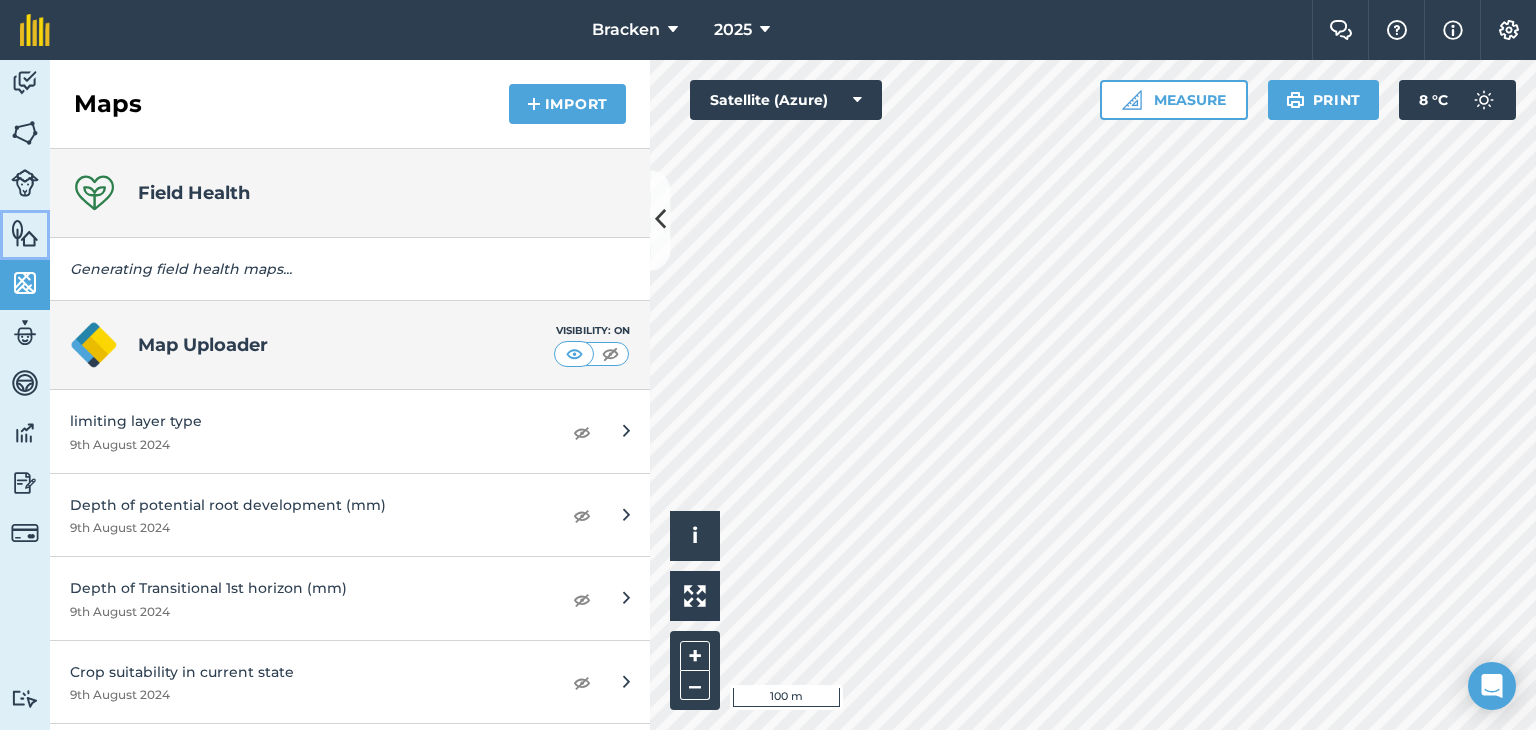 click at bounding box center [25, 233] 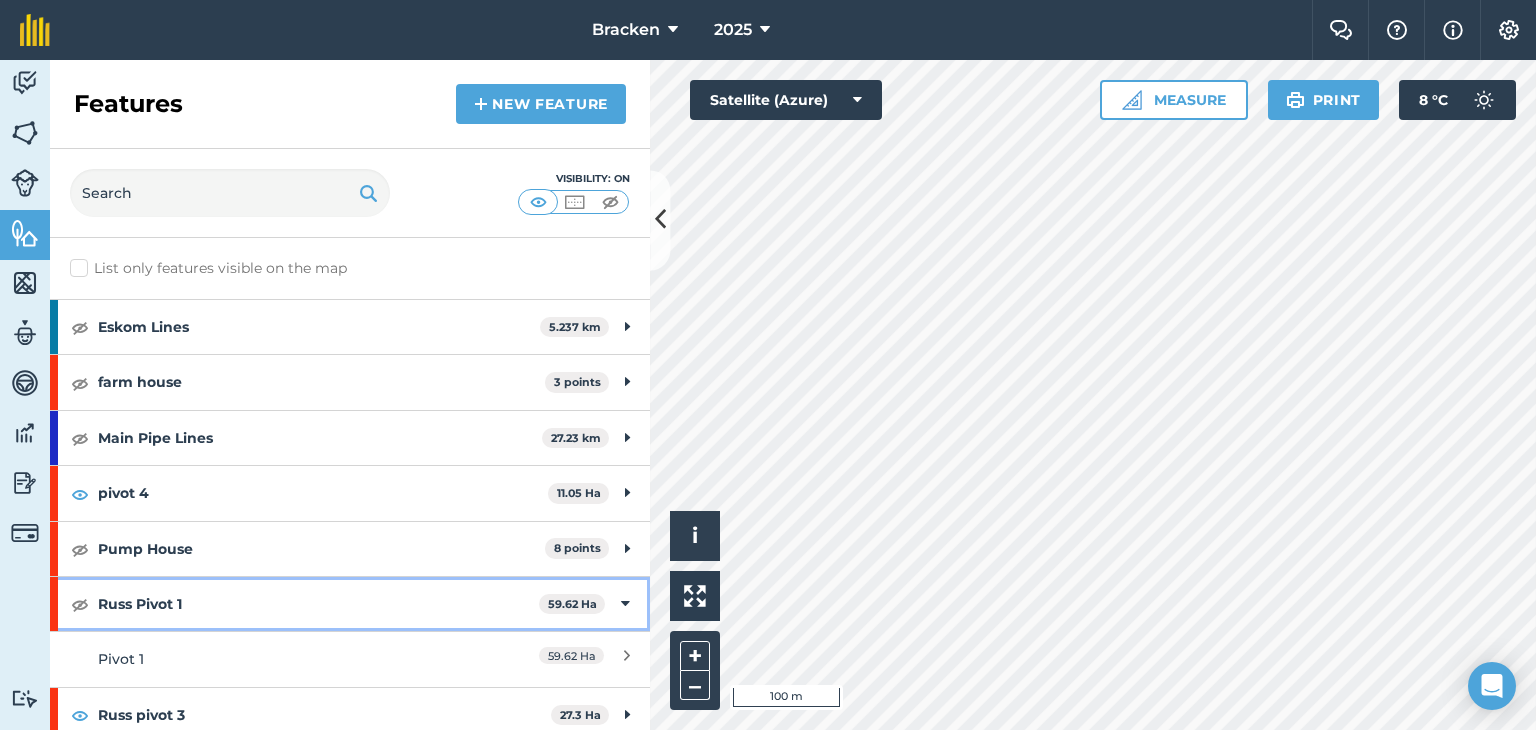 click on "Russ Pivot 1" at bounding box center [318, 604] 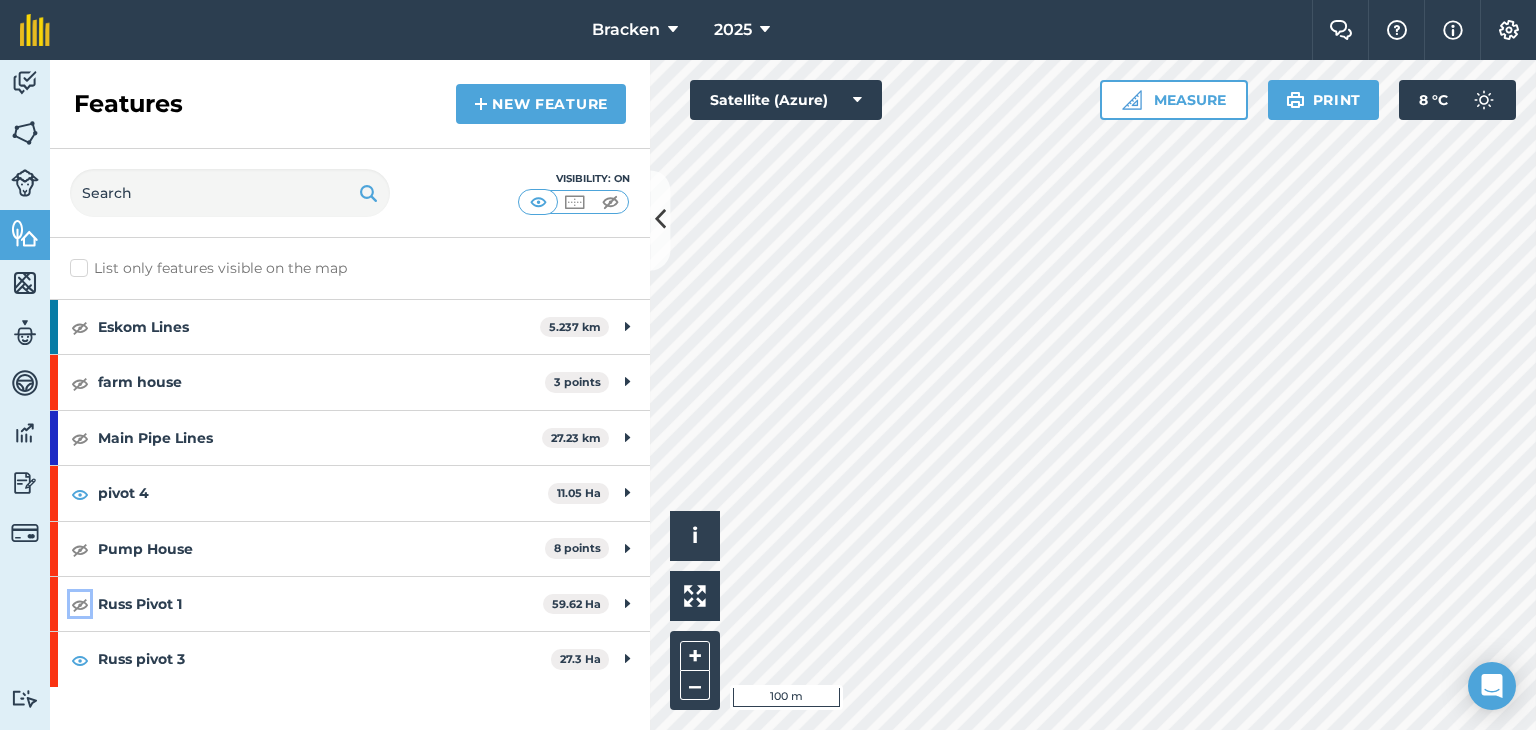 click at bounding box center (80, 604) 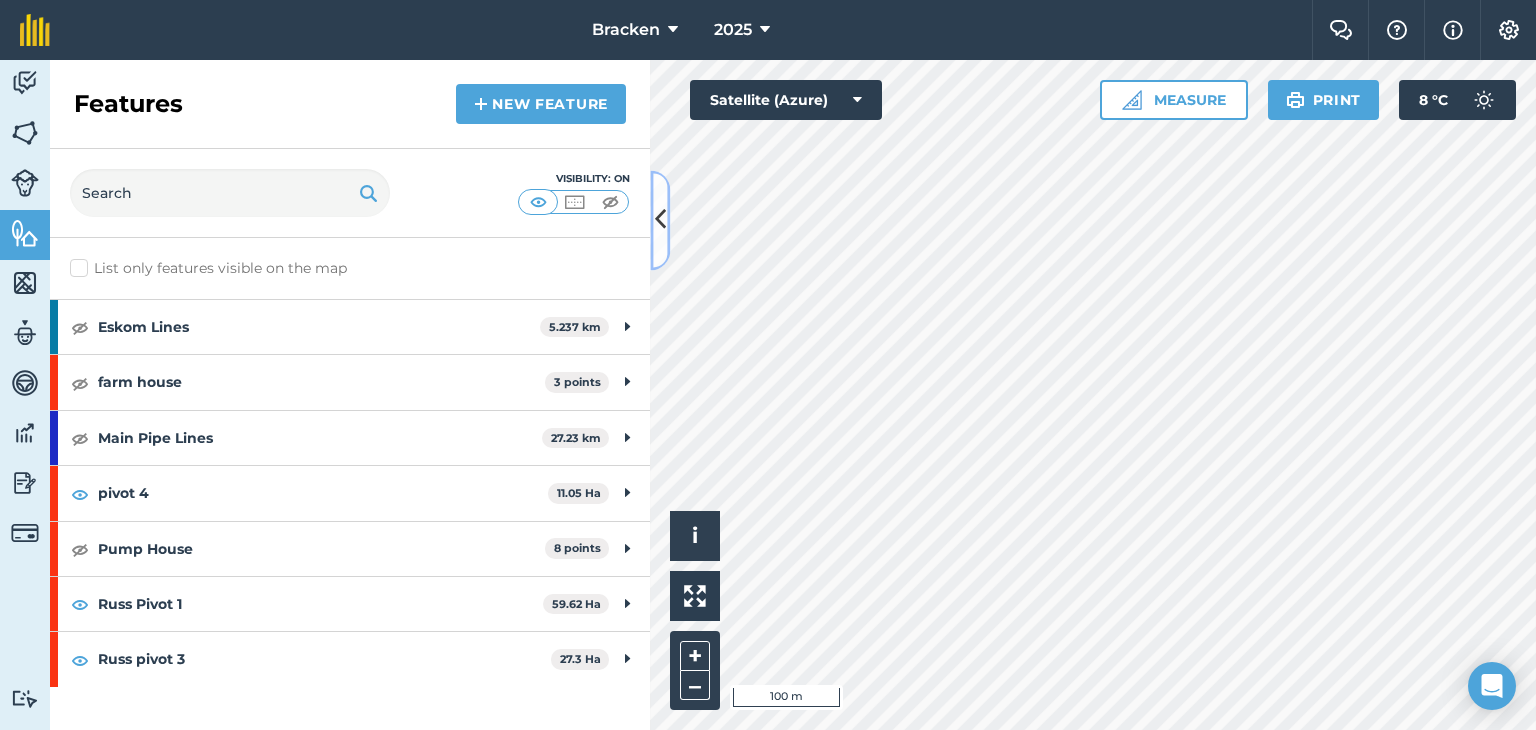 click at bounding box center (660, 220) 